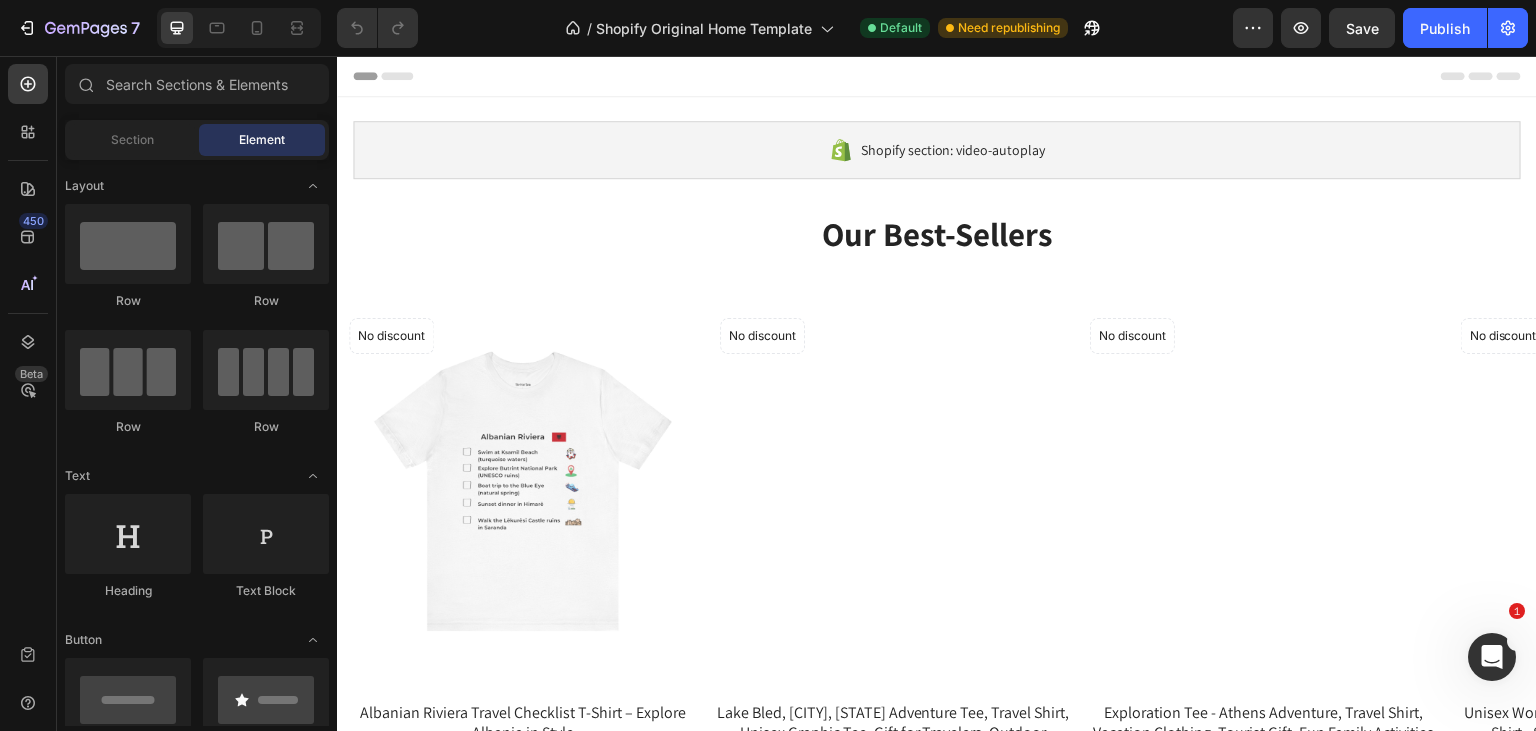 scroll, scrollTop: 182, scrollLeft: 0, axis: vertical 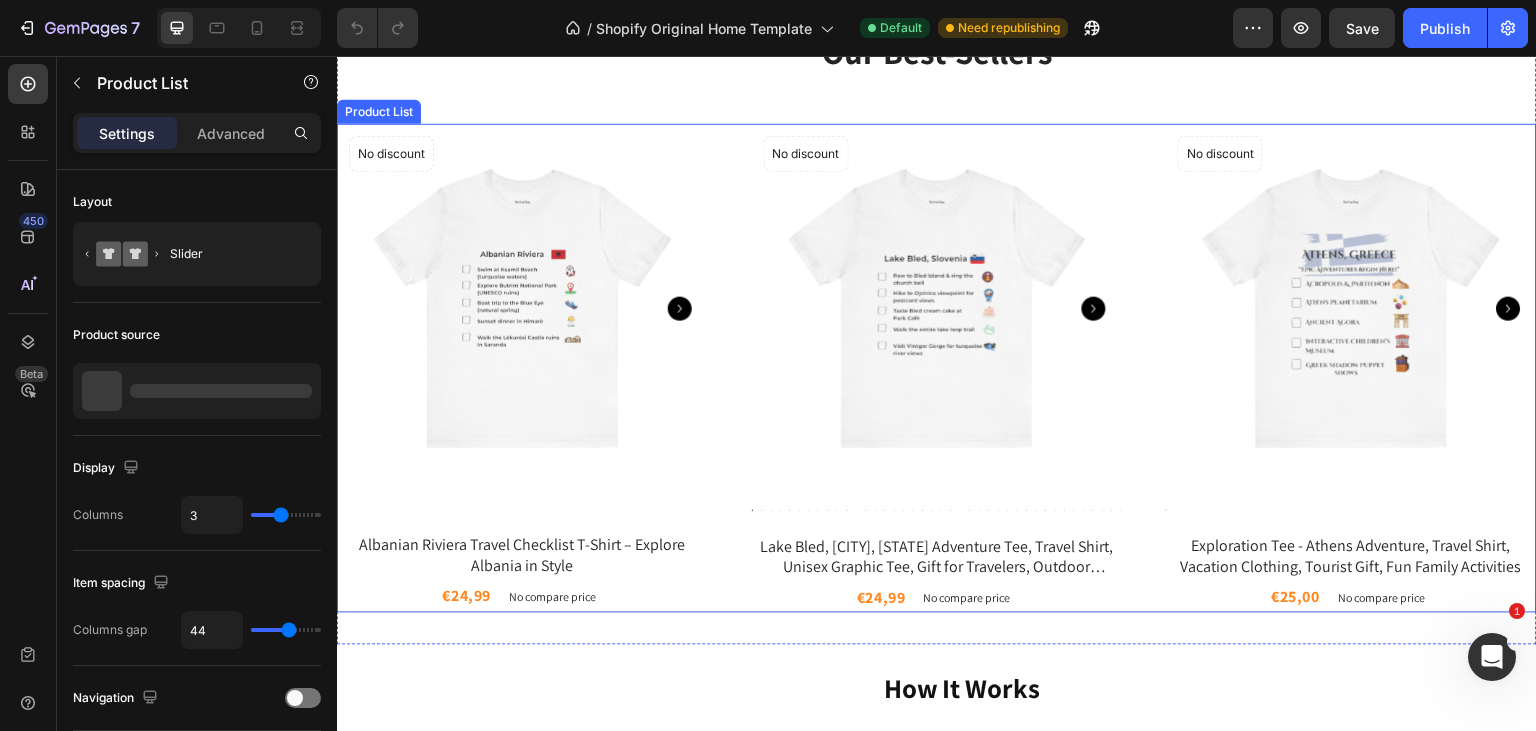 click on "Product Images No discount   Not be displayed when published Product Badge Row Albanian Riviera Travel Checklist T-Shirt – Explore Albania in Style Product Title €24,99 Product Price Product Price No compare price Product Price Row Product List
Product Images No discount   Not be displayed when published Product Badge Row Lake Bled, Slovenia Adventure Tee, Travel Shirt, Unisex Graphic Tee, Gift for Travelers, Outdoor Enthusiast T-Shirt, Summer Vacation Wear Product Title €24,99 Product Price Product Price No compare price Product Price Row Product List
Product Images No discount   Not be displayed when published Product Badge Row Exploration Tee - Athens Adventure, Travel Shirt, Vacation Clothing, Tourist Gift, Fun Family Activities Product Title €25,00 Product Price Product Price No compare price Product Price Row Product List
Product Images No discount   Not be displayed when published Product Badge Row" at bounding box center [937, 369] 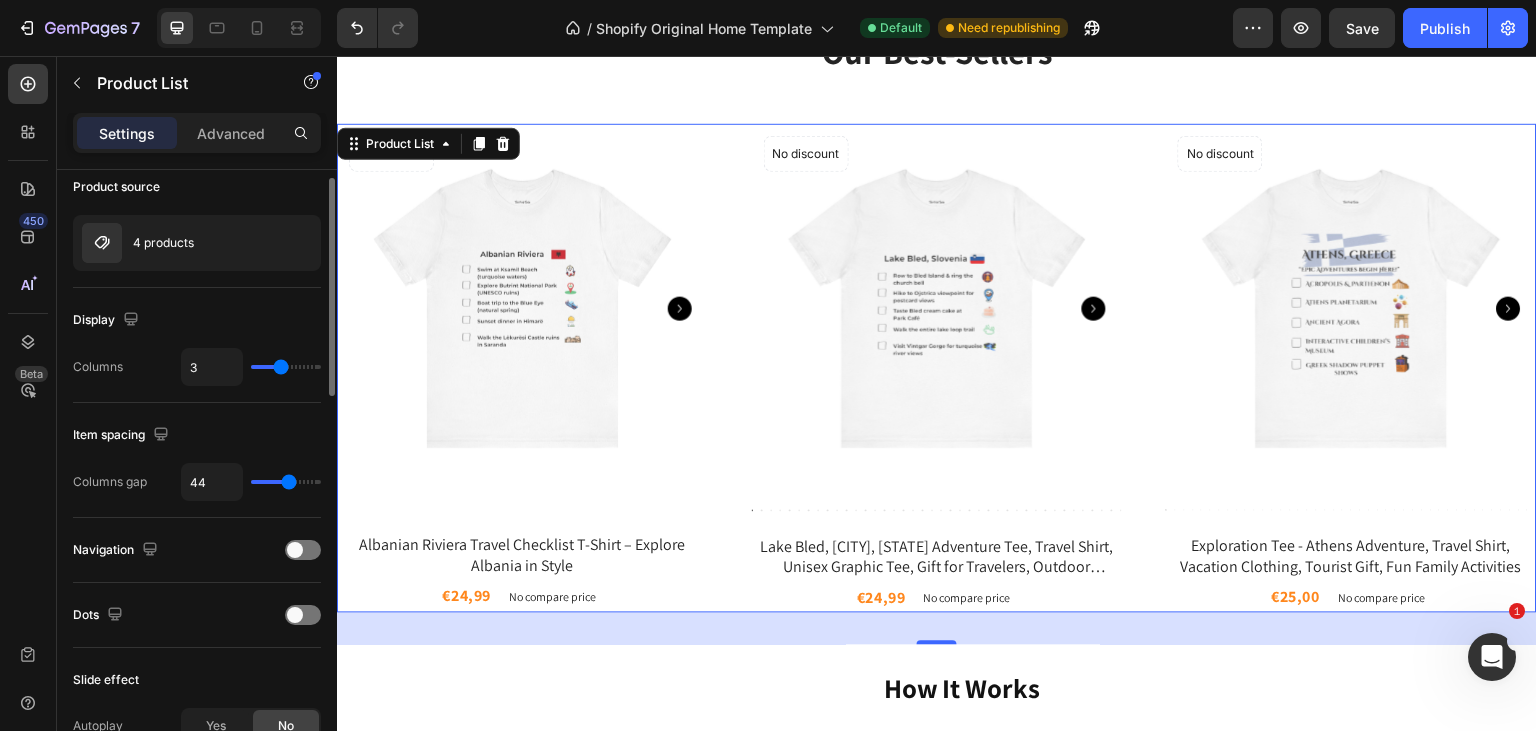 scroll, scrollTop: 0, scrollLeft: 0, axis: both 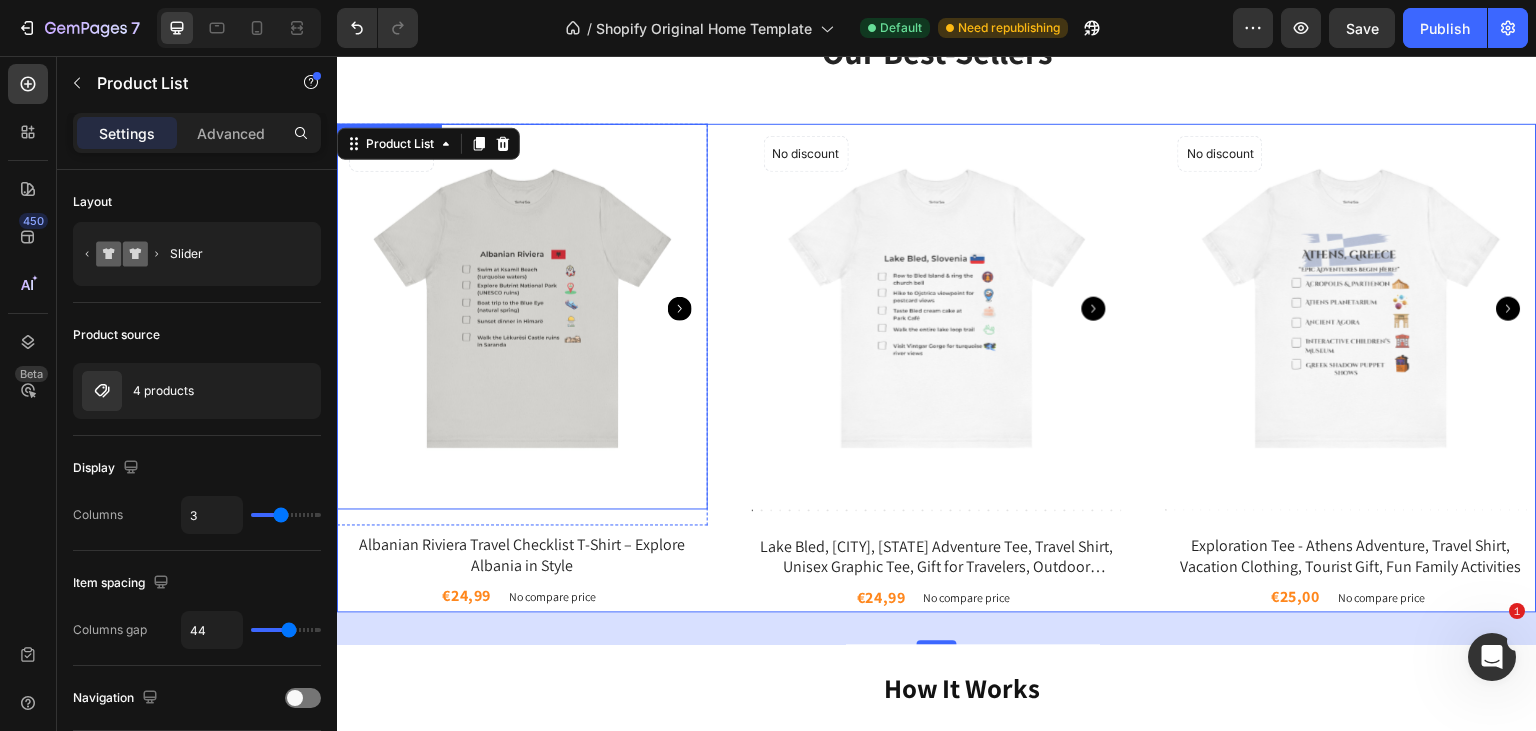 click at bounding box center (522, 309) 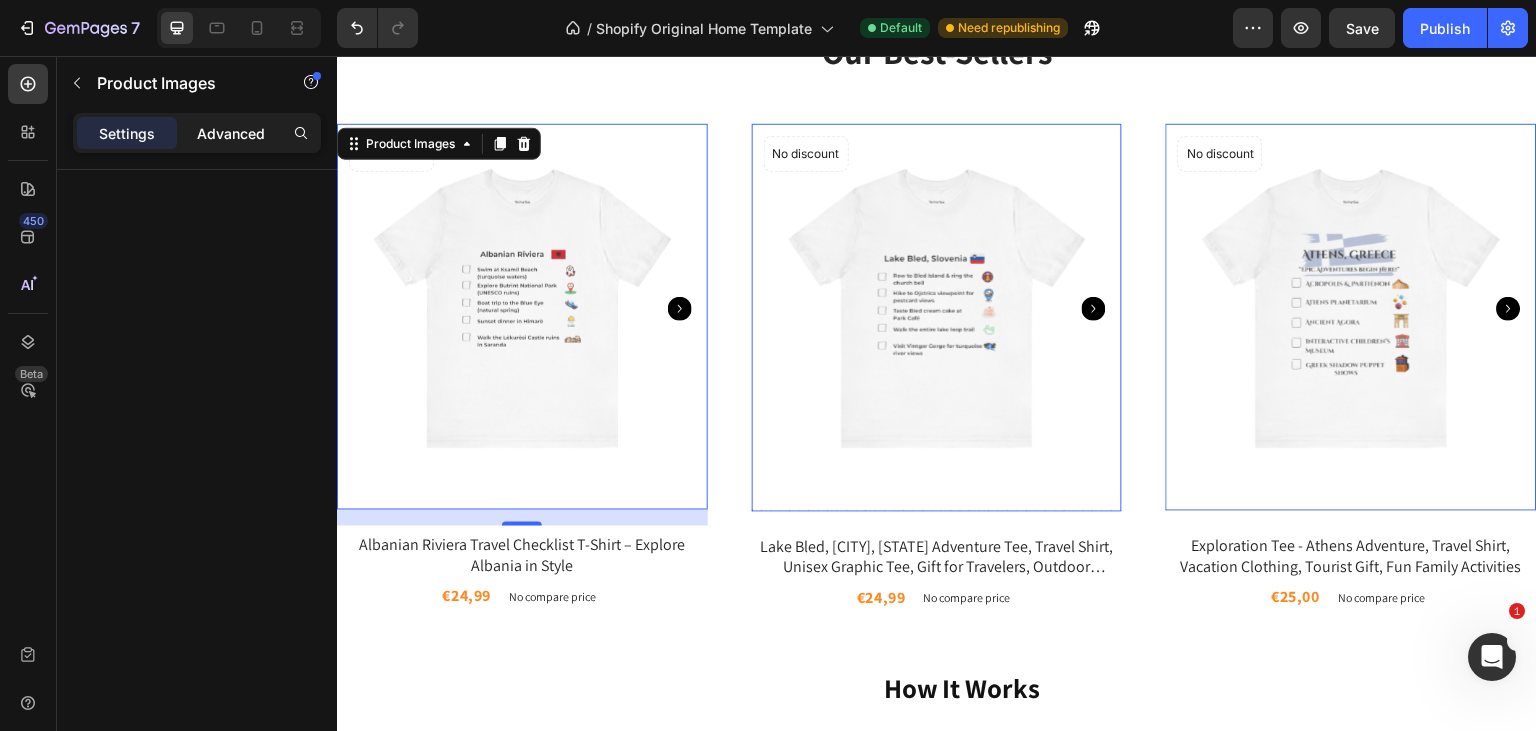 click on "Advanced" at bounding box center [231, 133] 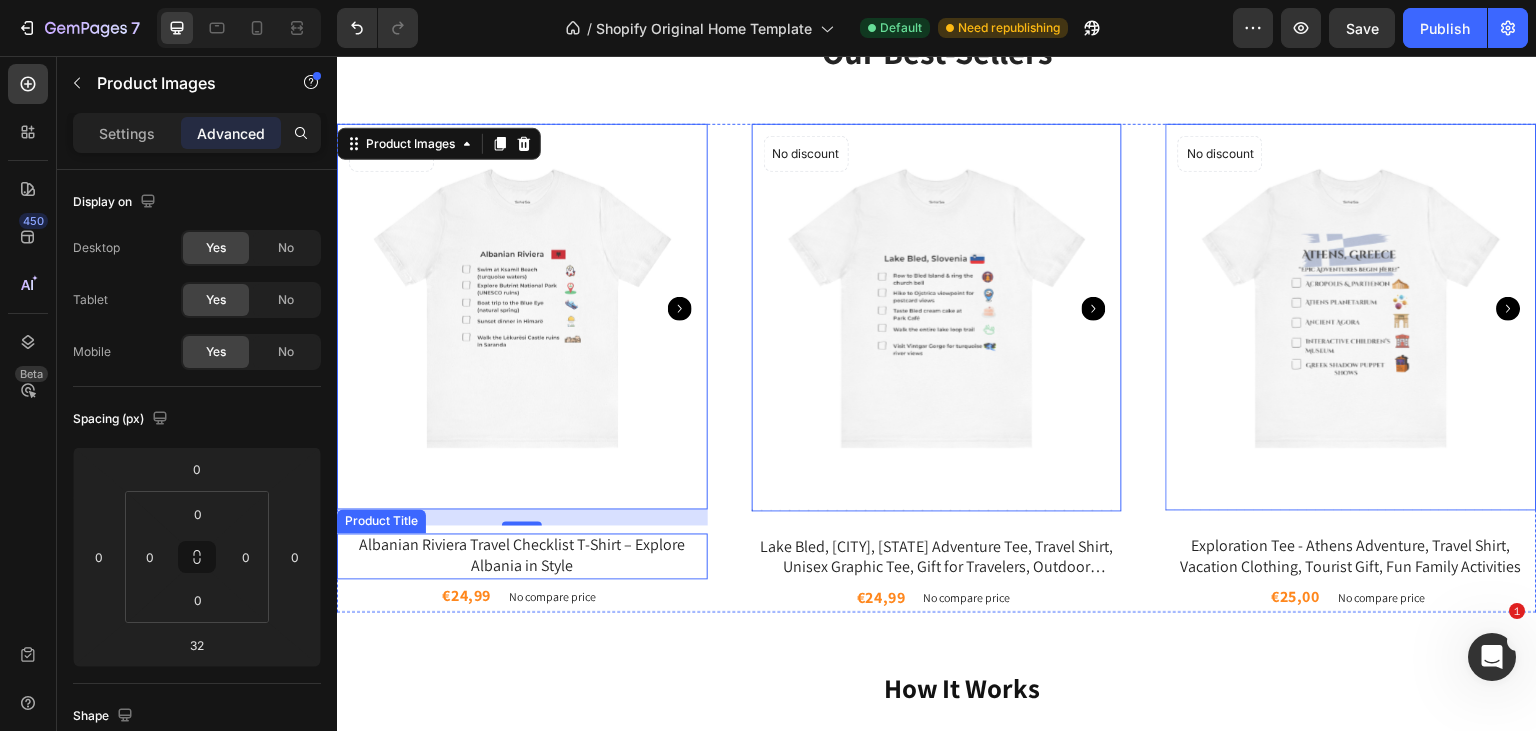 scroll, scrollTop: 321, scrollLeft: 0, axis: vertical 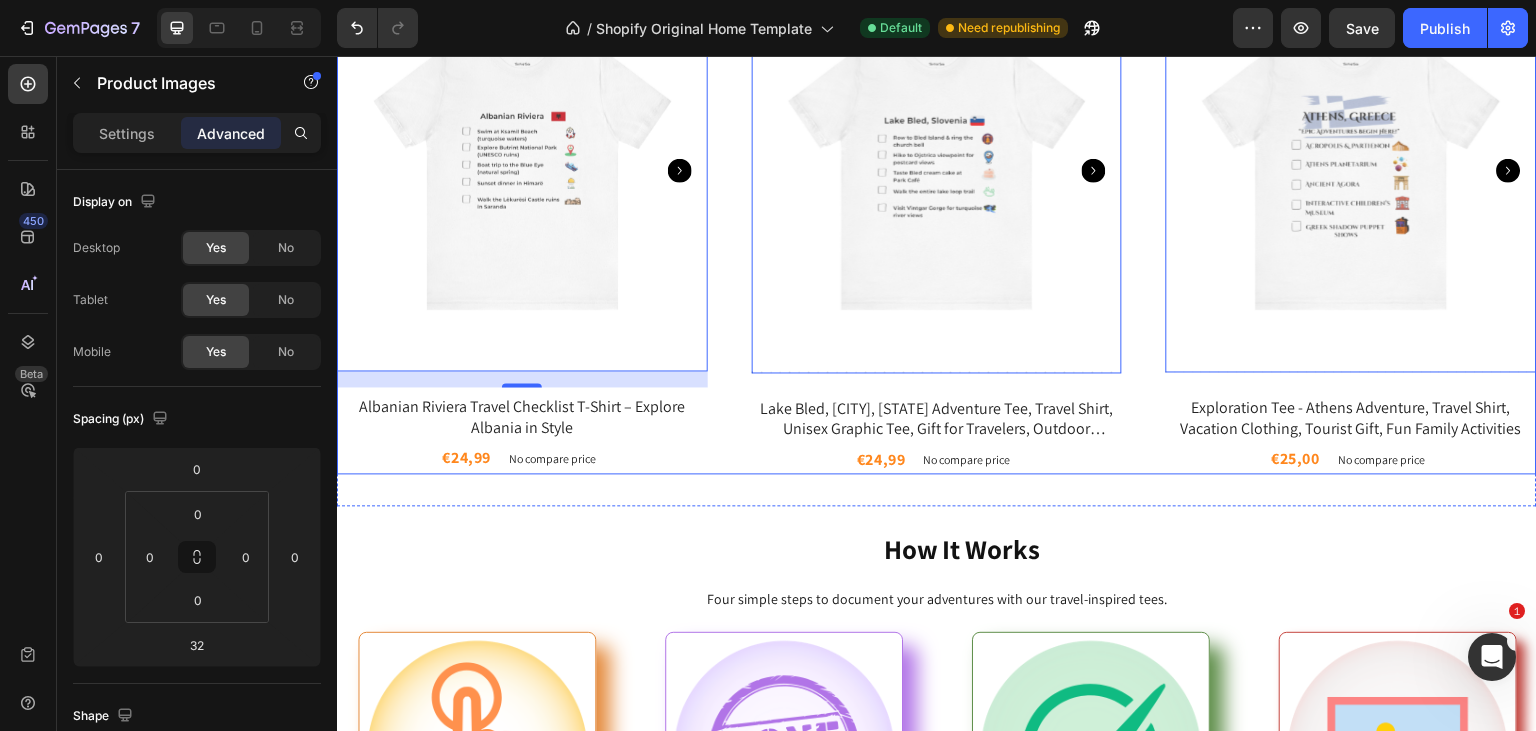 click on "Product Images   16 No discount   Not be displayed when published Product Badge Row Albanian Riviera Travel Checklist T-Shirt – Explore Albania in Style Product Title €24,99 Product Price Product Price No compare price Product Price Row Product List
Product Images   0 No discount   Not be displayed when published Product Badge Row Lake Bled, Slovenia Adventure Tee, Travel Shirt, Unisex Graphic Tee, Gift for Travelers, Outdoor Enthusiast T-Shirt, Summer Vacation Wear Product Title €24,99 Product Price Product Price No compare price Product Price Row Product List
Product Images   0 No discount   Not be displayed when published Product Badge Row Exploration Tee - Athens Adventure, Travel Shirt, Vacation Clothing, Tourist Gift, Fun Family Activities Product Title €25,00 Product Price Product Price No compare price Product Price Row Product List
Product Images   0 No discount   Not be displayed when published" at bounding box center (937, 230) 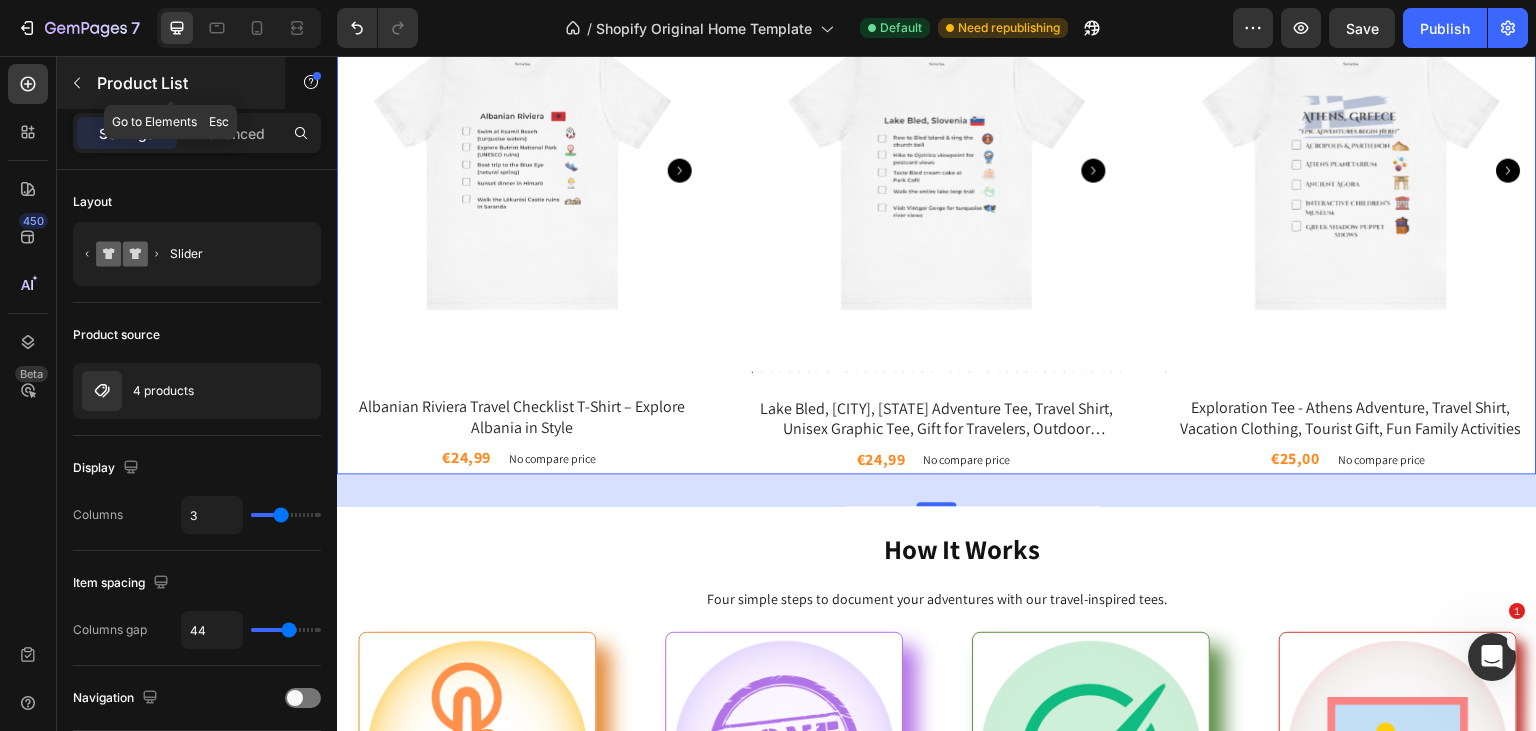 click on "Product List" at bounding box center (182, 83) 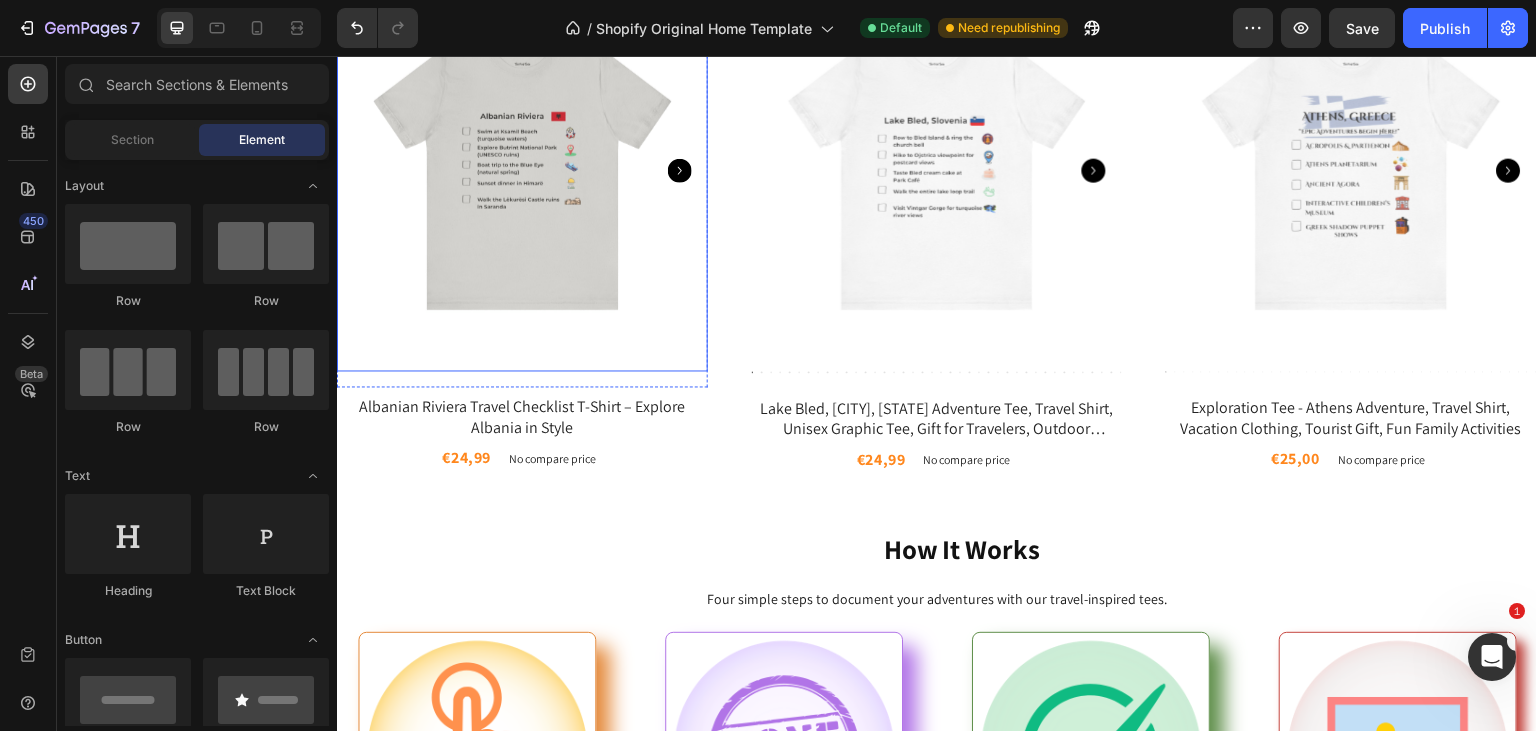 click at bounding box center [522, 170] 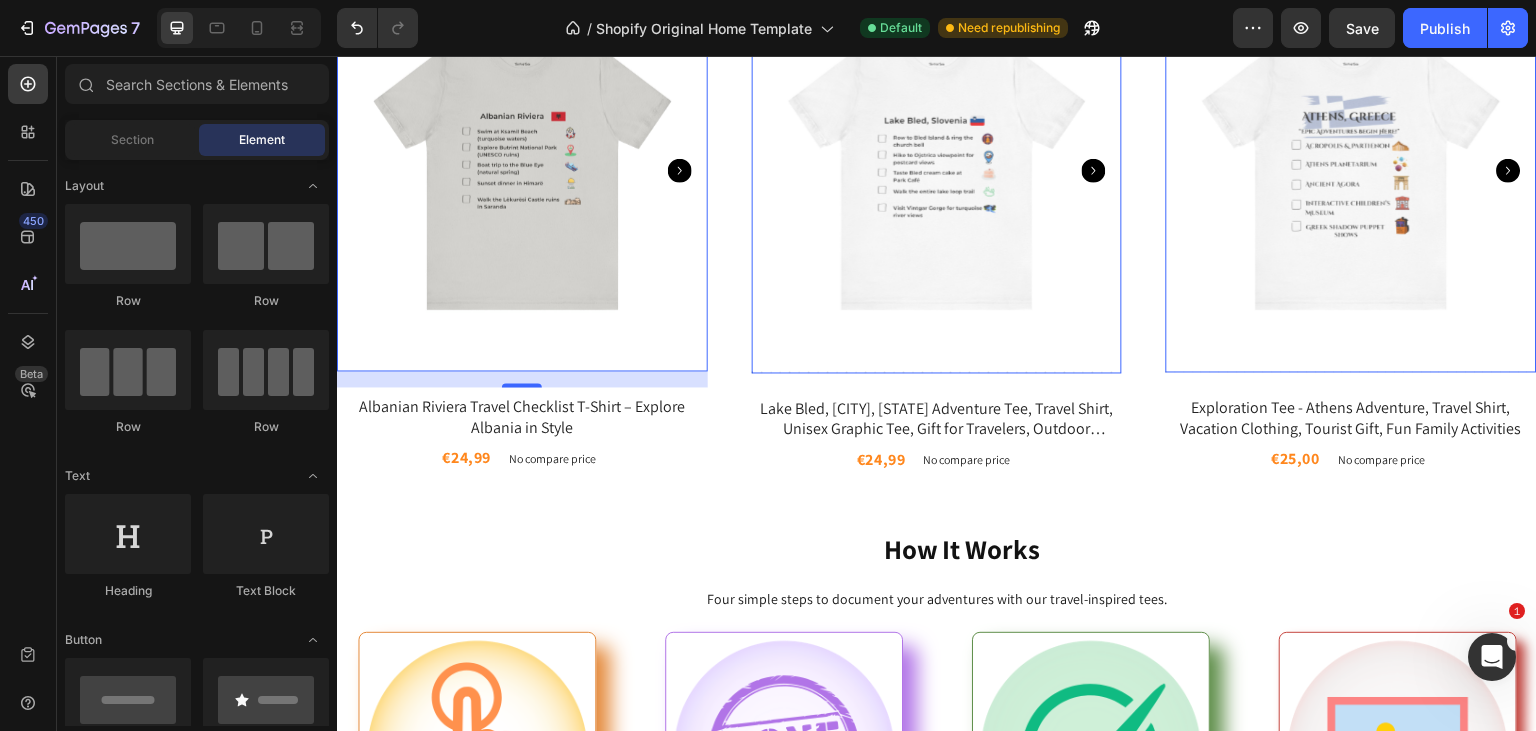 click at bounding box center (522, 170) 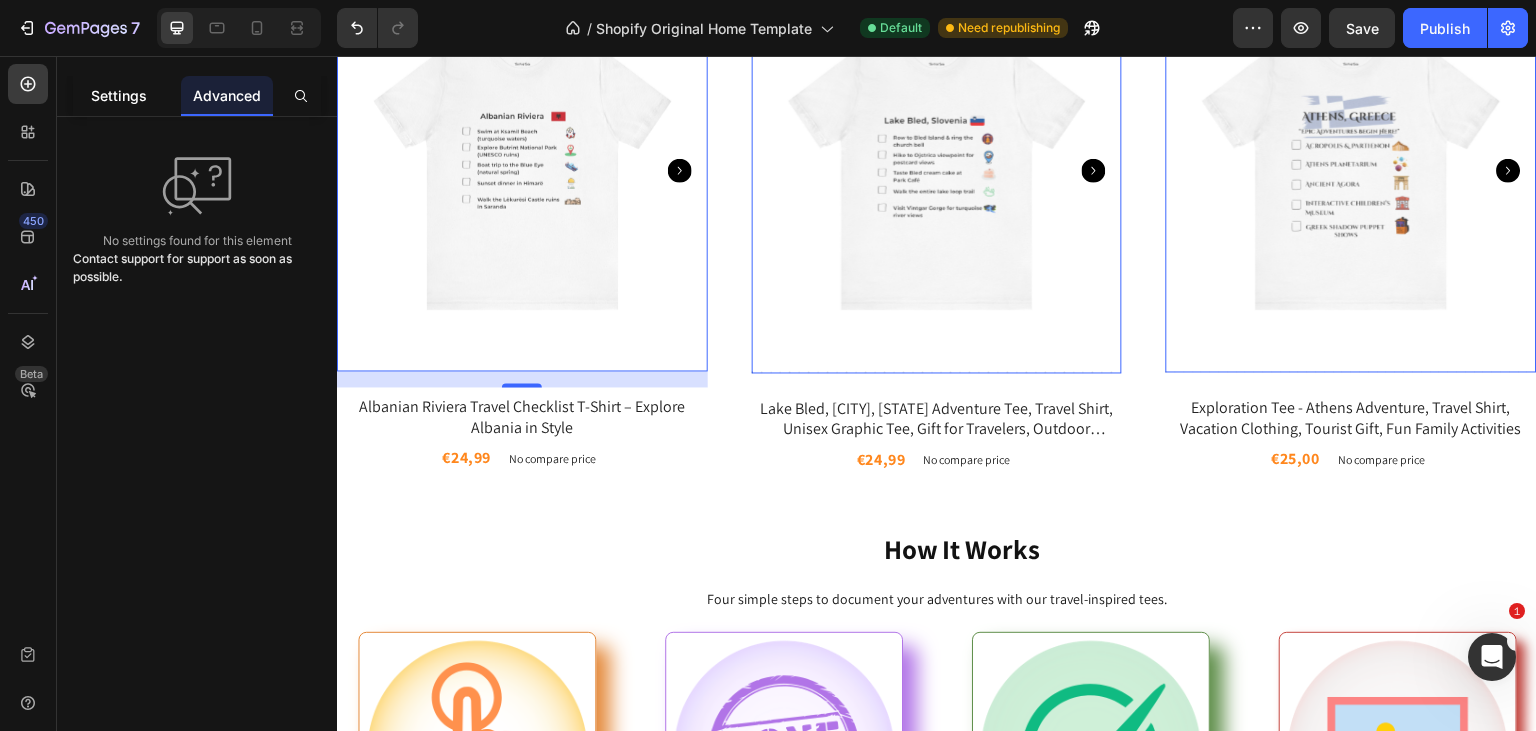 click on "Settings" at bounding box center [119, 95] 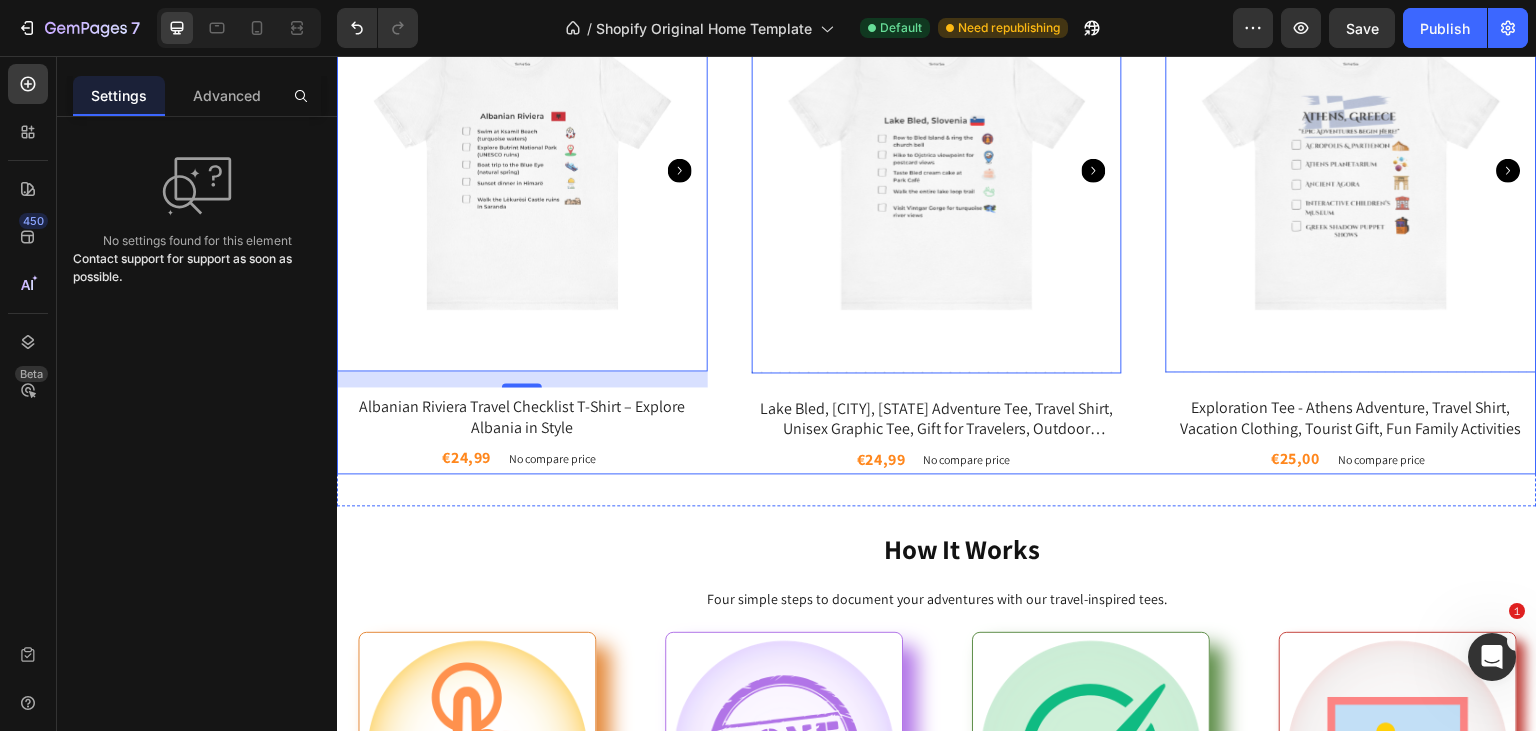 click on "Product Images   16 No discount   Not be displayed when published Product Badge Row Albanian Riviera Travel Checklist T-Shirt – Explore Albania in Style Product Title €24,99 Product Price Product Price No compare price Product Price Row Product List
Product Images   0 No discount   Not be displayed when published Product Badge Row Lake Bled, Slovenia Adventure Tee, Travel Shirt, Unisex Graphic Tee, Gift for Travelers, Outdoor Enthusiast T-Shirt, Summer Vacation Wear Product Title €24,99 Product Price Product Price No compare price Product Price Row Product List
Product Images   0 No discount   Not be displayed when published Product Badge Row Exploration Tee - Athens Adventure, Travel Shirt, Vacation Clothing, Tourist Gift, Fun Family Activities Product Title €25,00 Product Price Product Price No compare price Product Price Row Product List
Product Images   0 No discount   Not be displayed when published" at bounding box center (937, 230) 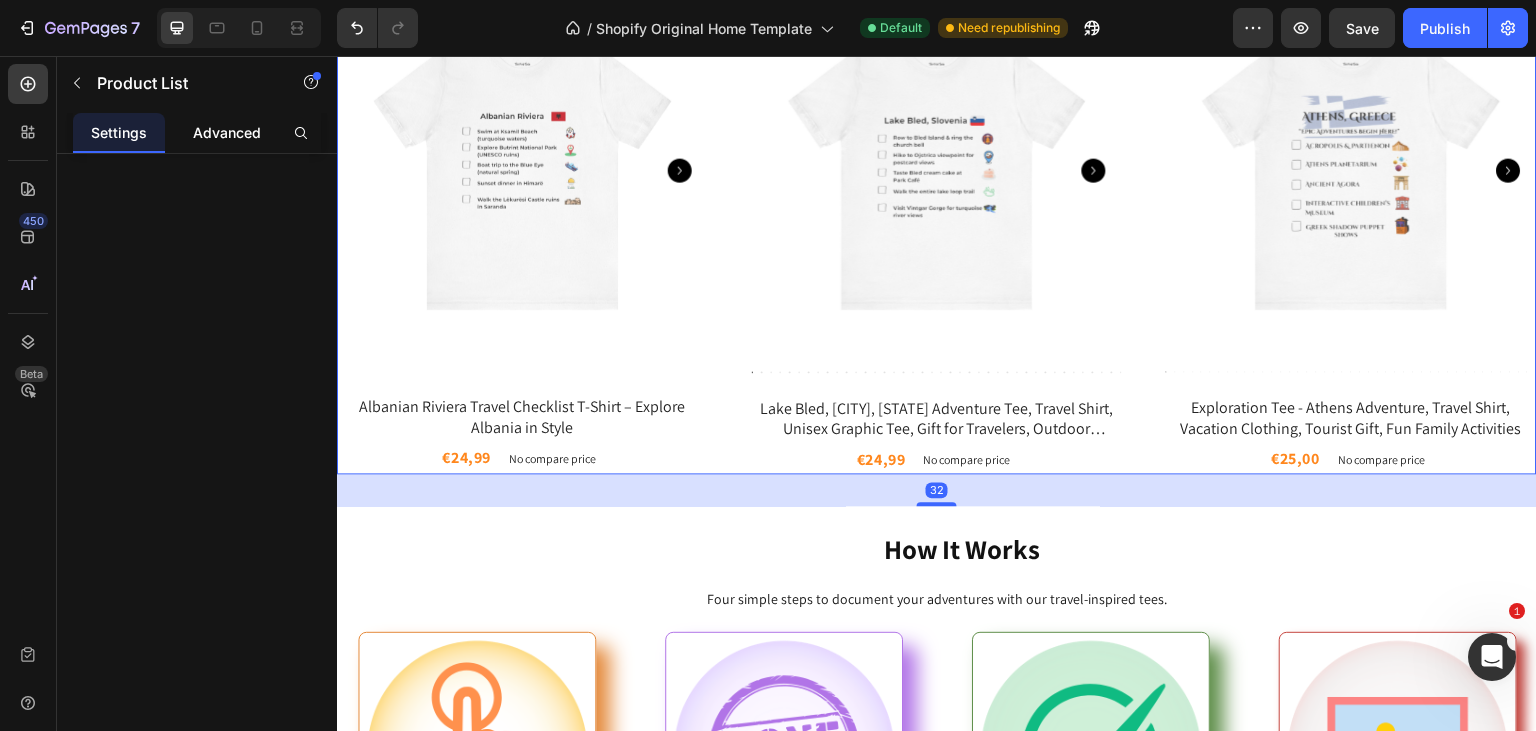 click on "Advanced" at bounding box center [227, 132] 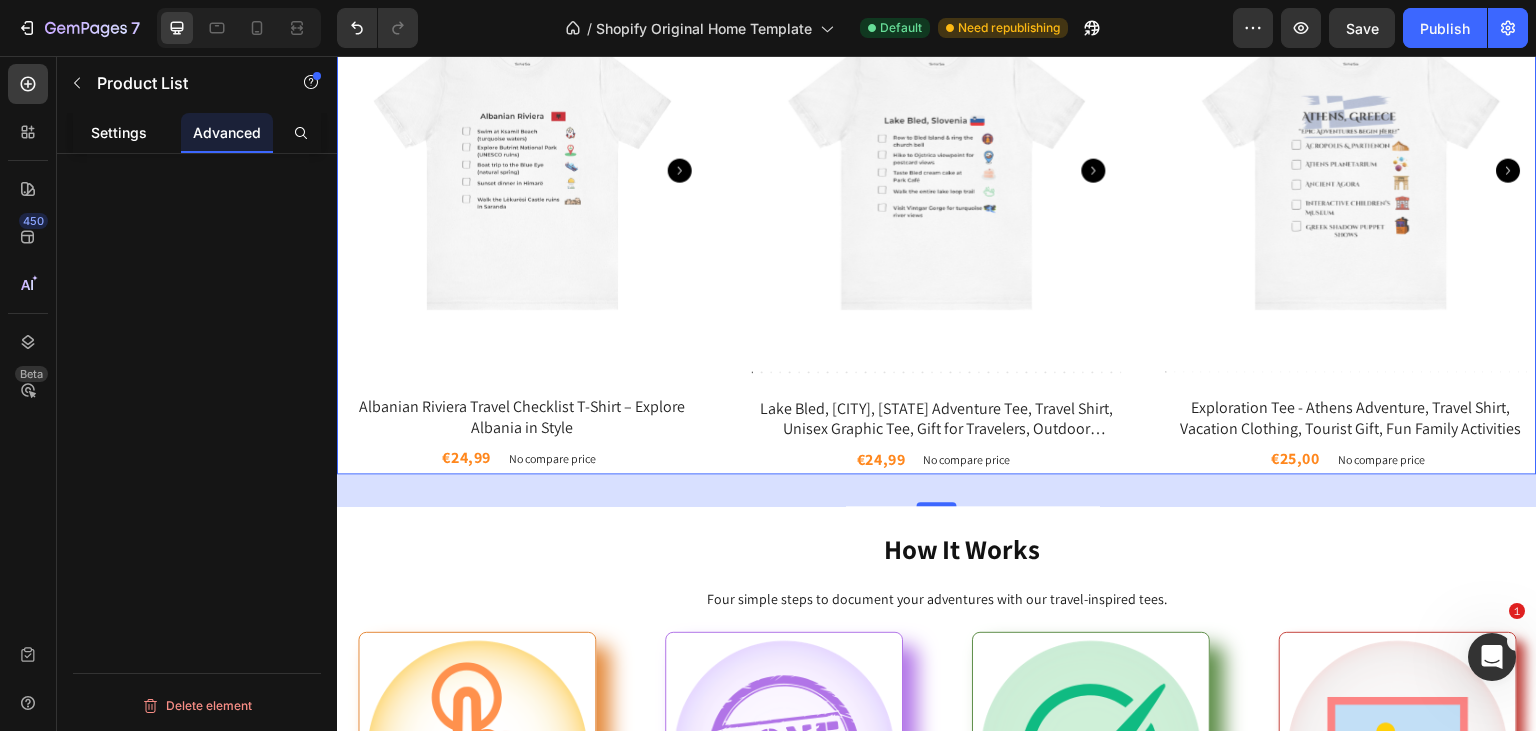 click on "Settings" at bounding box center [119, 132] 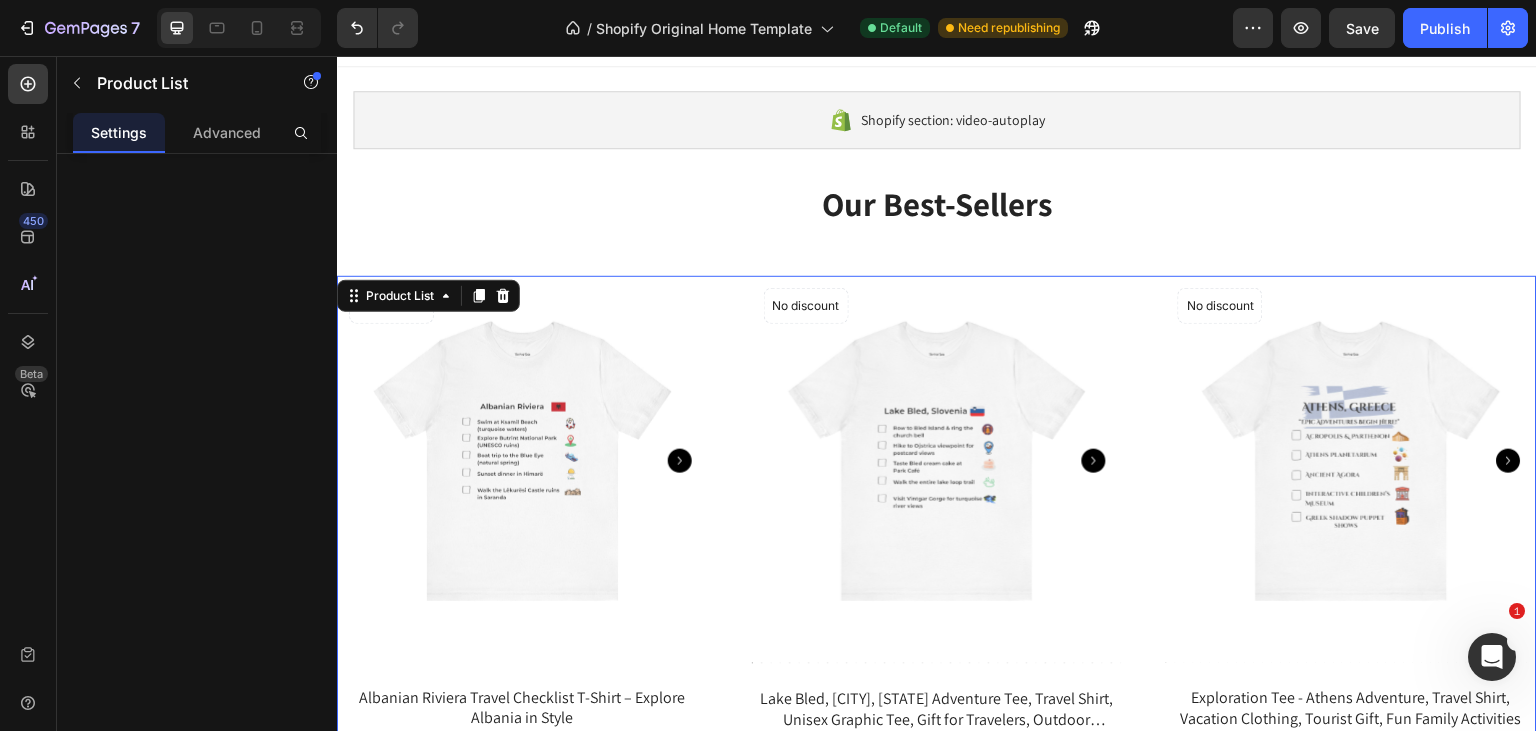 scroll, scrollTop: 0, scrollLeft: 0, axis: both 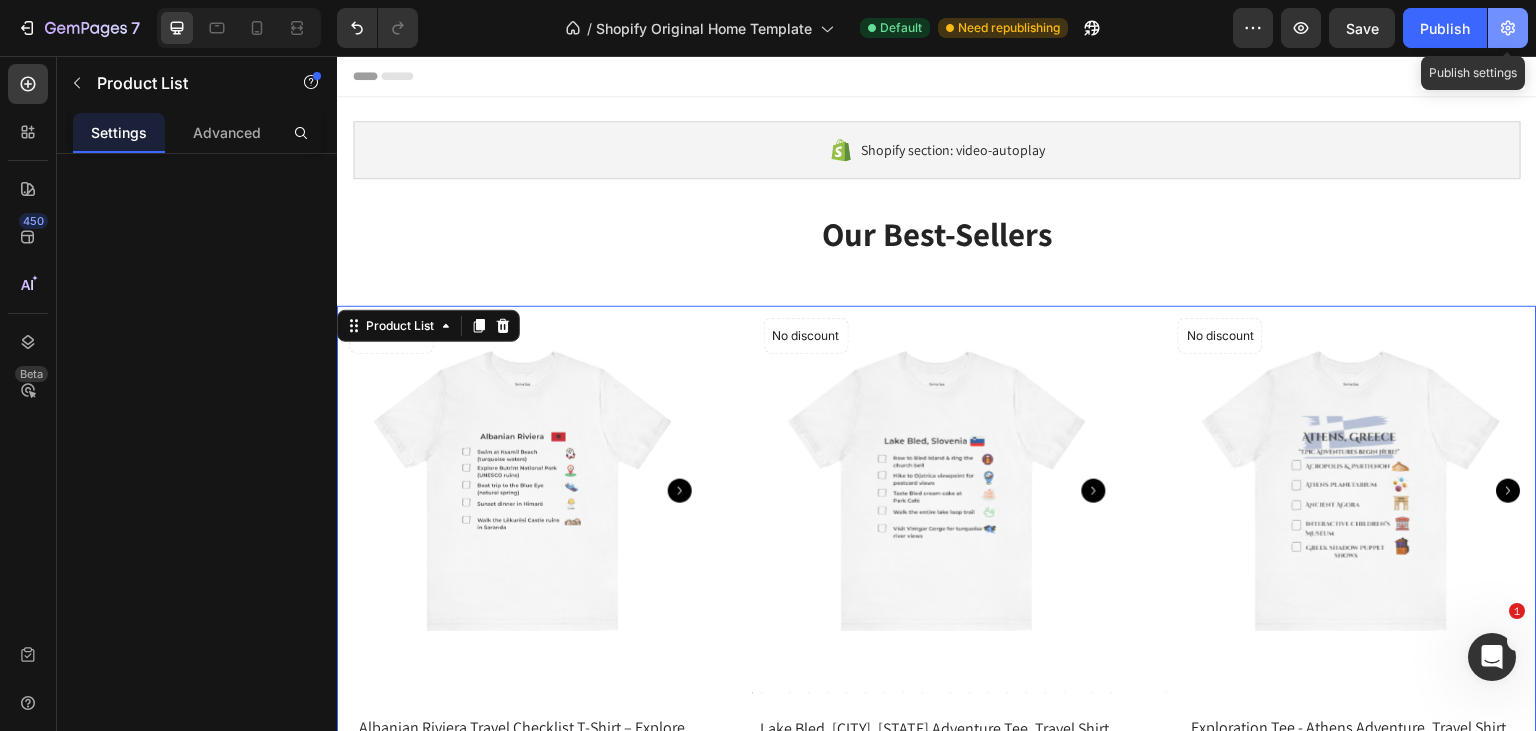 click 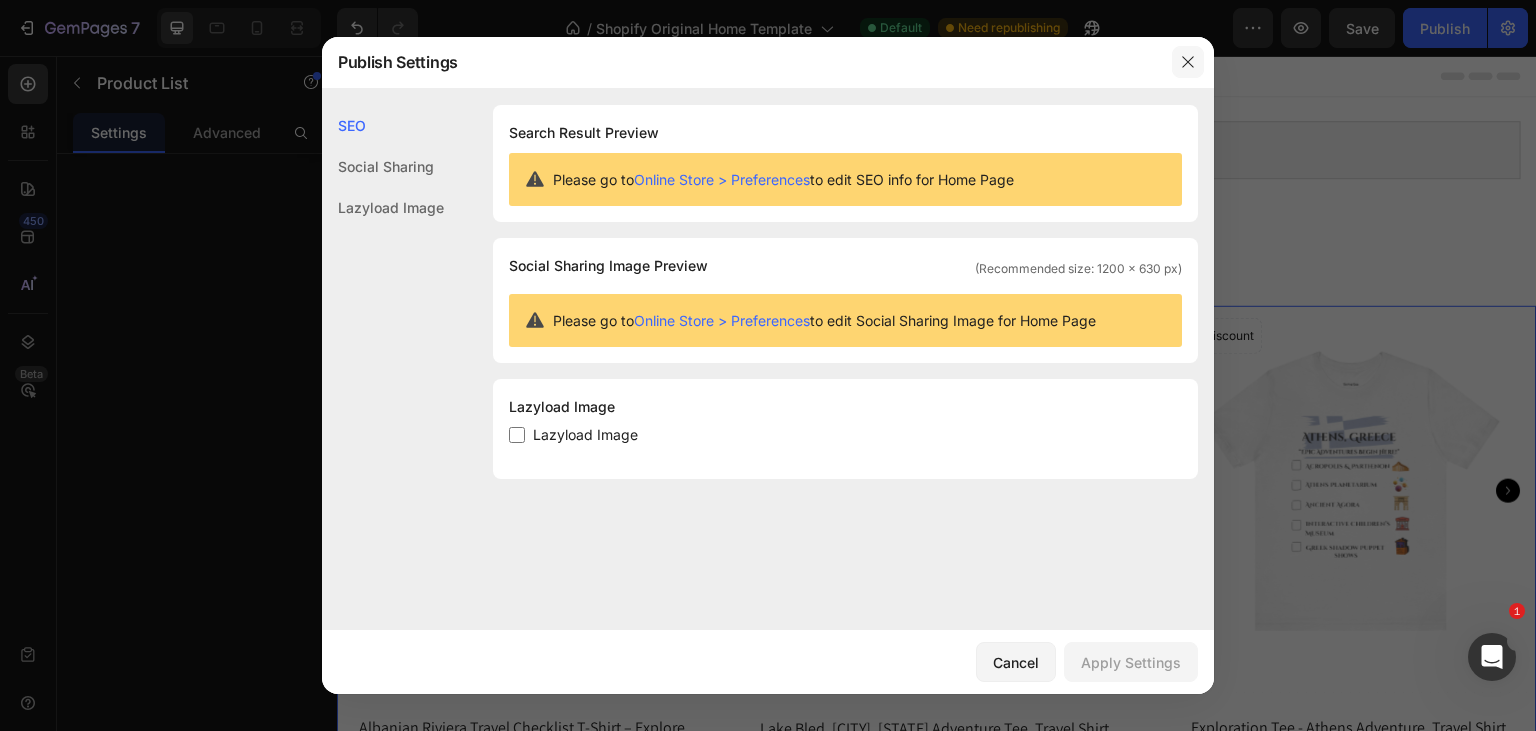 click 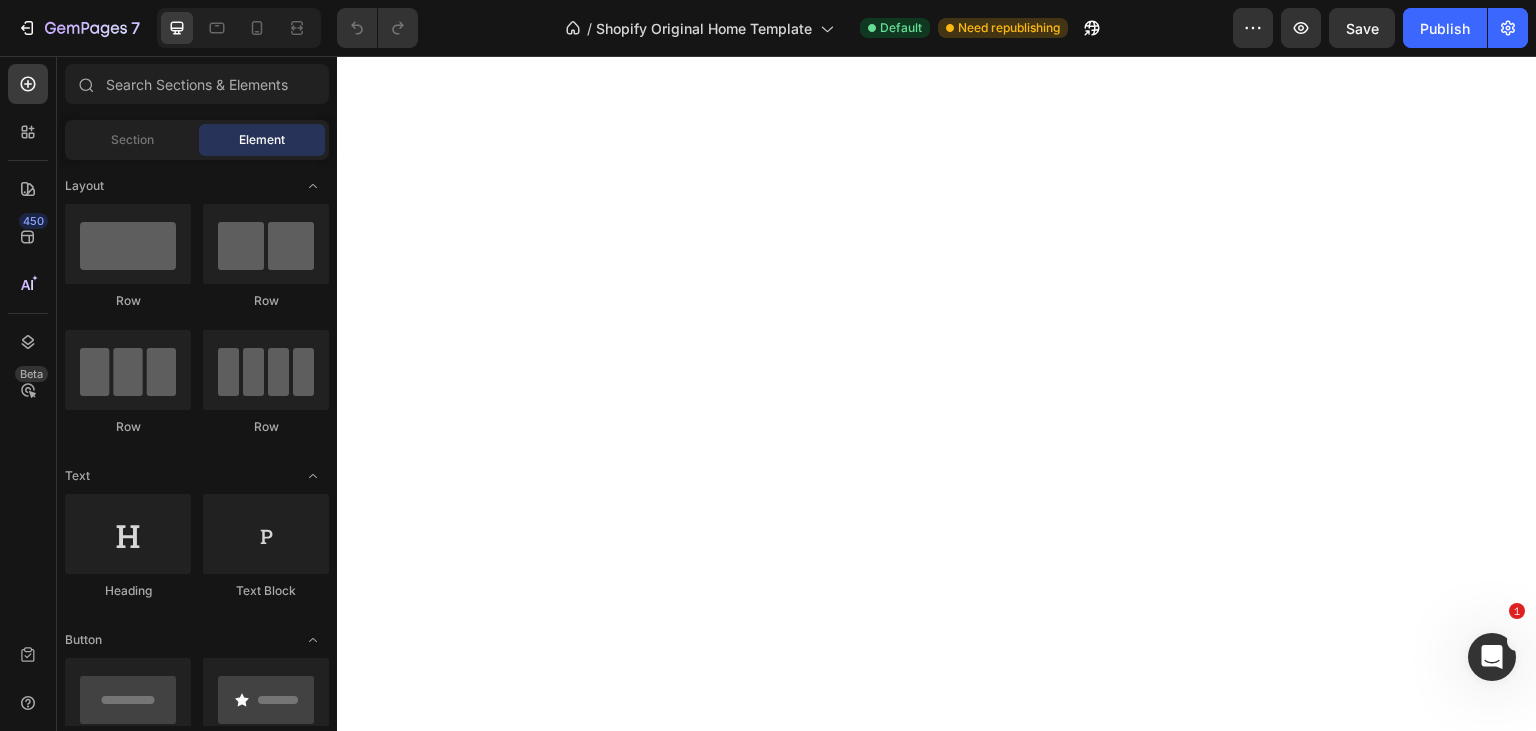 scroll, scrollTop: 0, scrollLeft: 0, axis: both 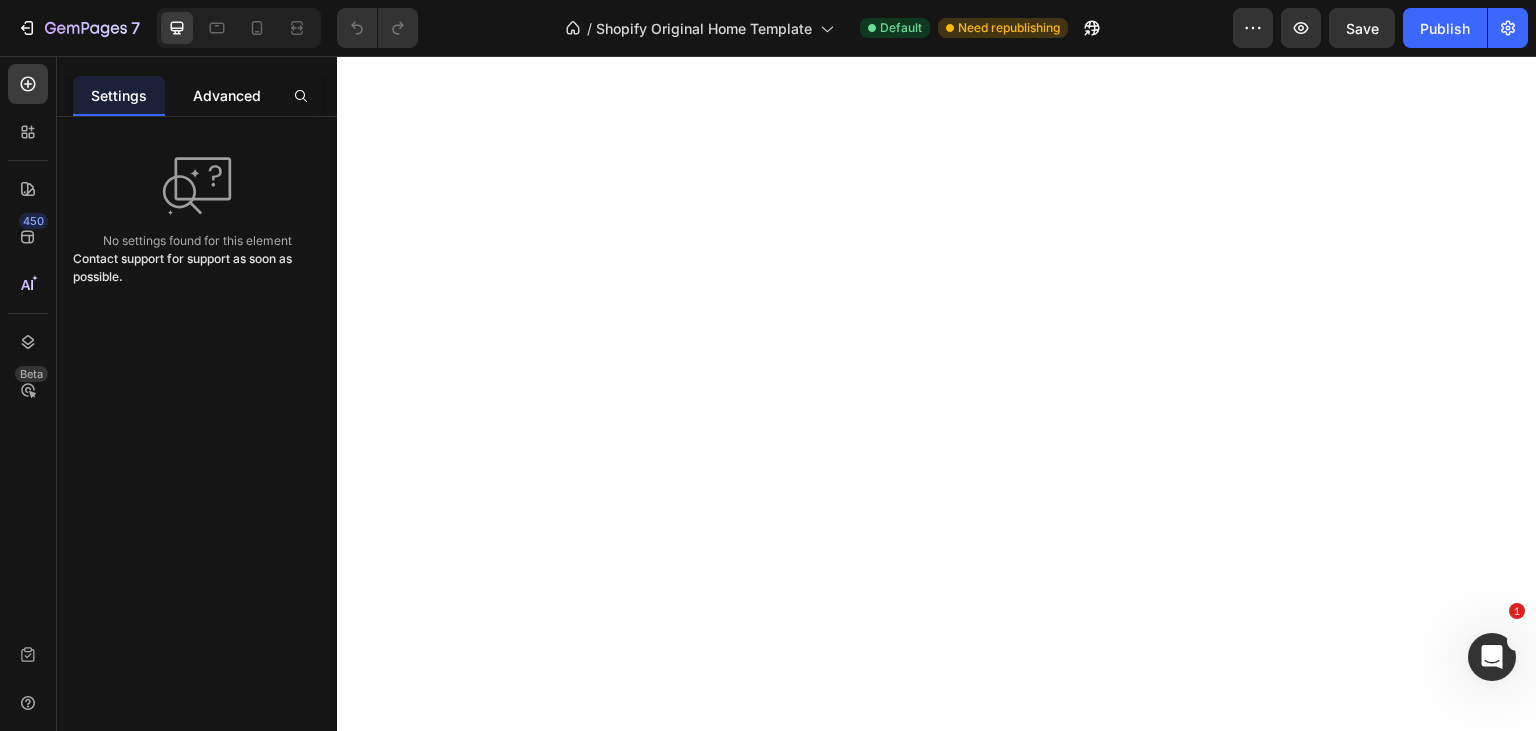 click on "Advanced" 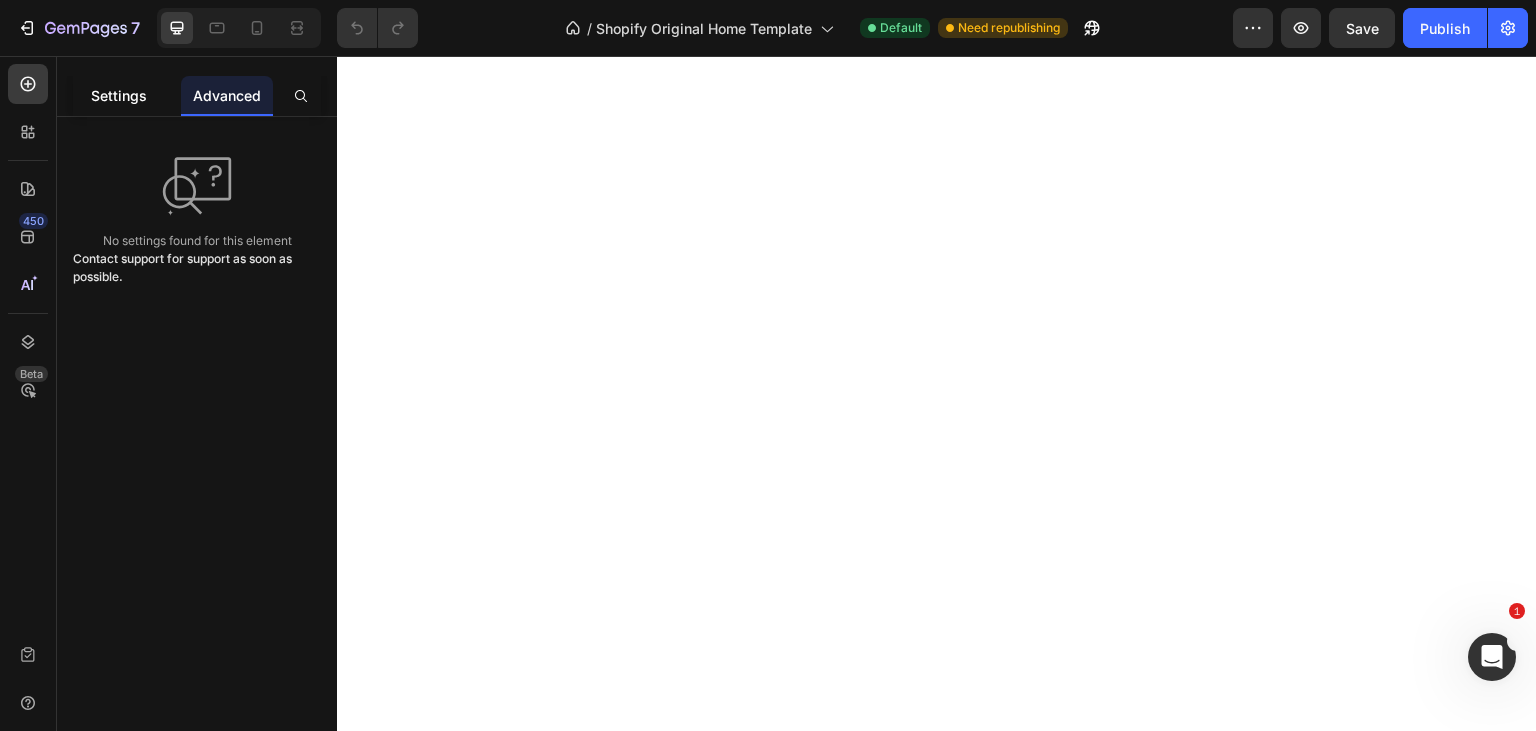click on "Settings" at bounding box center (119, 95) 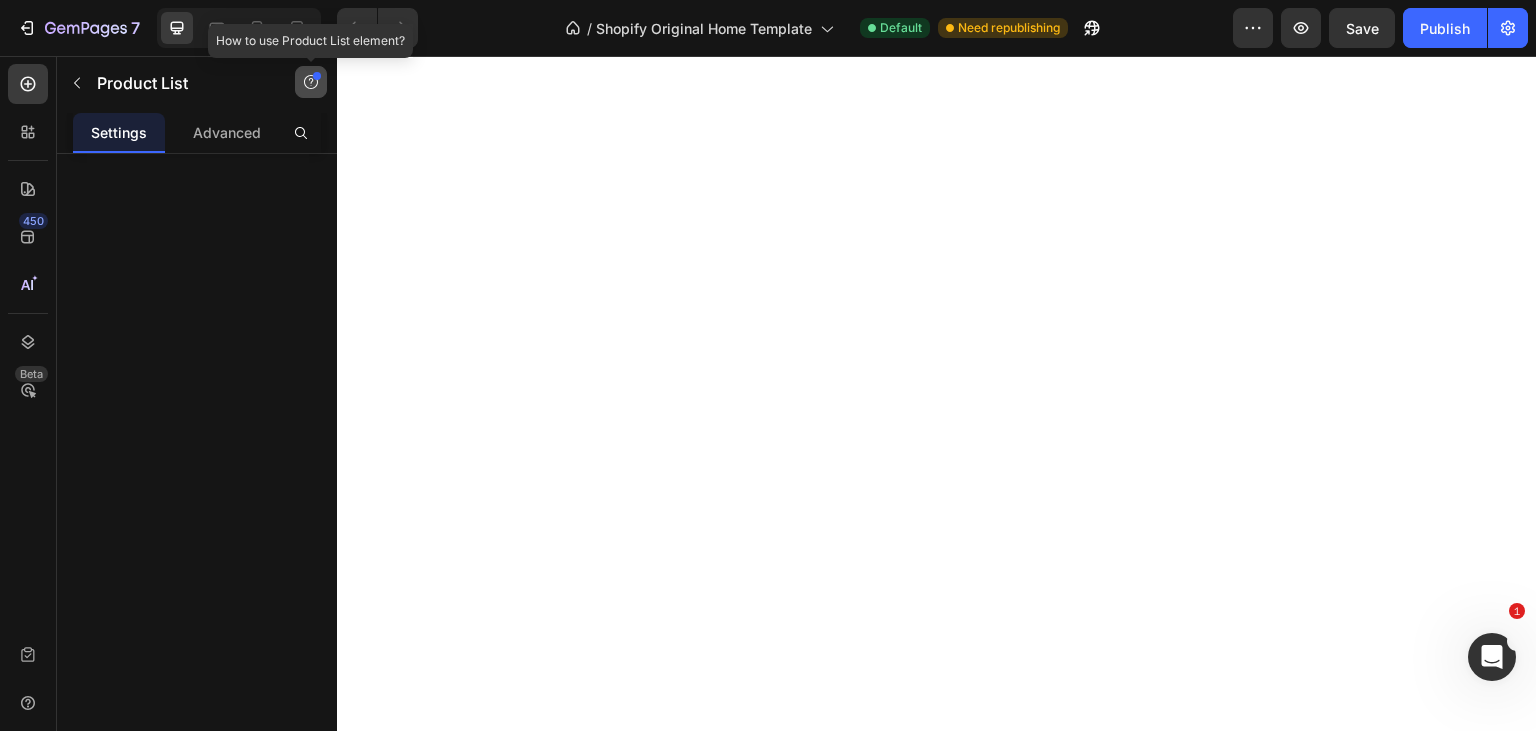 click 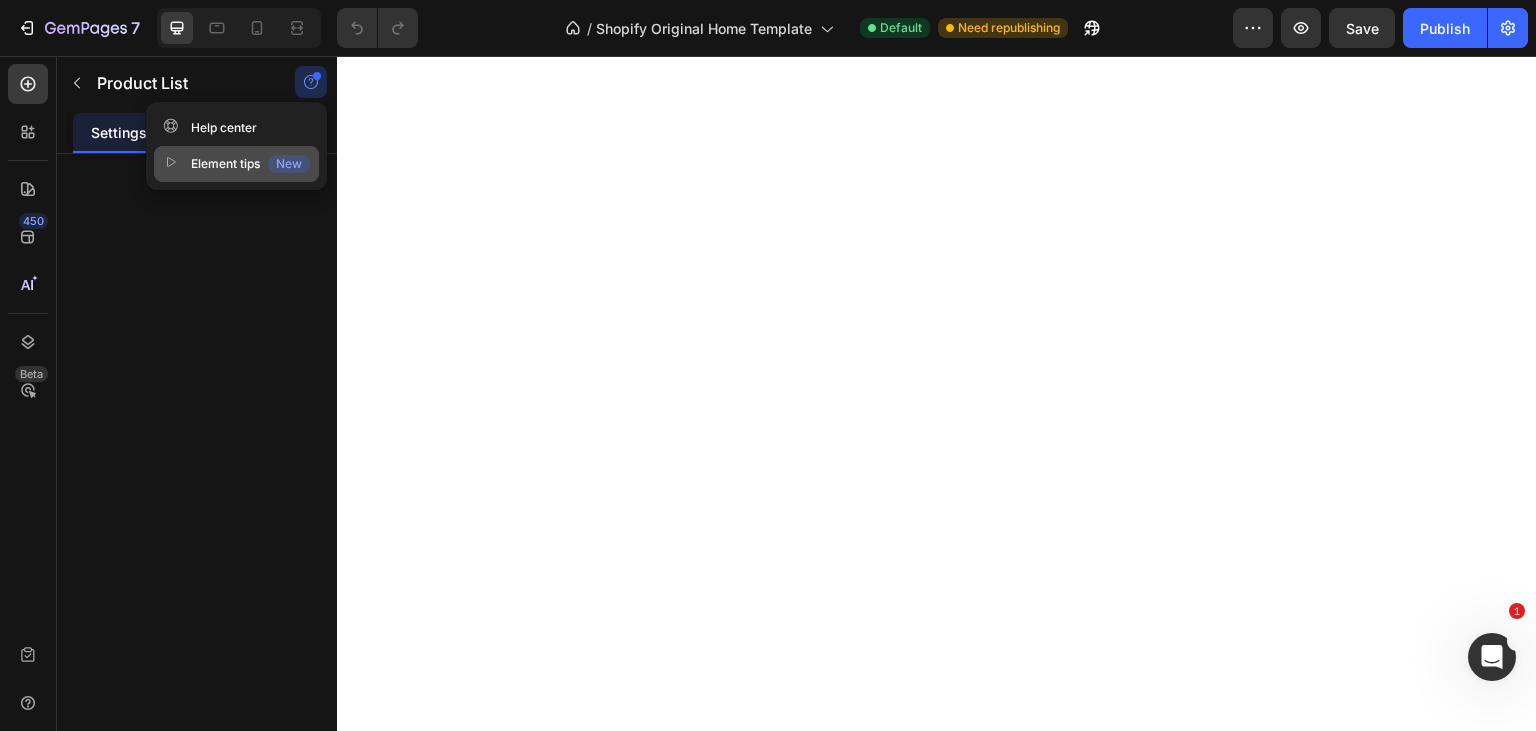 click on "Element tips   New" at bounding box center (236, 164) 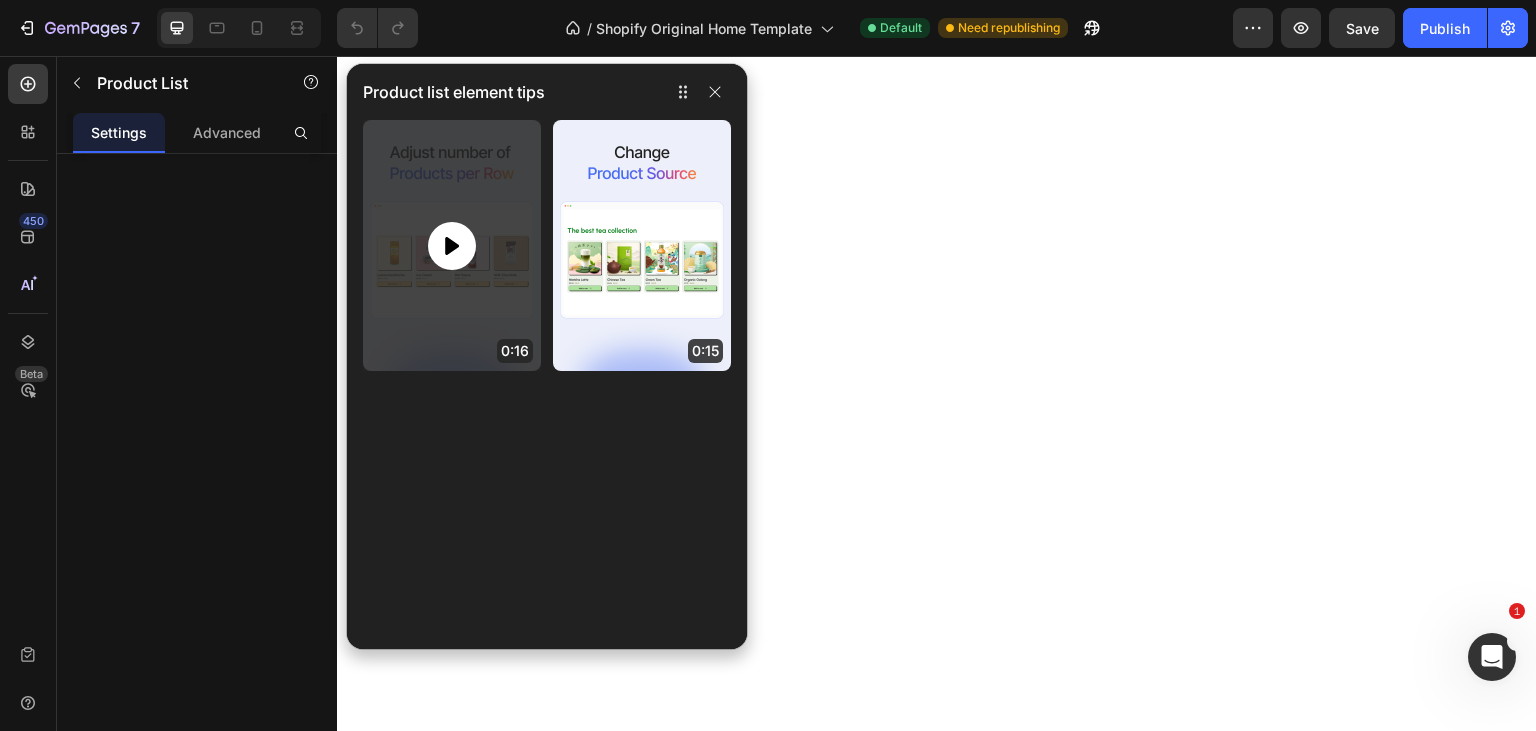 click at bounding box center (452, 246) 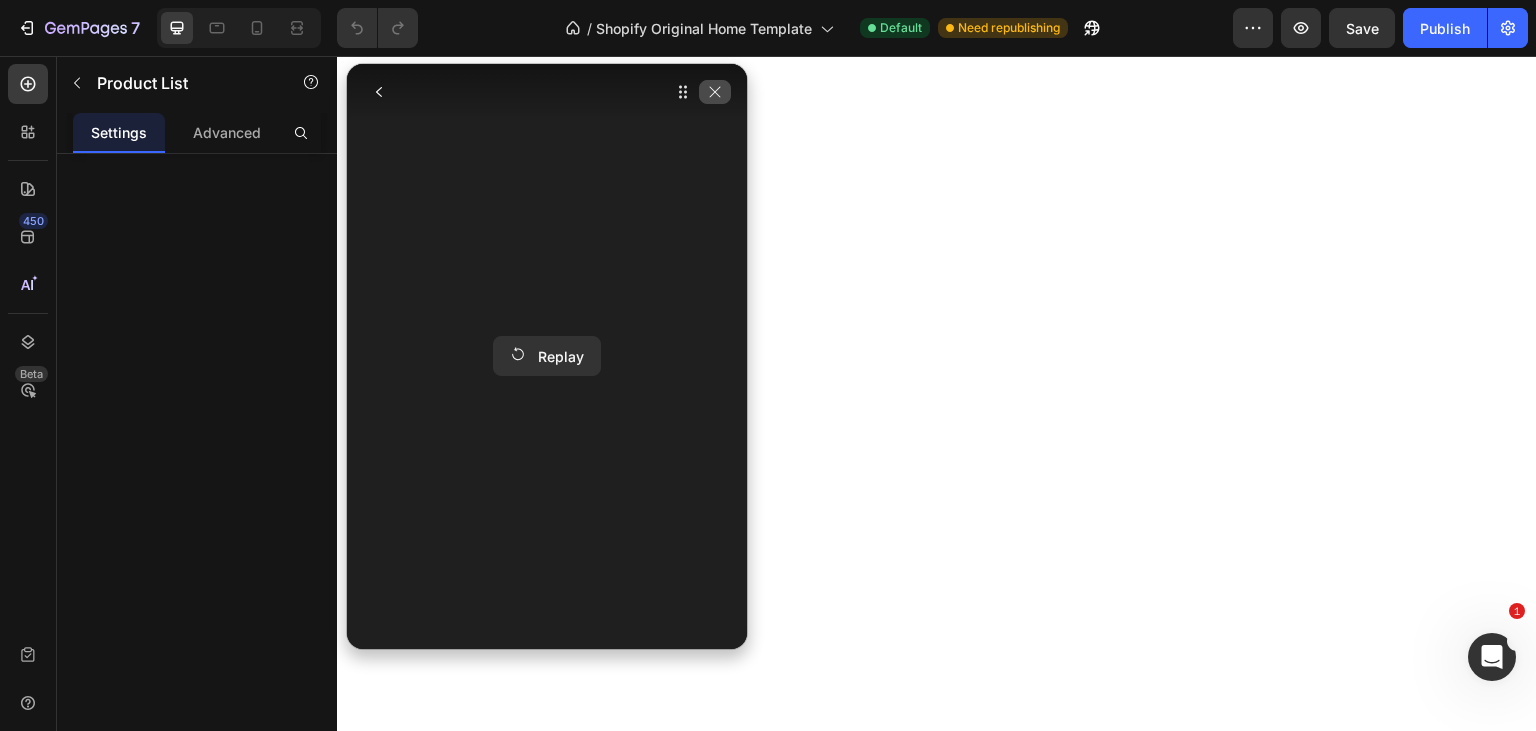 click at bounding box center [715, 92] 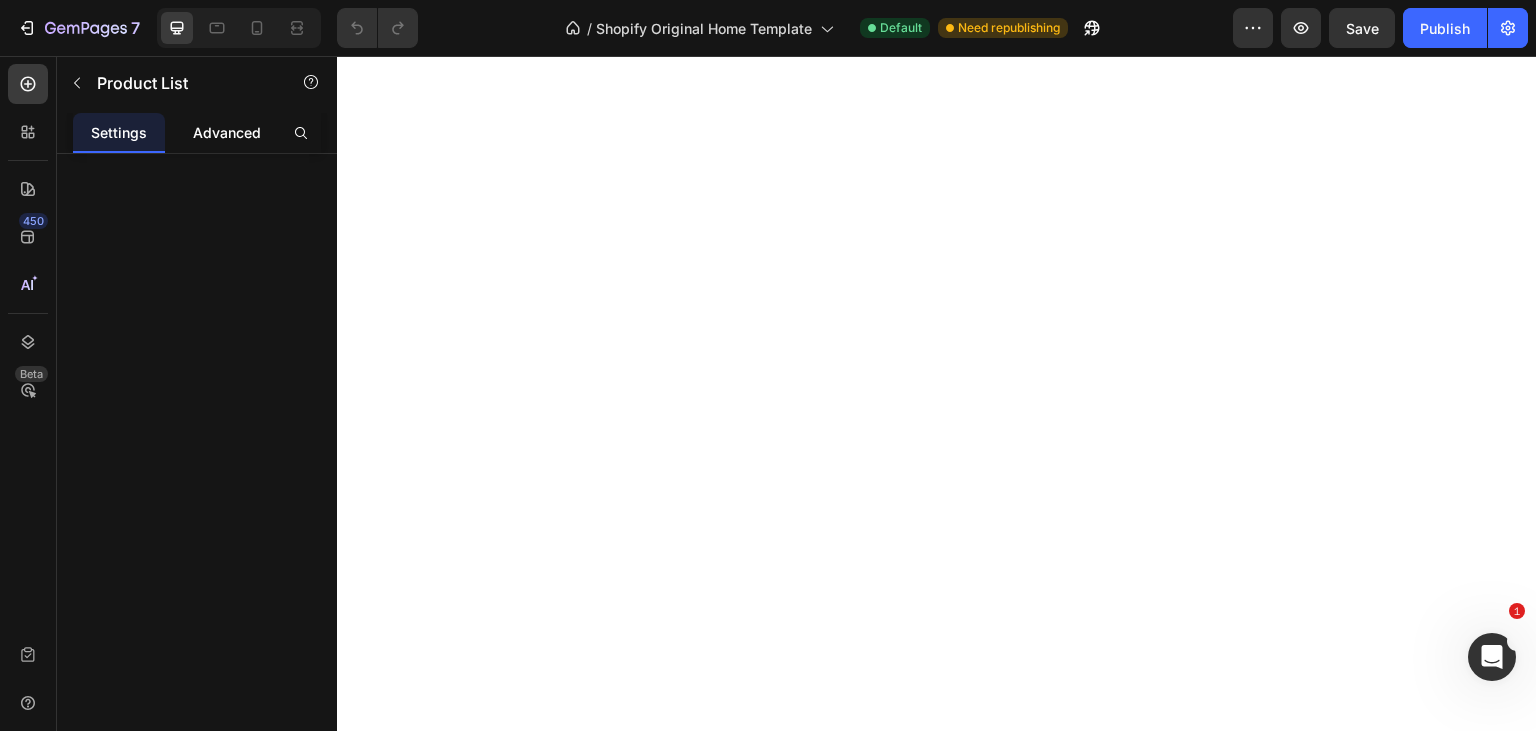 click on "Advanced" at bounding box center [227, 132] 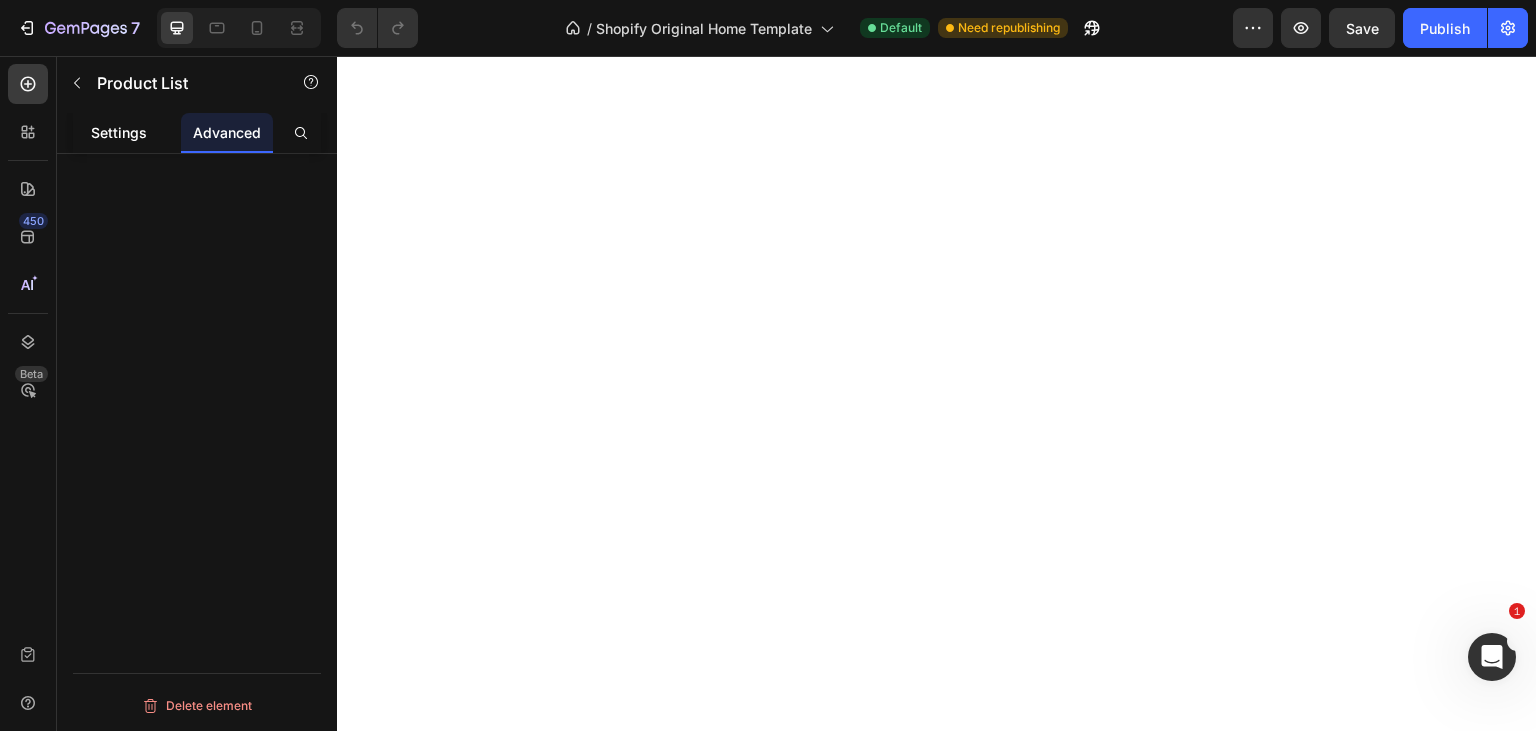 click on "Settings" at bounding box center (119, 132) 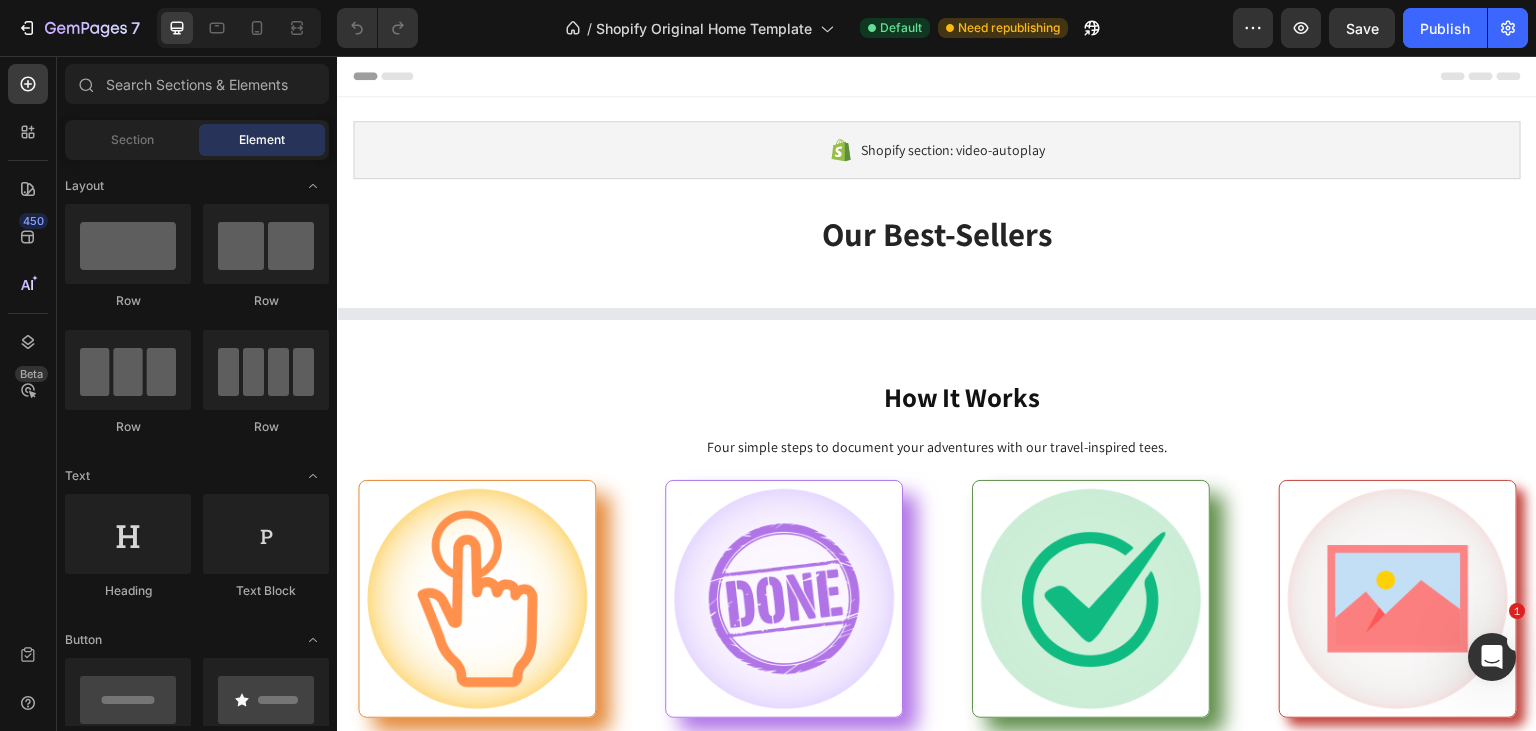 scroll, scrollTop: 0, scrollLeft: 0, axis: both 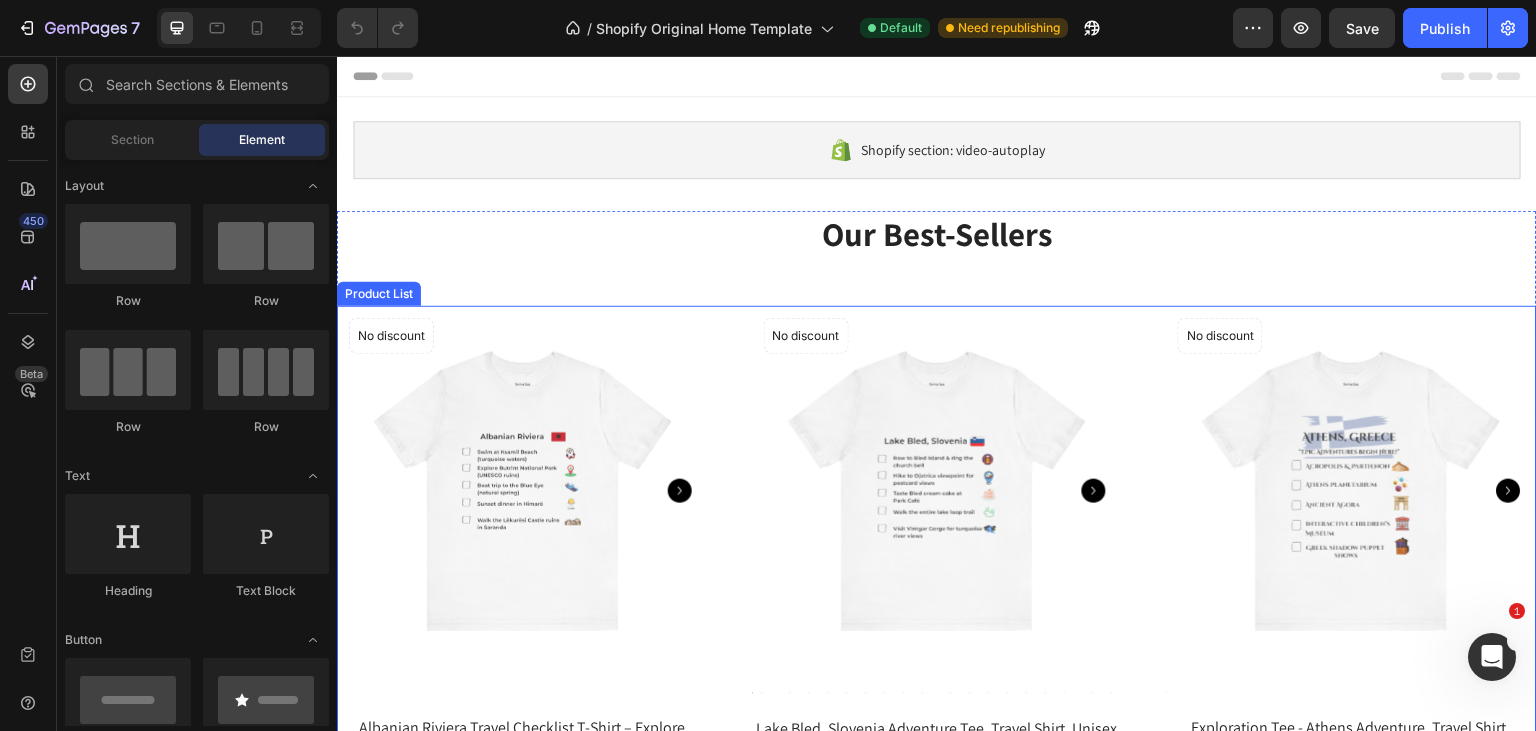 click on "Product Images No discount   Not be displayed when published Product Badge Row Albanian Riviera Travel Checklist T-Shirt – Explore Albania in Style Product Title €24,99 Product Price Product Price No compare price Product Price Row Product List
Product Images No discount   Not be displayed when published Product Badge Row Lake Bled, Slovenia Adventure Tee, Travel Shirt, Unisex Graphic Tee, Gift for Travelers, Outdoor Enthusiast T-Shirt, Summer Vacation Wear Product Title €24,99 Product Price Product Price No compare price Product Price Row Product List
Product Images No discount   Not be displayed when published Product Badge Row Exploration Tee - Athens Adventure, Travel Shirt, Vacation Clothing, Tourist Gift, Fun Family Activities Product Title €25,00 Product Price Product Price No compare price Product Price Row Product List
Product Images No discount   Not be displayed when published Product Badge Row" at bounding box center (937, 551) 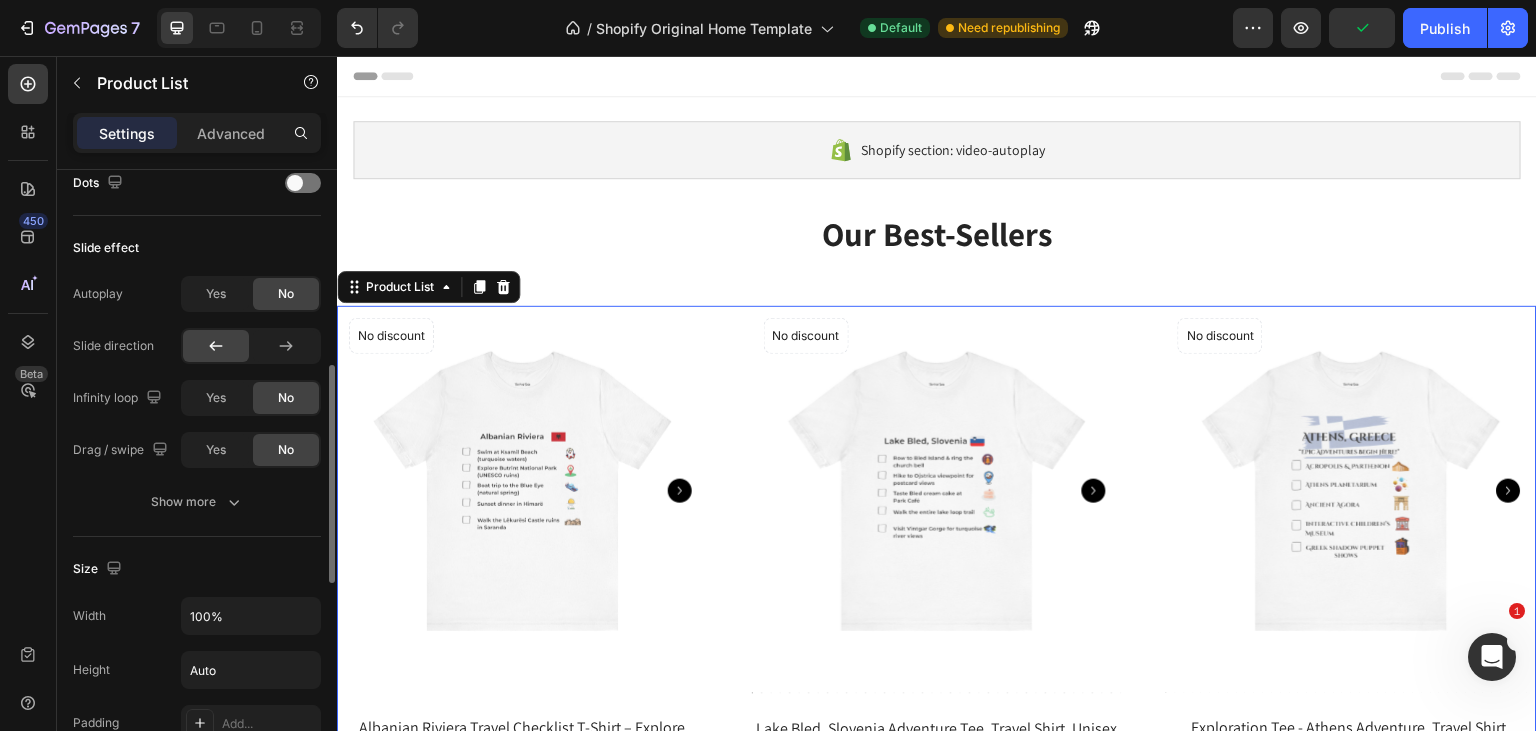 scroll, scrollTop: 573, scrollLeft: 0, axis: vertical 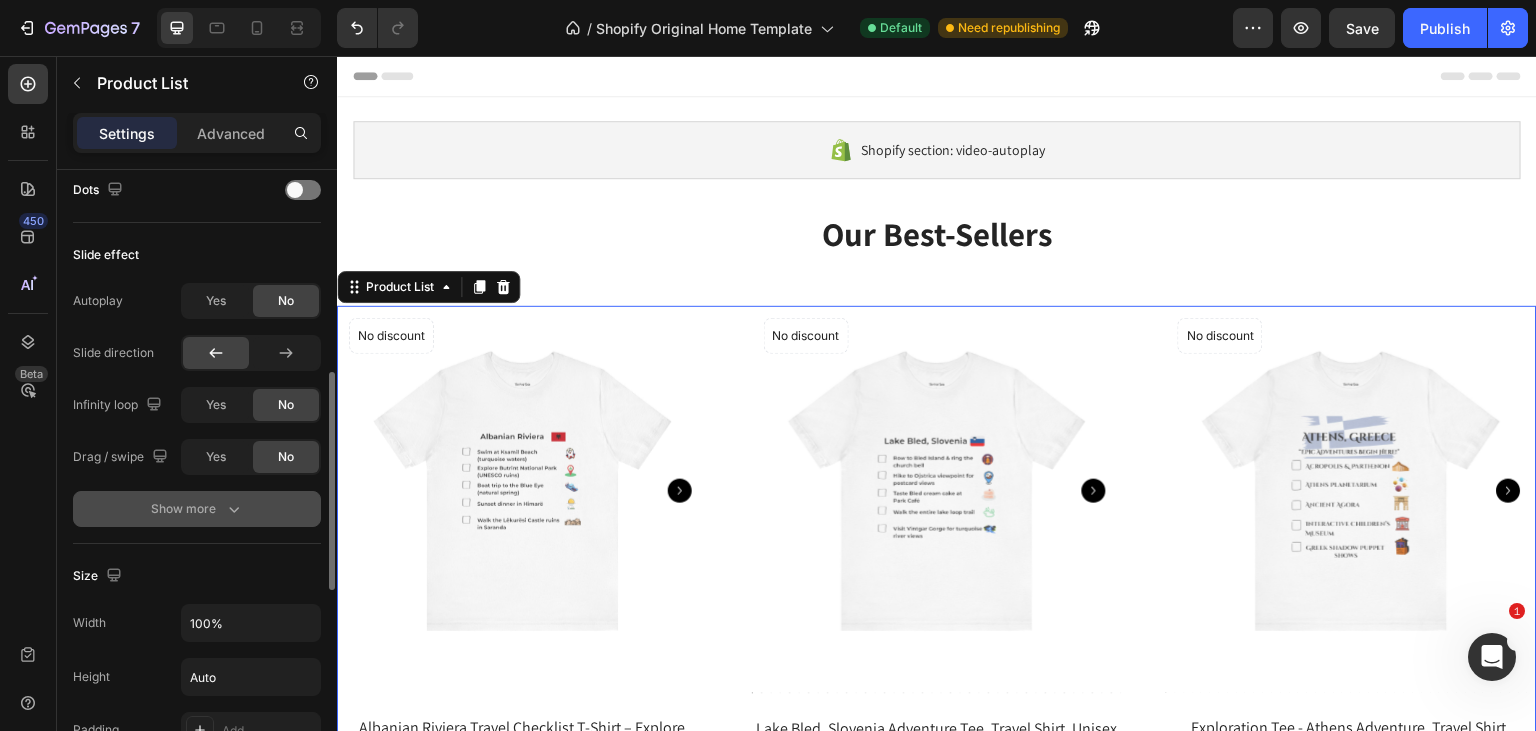 click on "Show more" at bounding box center [197, 509] 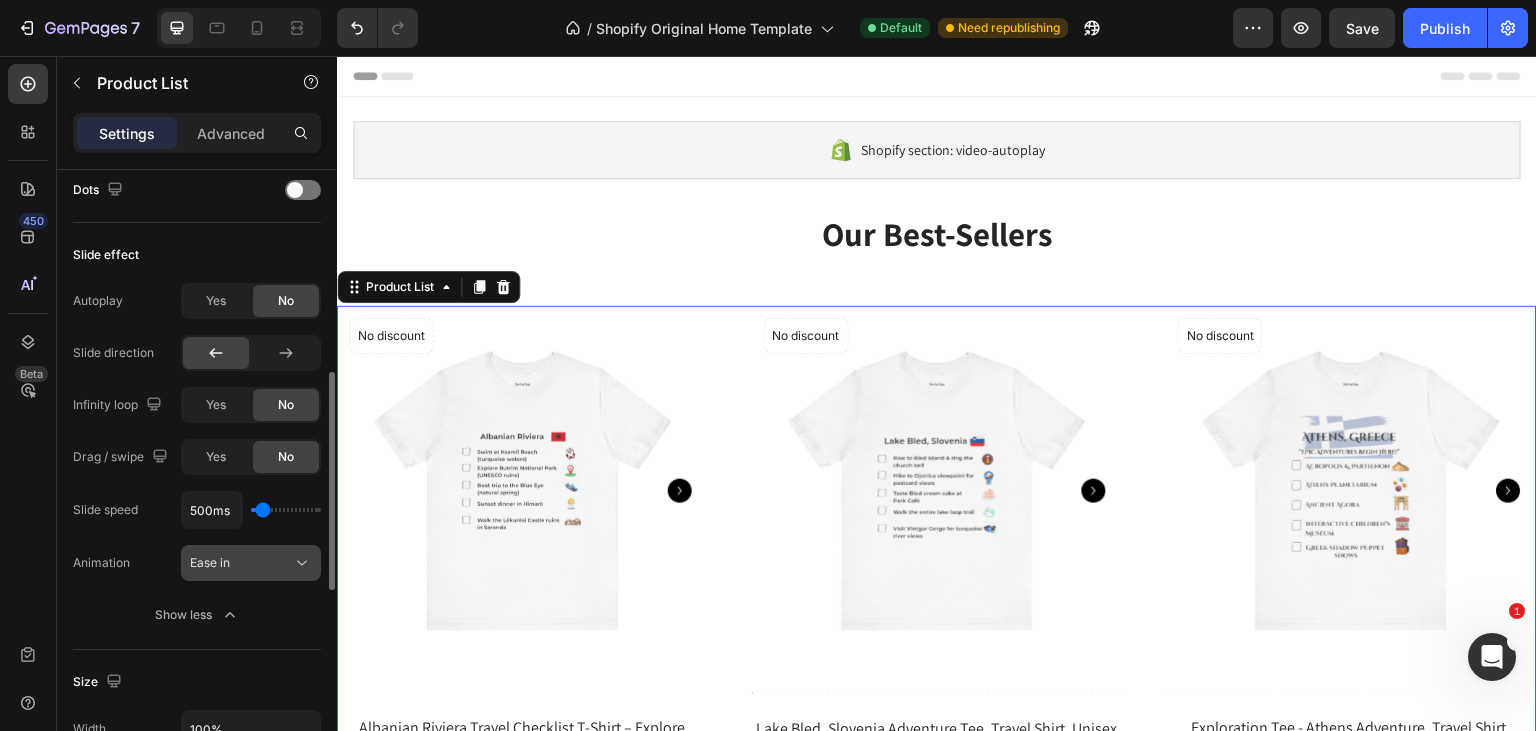 click on "Ease in" at bounding box center (210, 562) 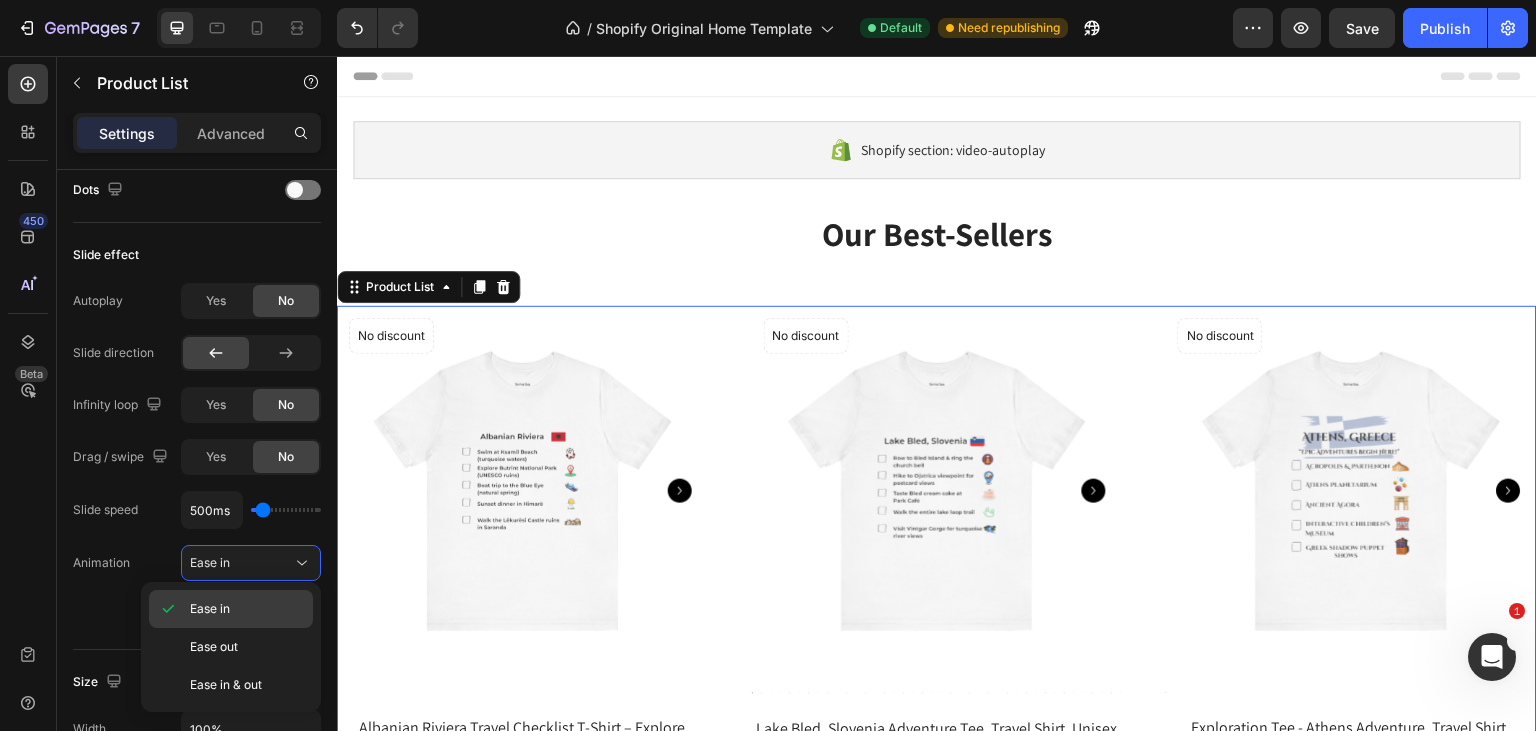 click 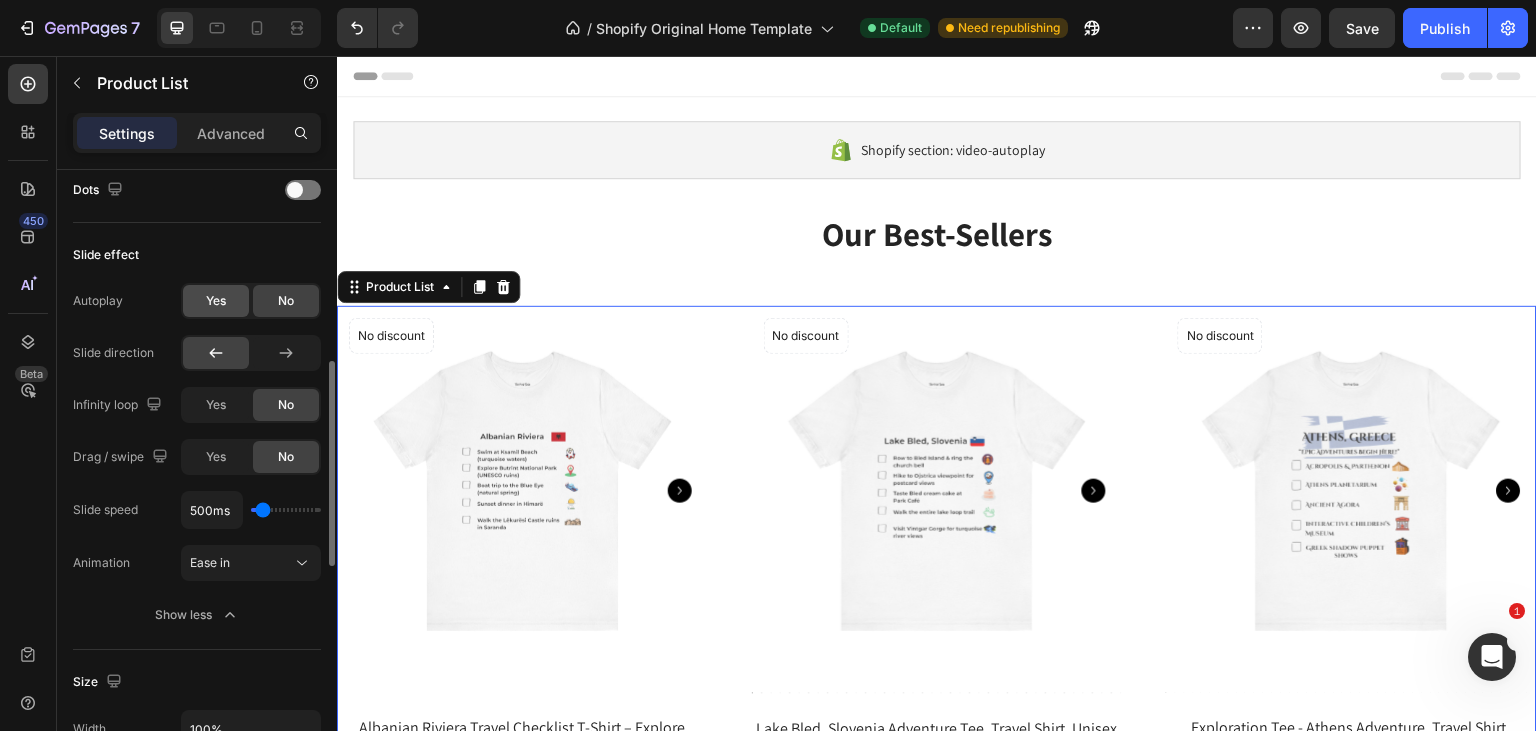 click on "Yes" 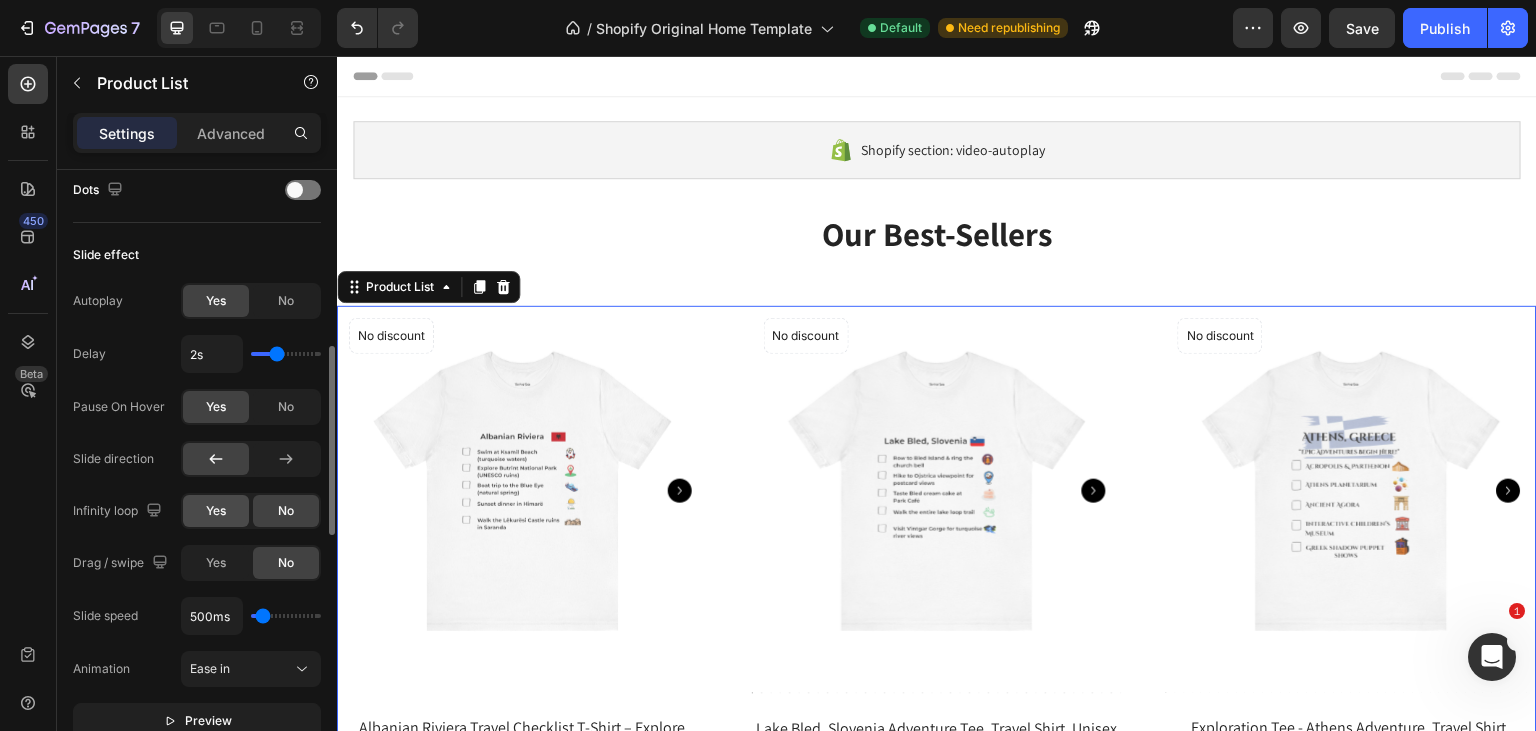 click on "Yes" 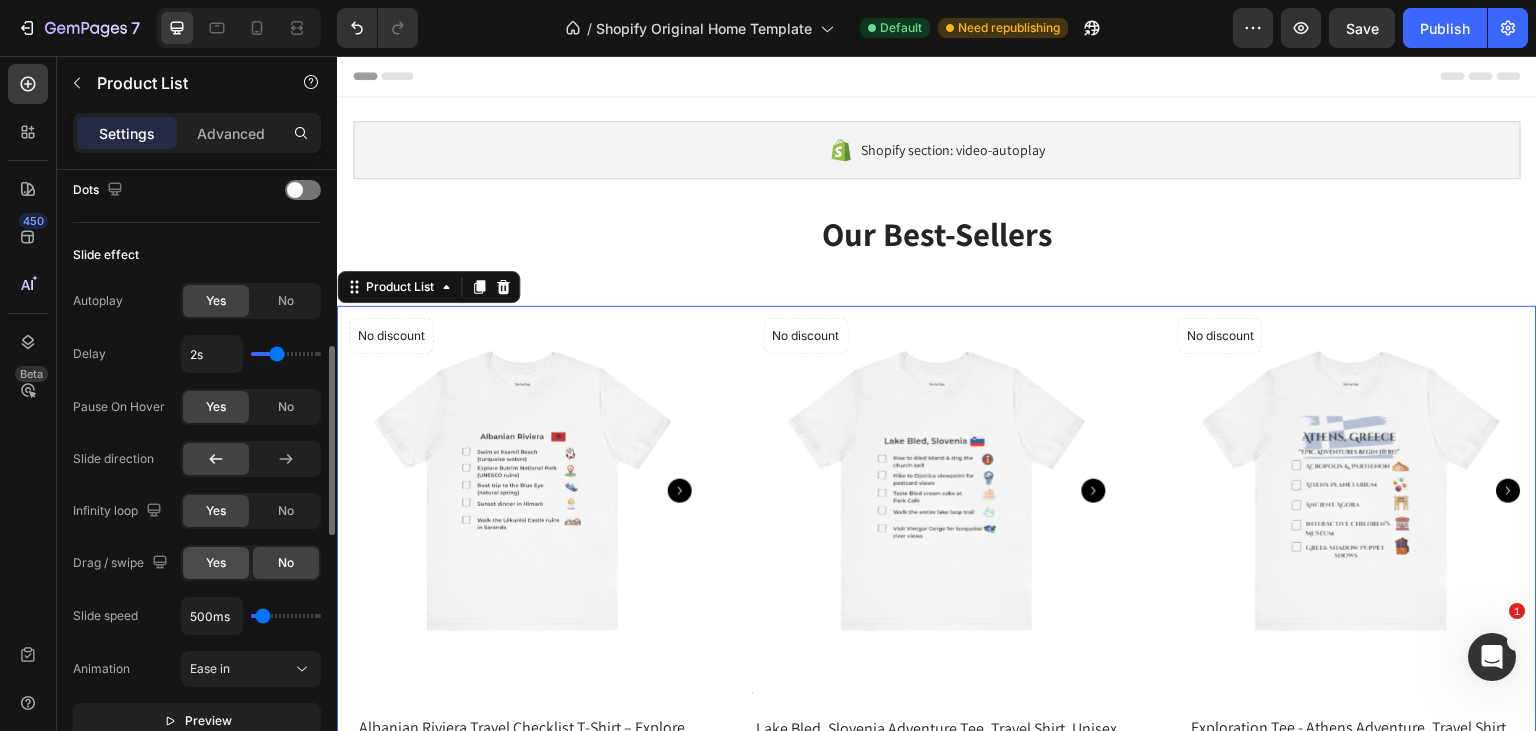 click on "Yes" 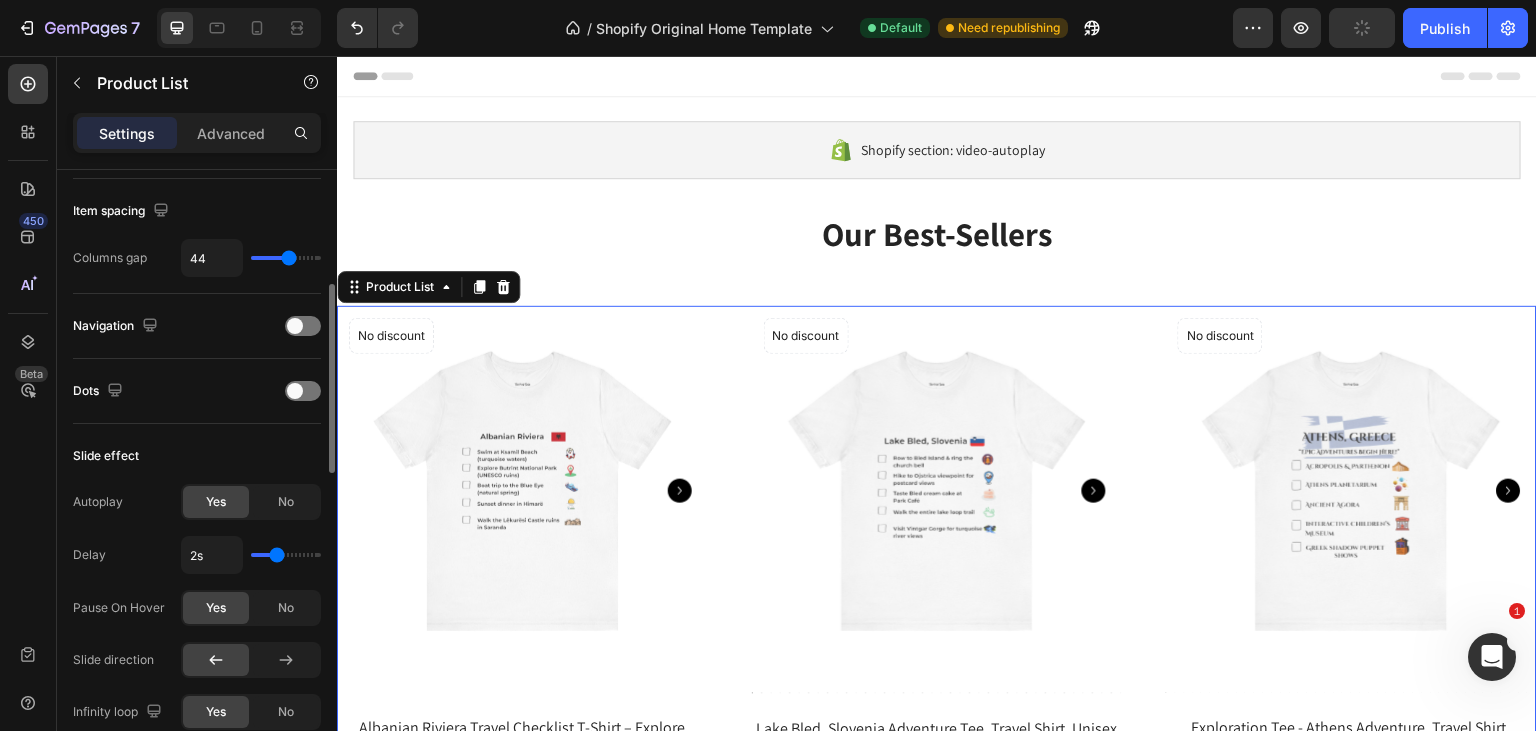 scroll, scrollTop: 371, scrollLeft: 0, axis: vertical 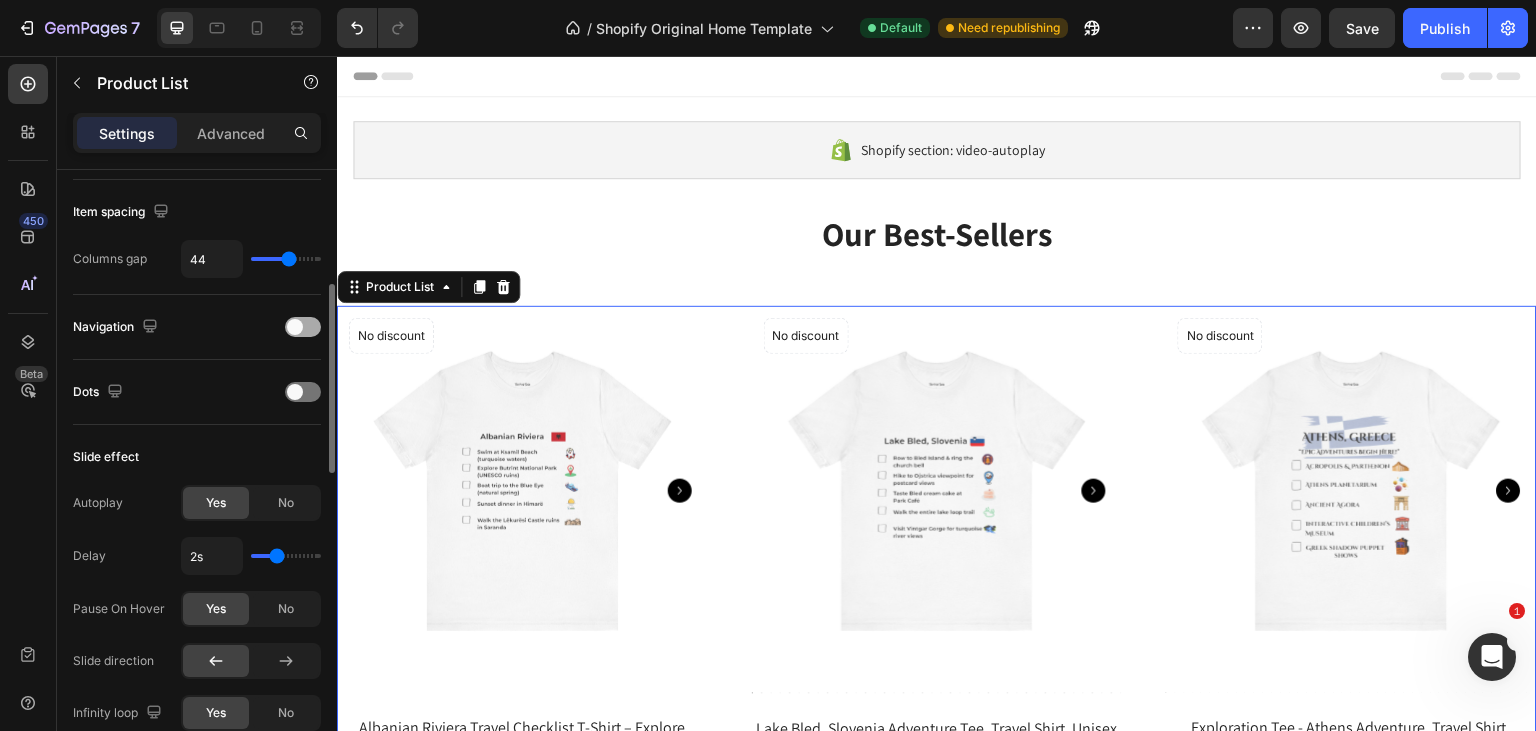 click at bounding box center (303, 327) 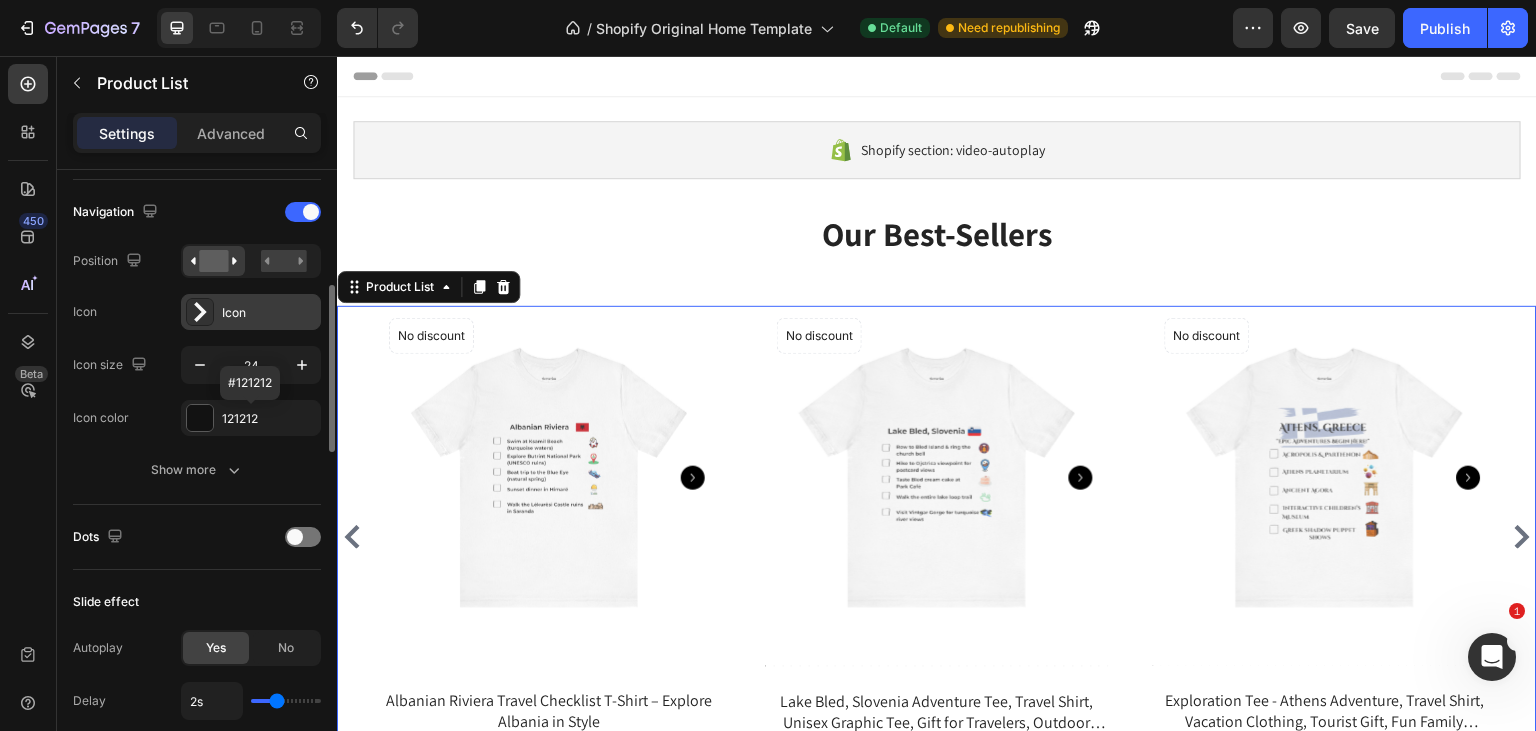 scroll, scrollTop: 457, scrollLeft: 0, axis: vertical 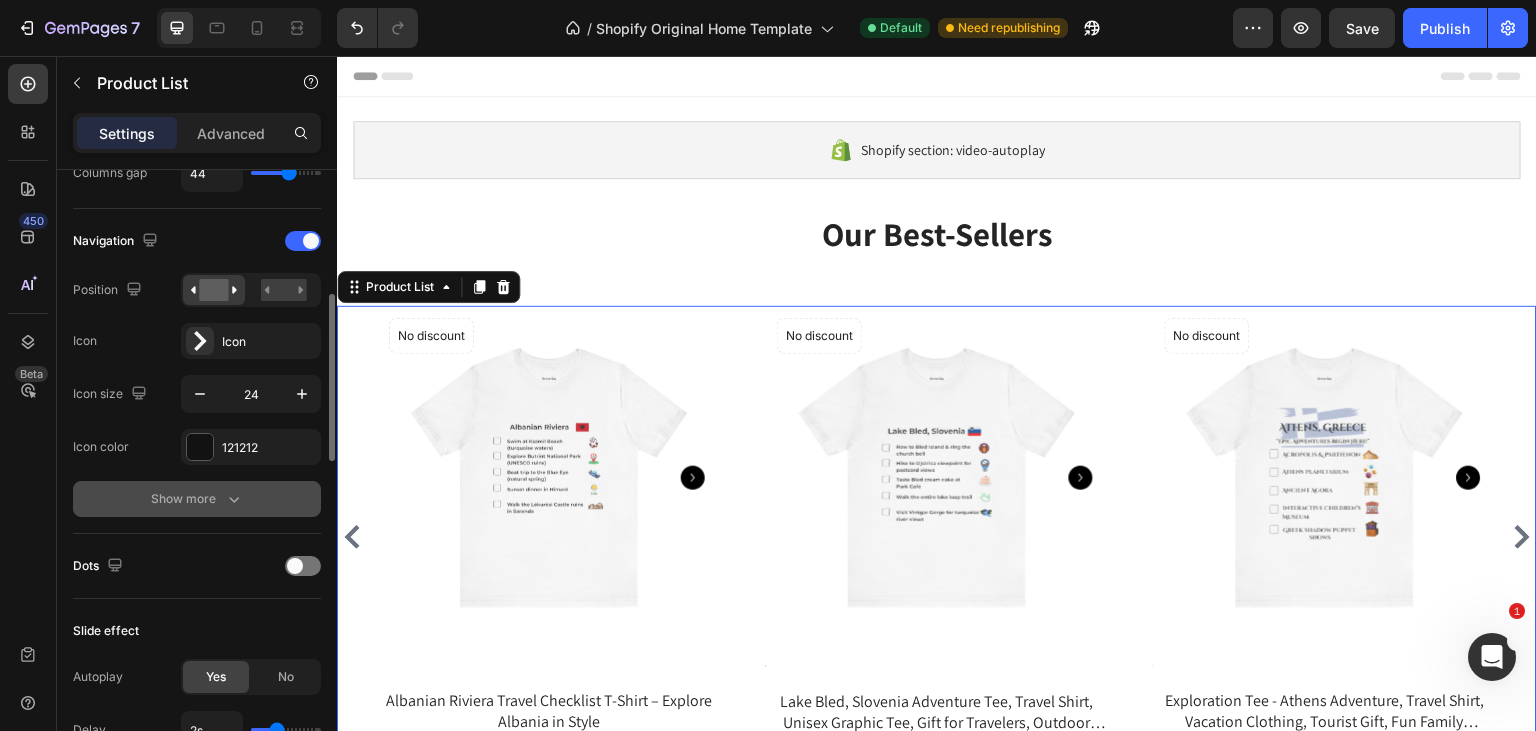 click on "Show more" at bounding box center (197, 499) 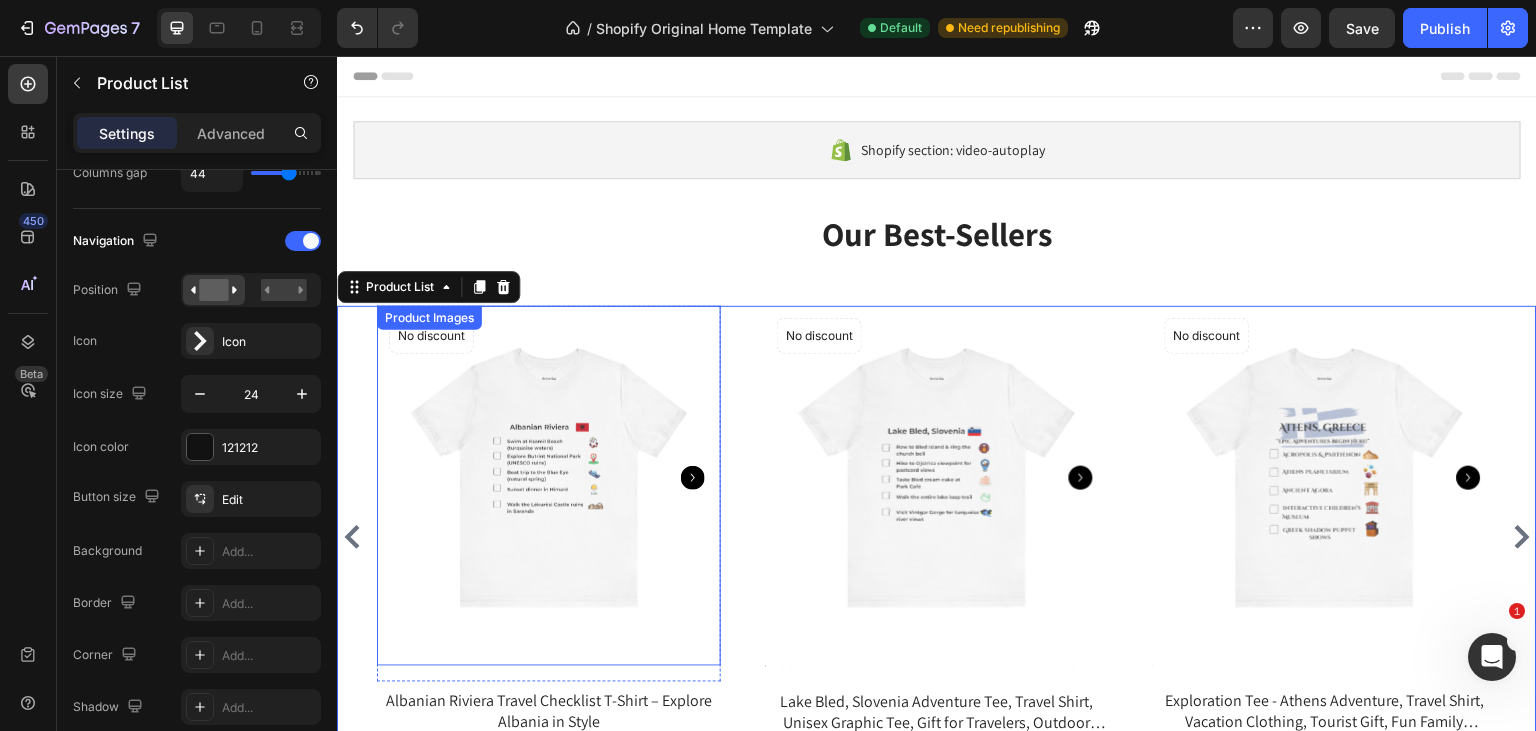 click 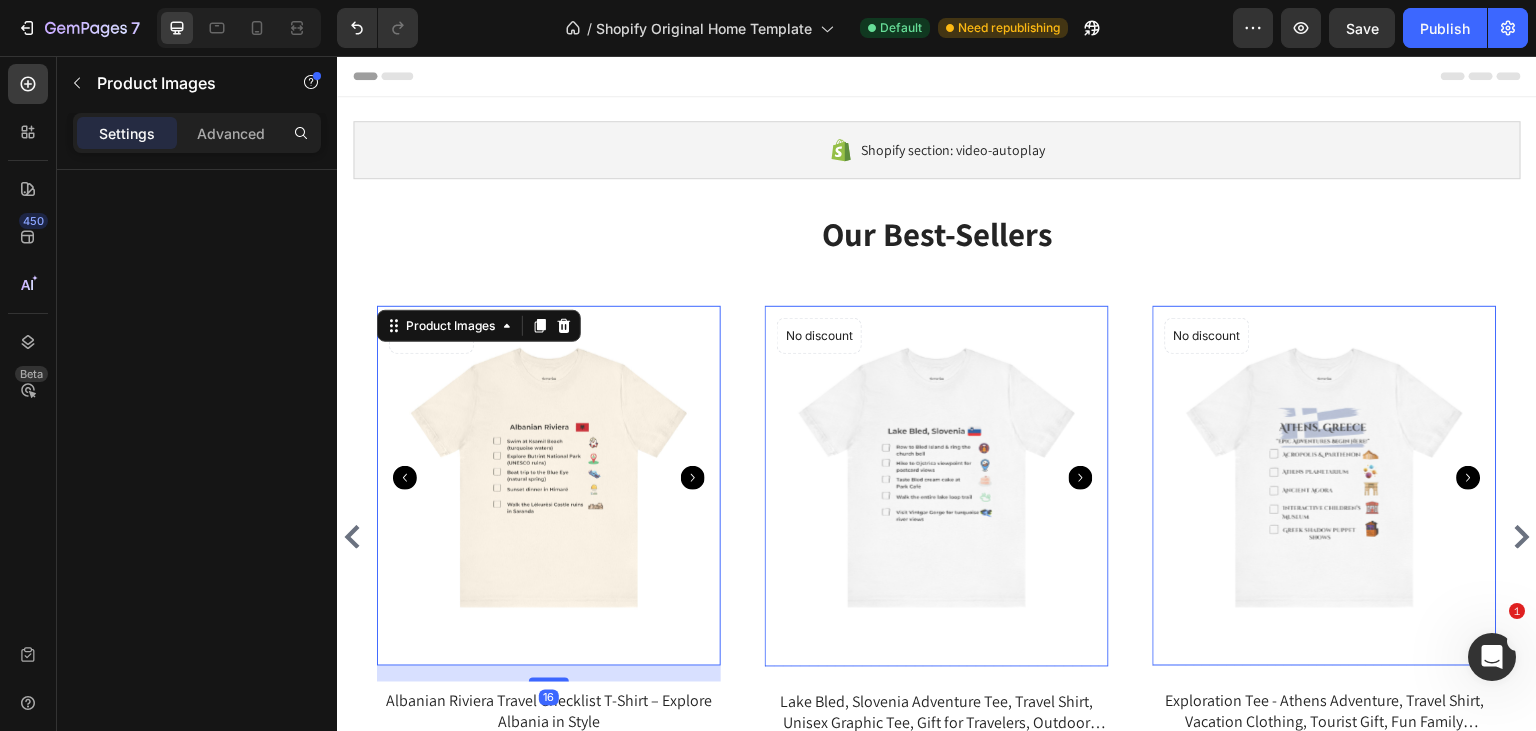 click 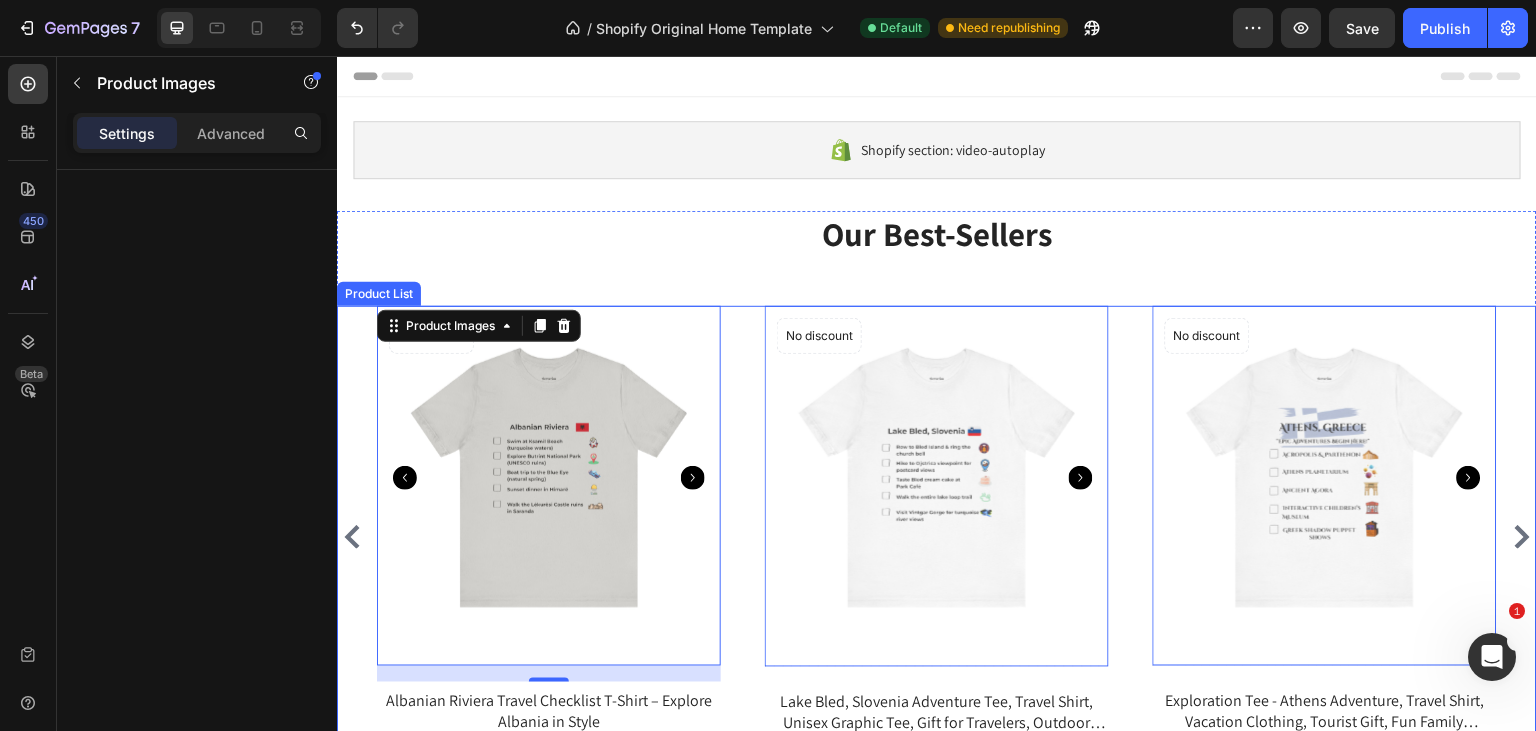 click 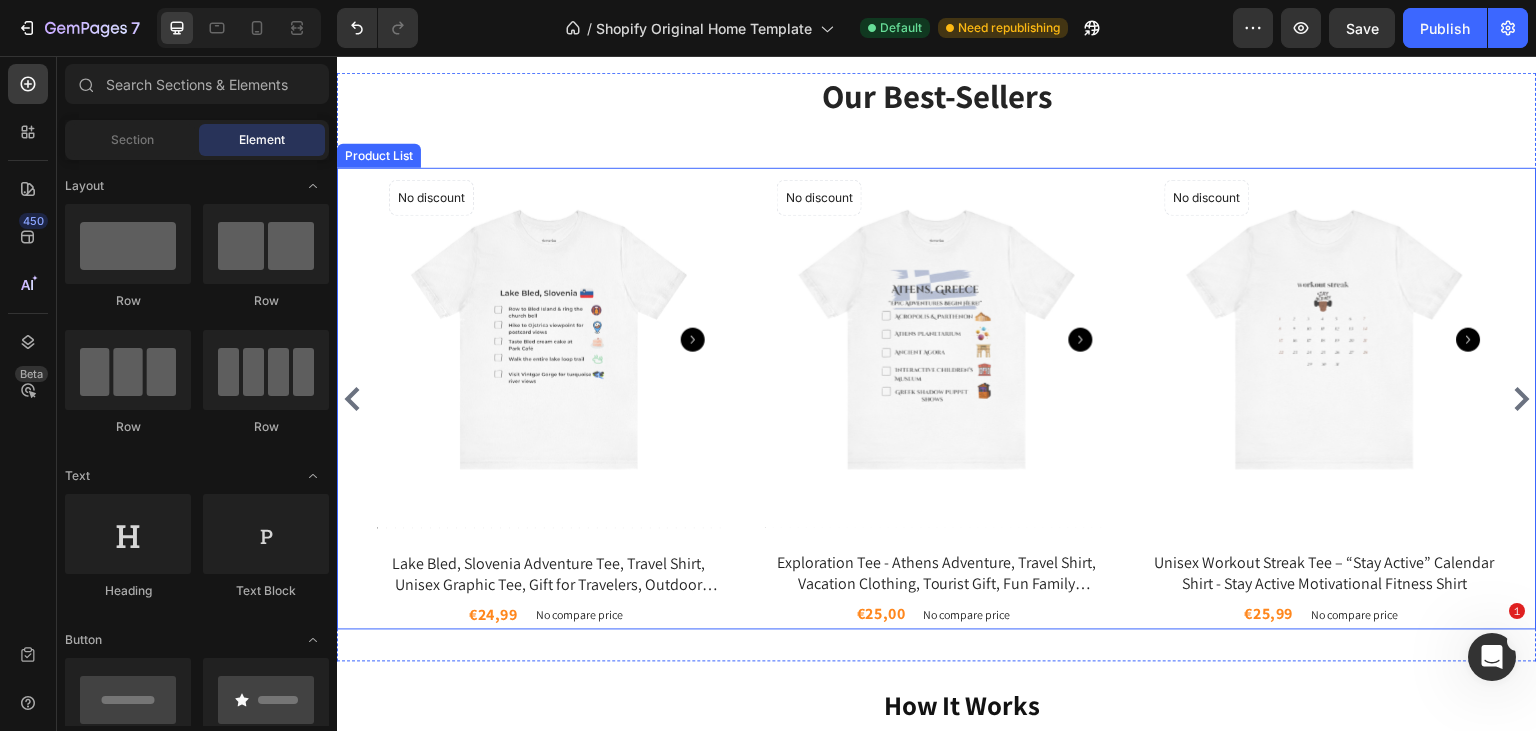 scroll, scrollTop: 130, scrollLeft: 0, axis: vertical 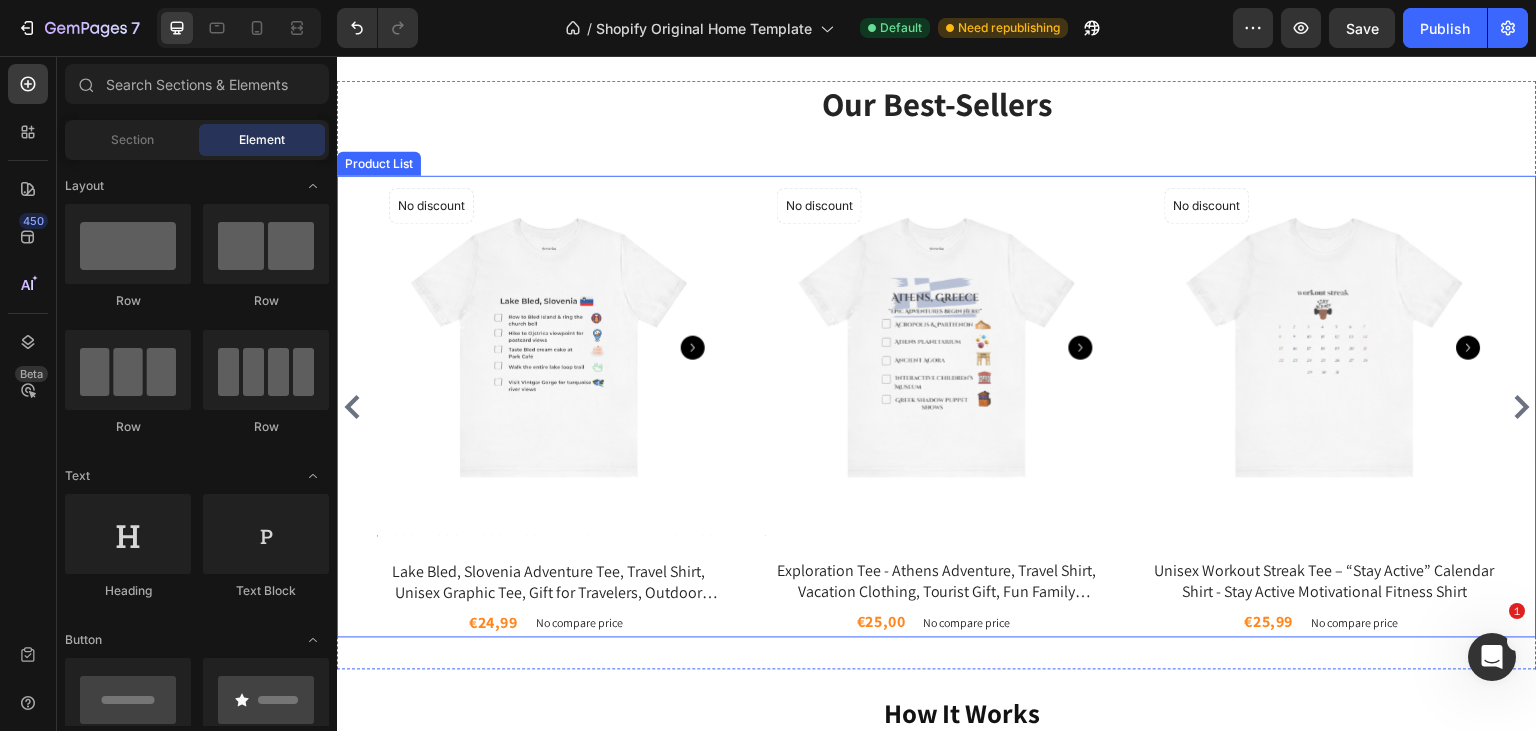 click 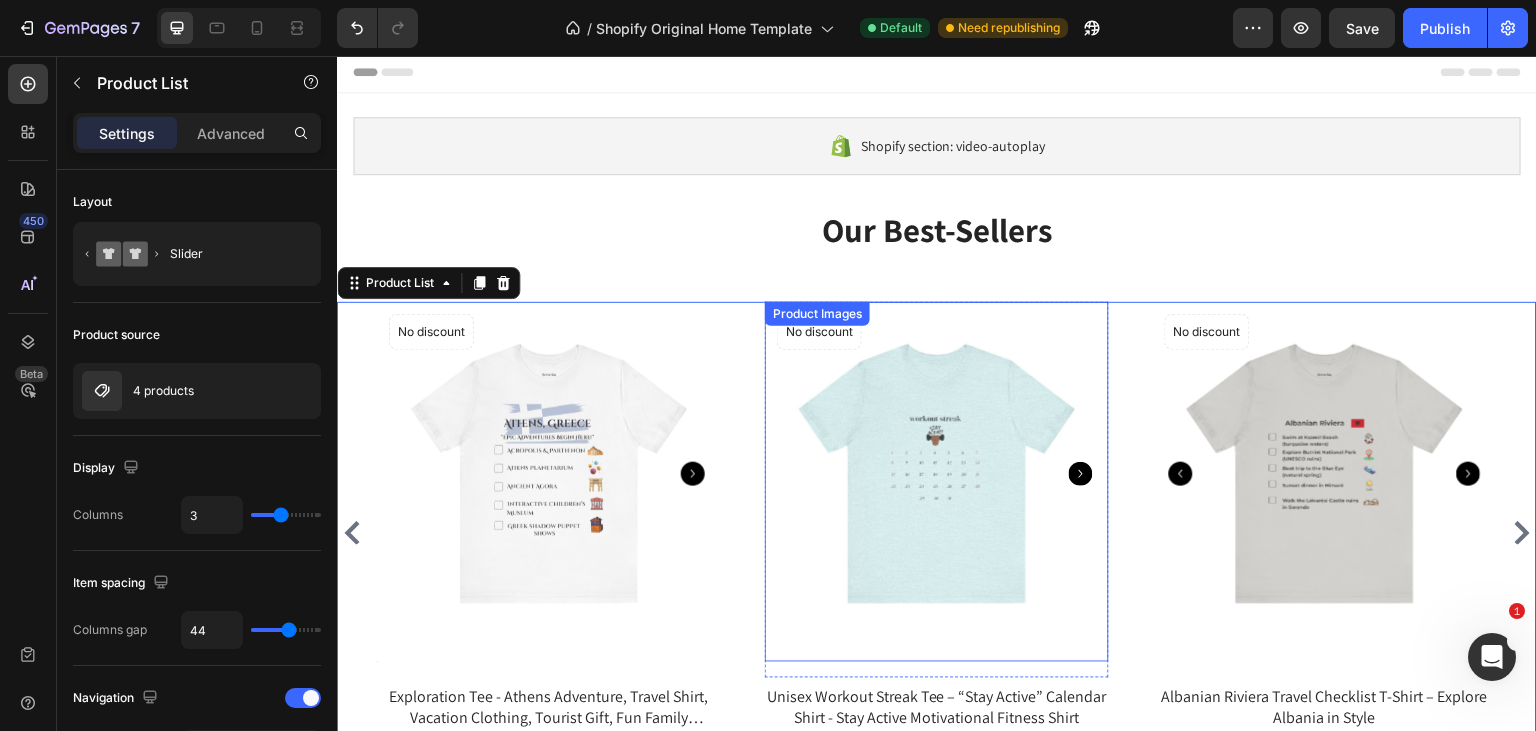 scroll, scrollTop: 0, scrollLeft: 0, axis: both 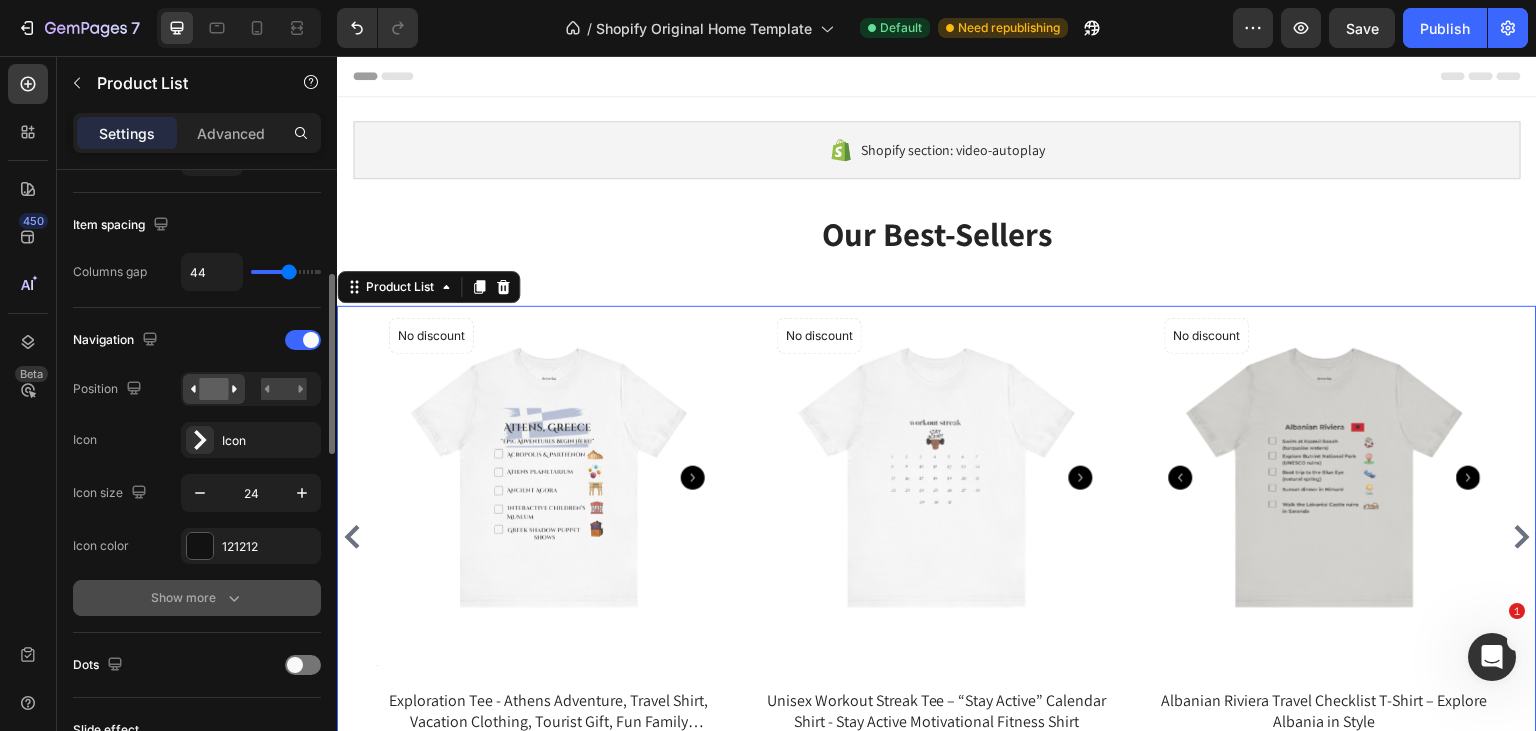 click 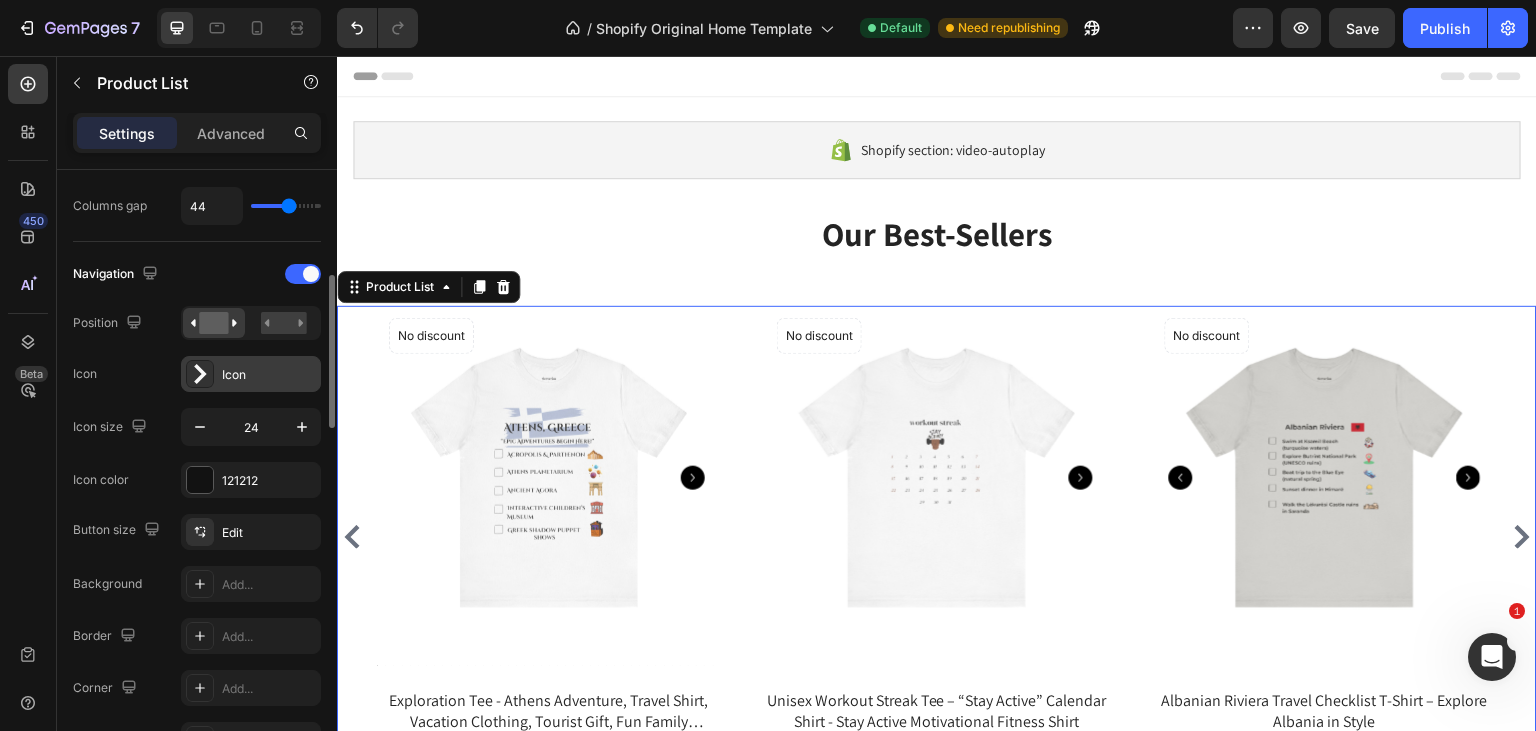 scroll, scrollTop: 423, scrollLeft: 0, axis: vertical 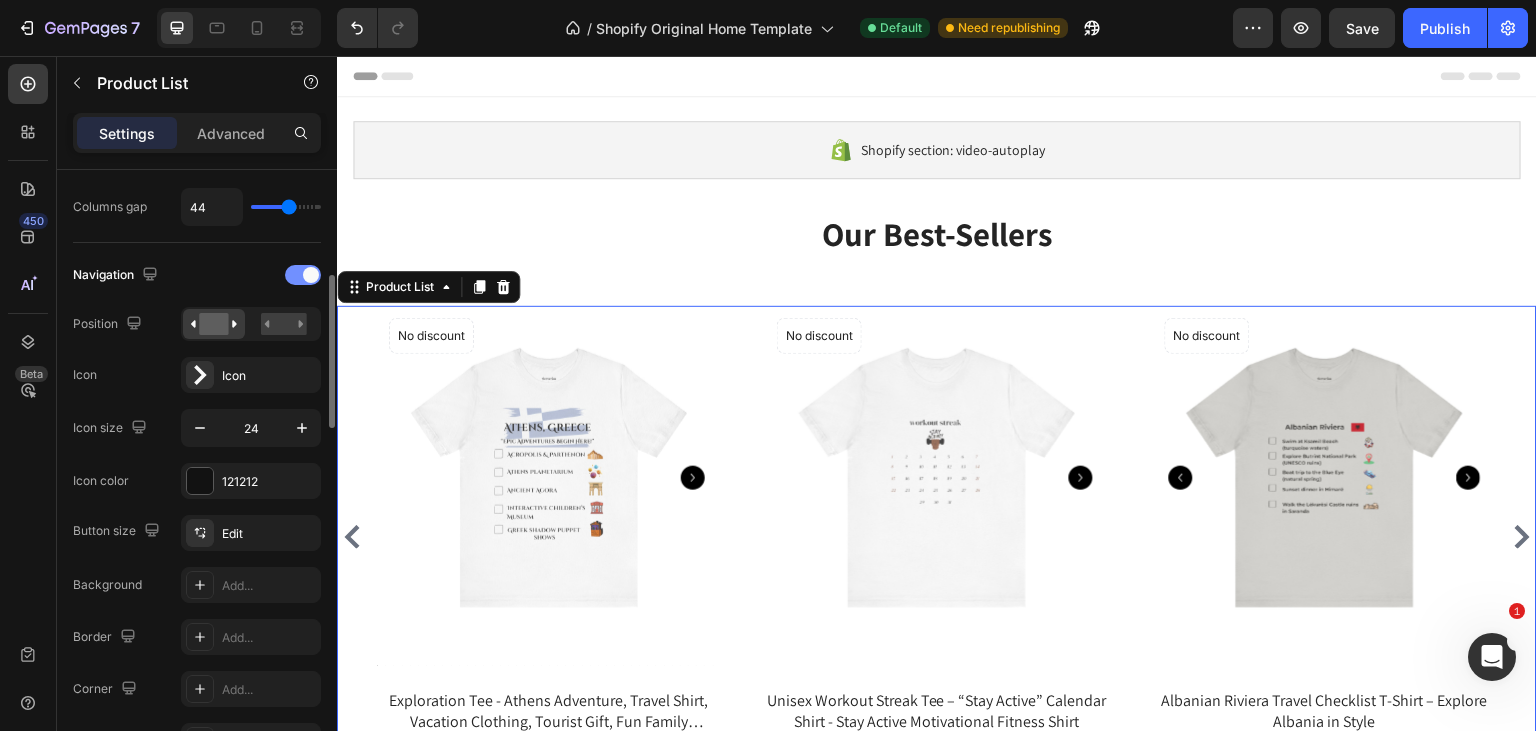 click at bounding box center (303, 275) 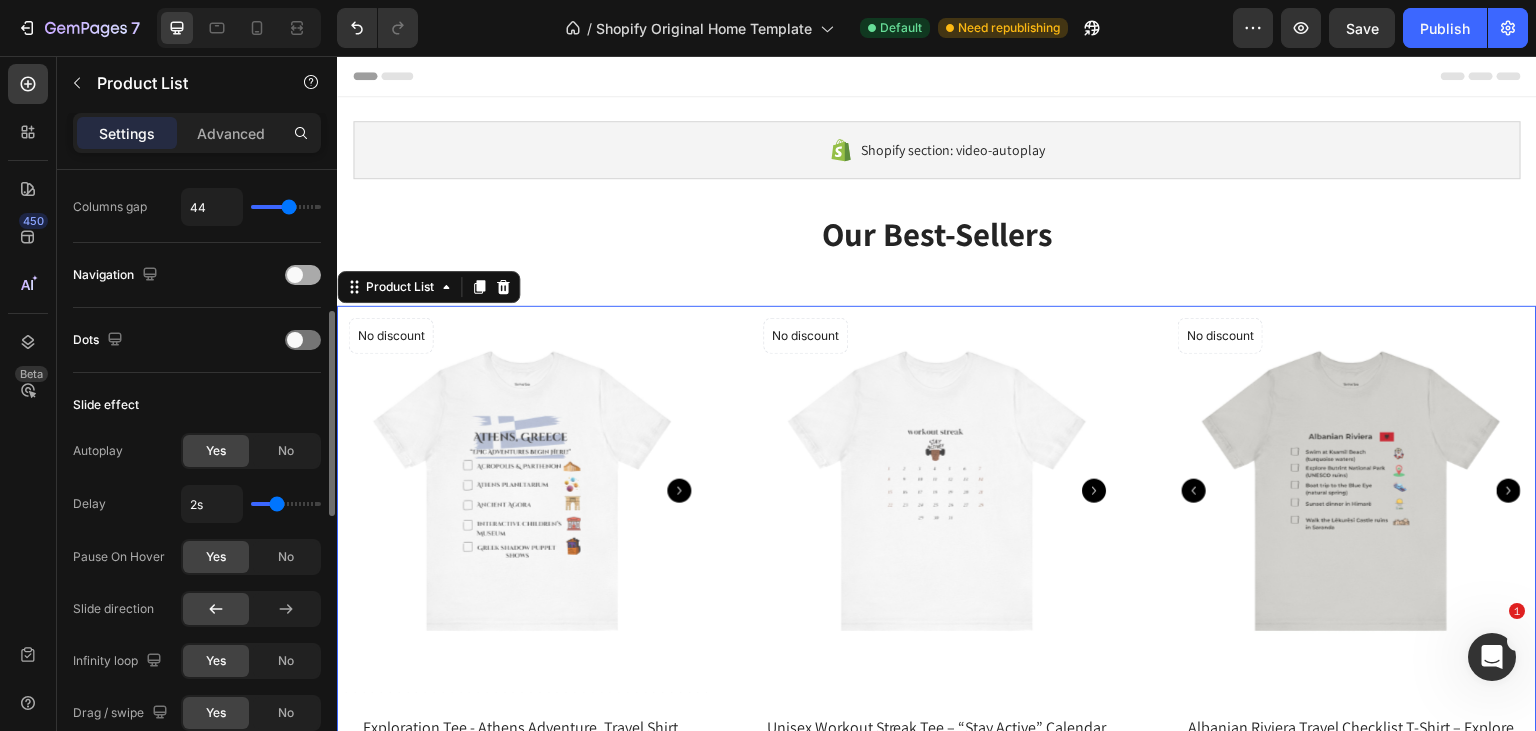 click at bounding box center (303, 275) 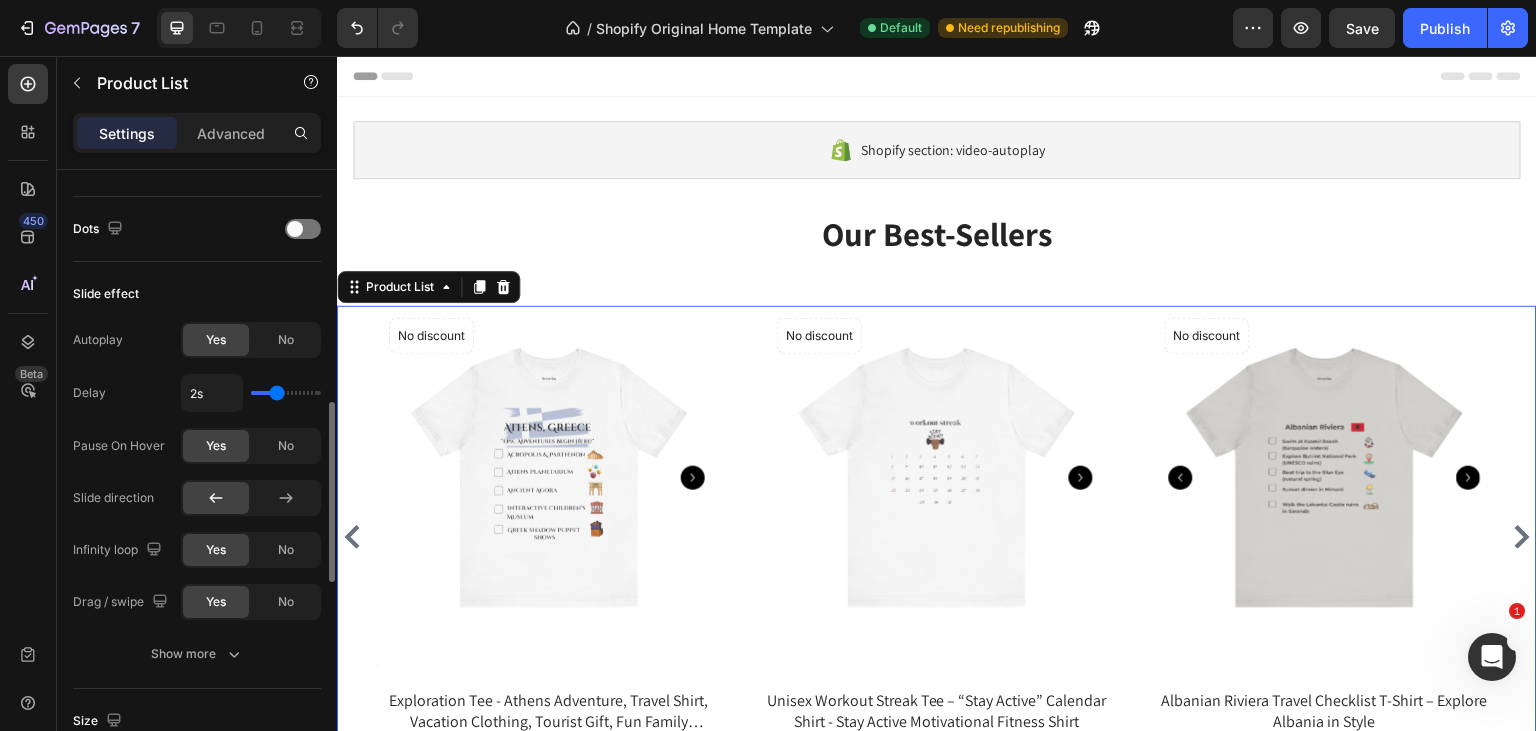 scroll, scrollTop: 790, scrollLeft: 0, axis: vertical 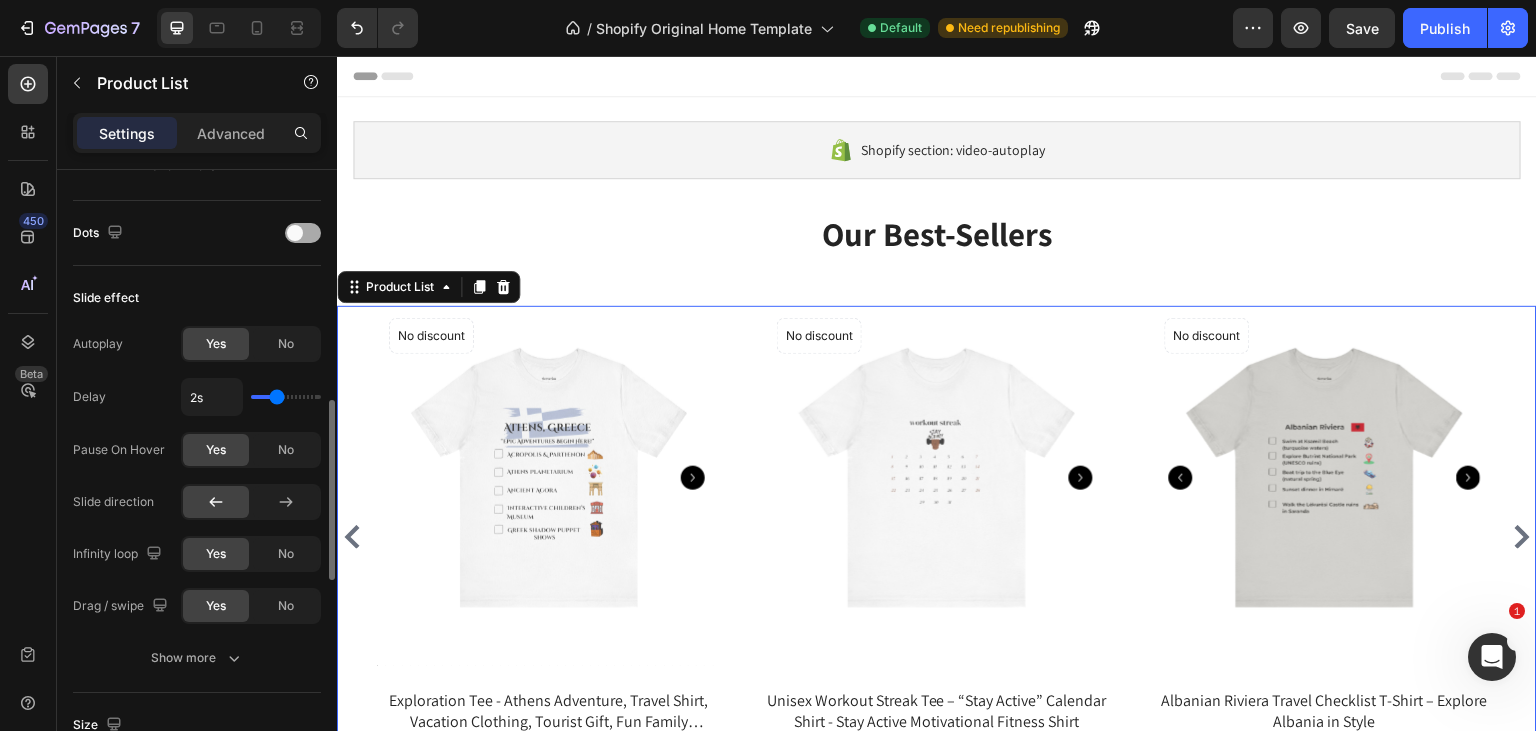 drag, startPoint x: 311, startPoint y: 233, endPoint x: 518, endPoint y: 416, distance: 276.29333 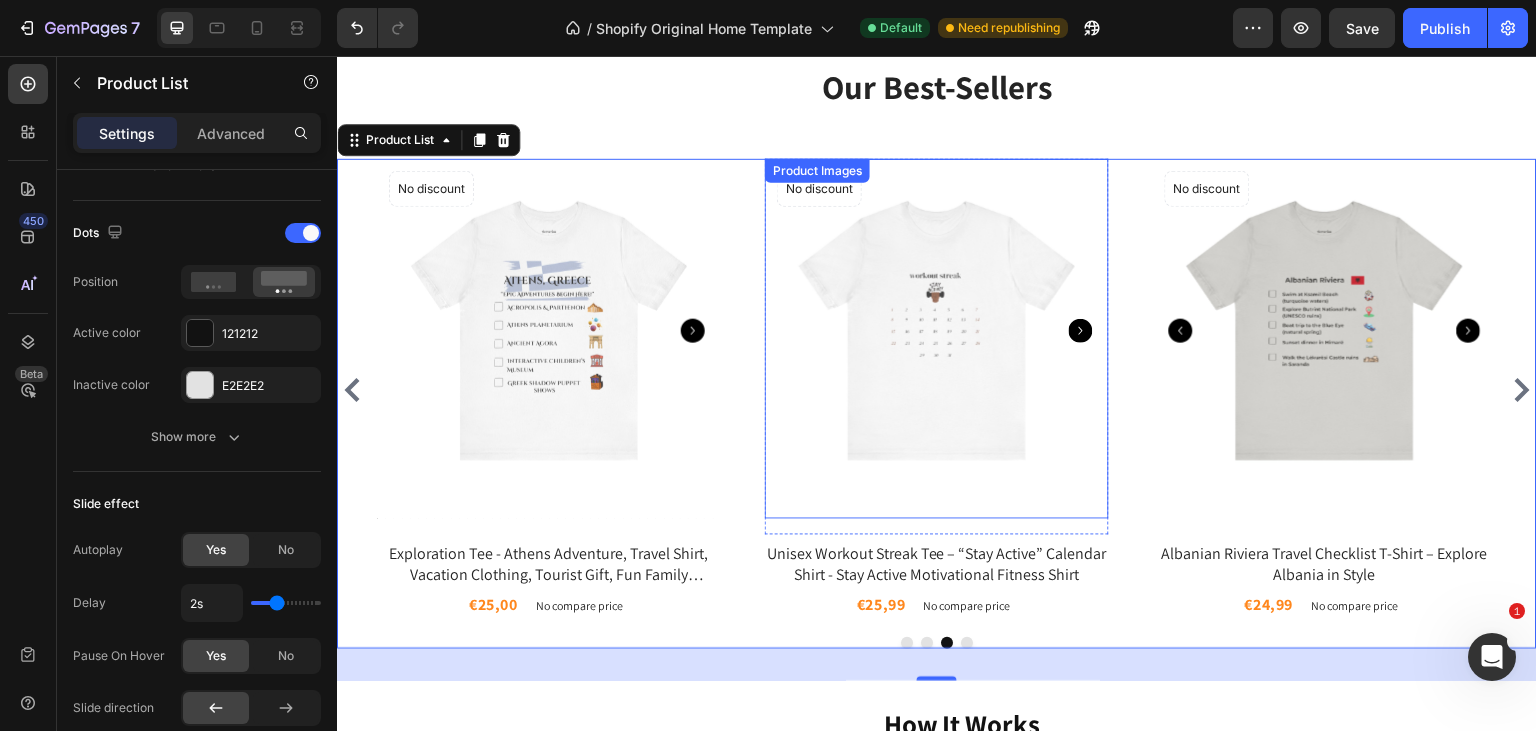 scroll, scrollTop: 118, scrollLeft: 0, axis: vertical 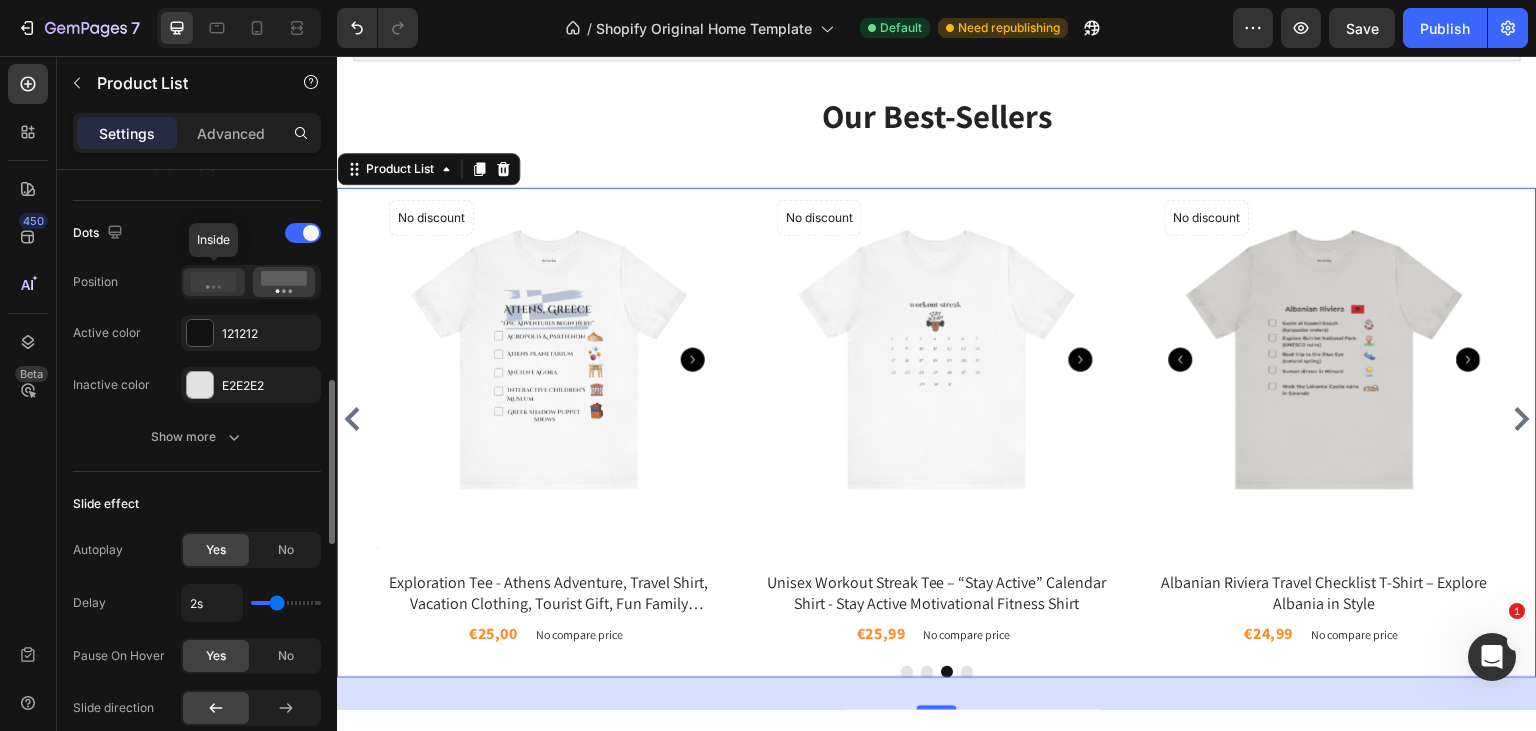click 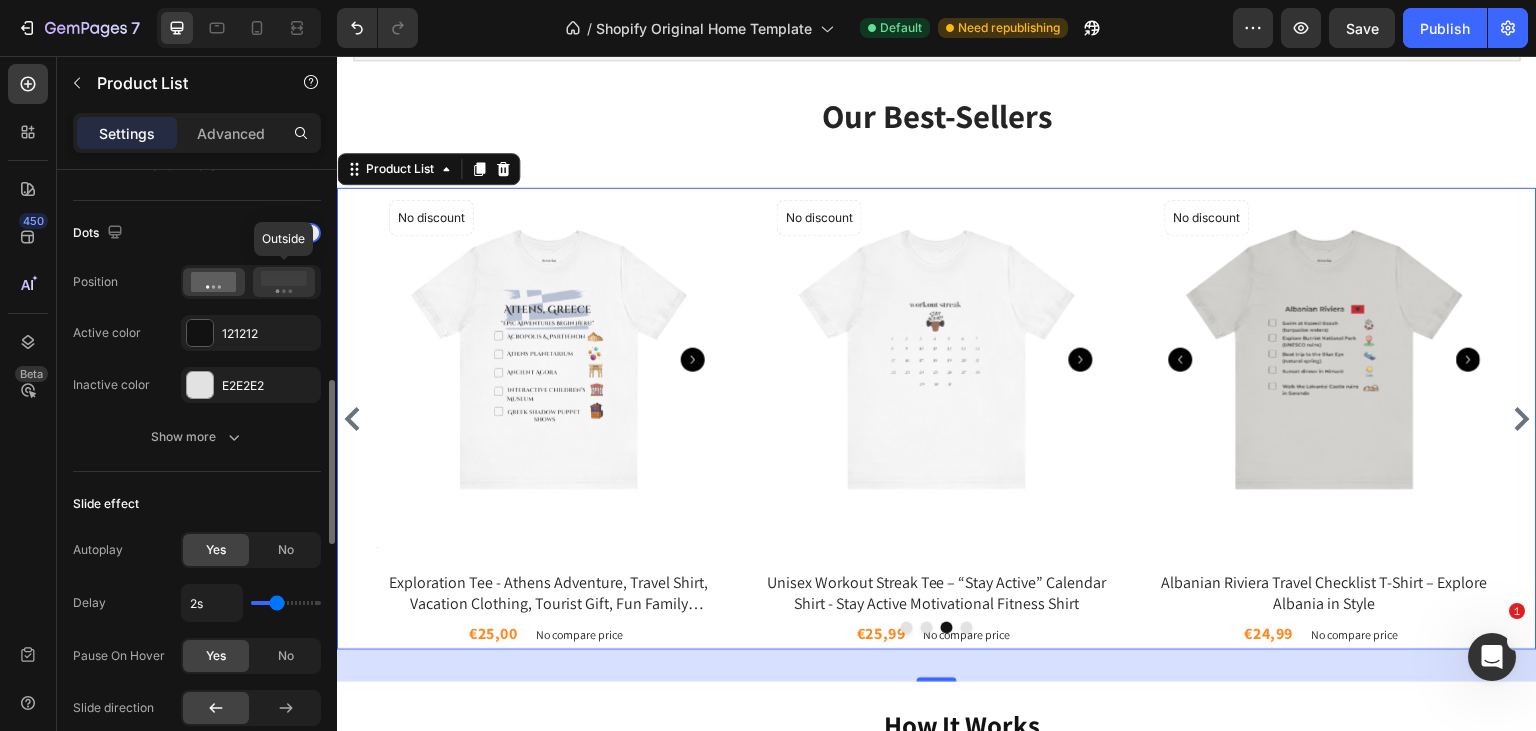 click 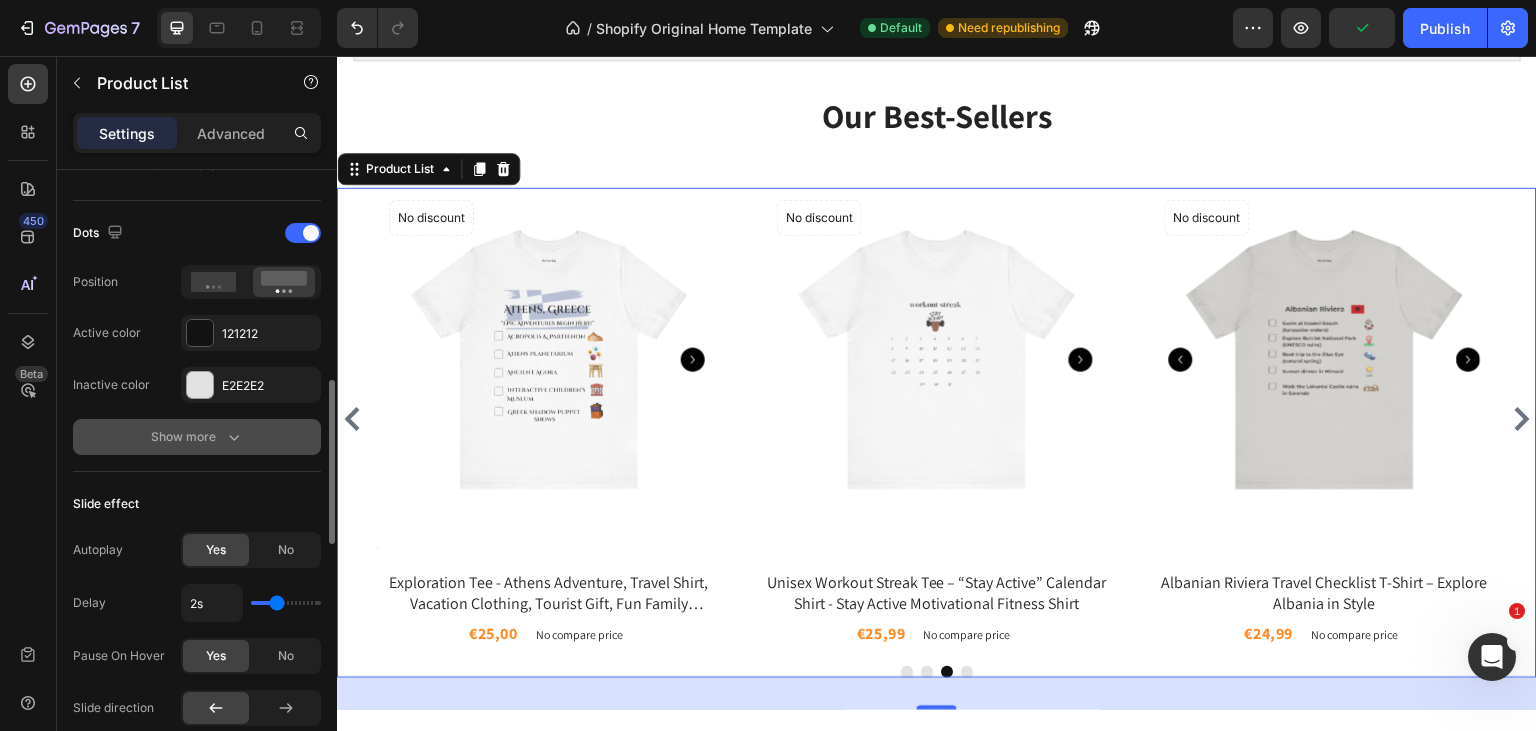 click on "Show more" at bounding box center (197, 437) 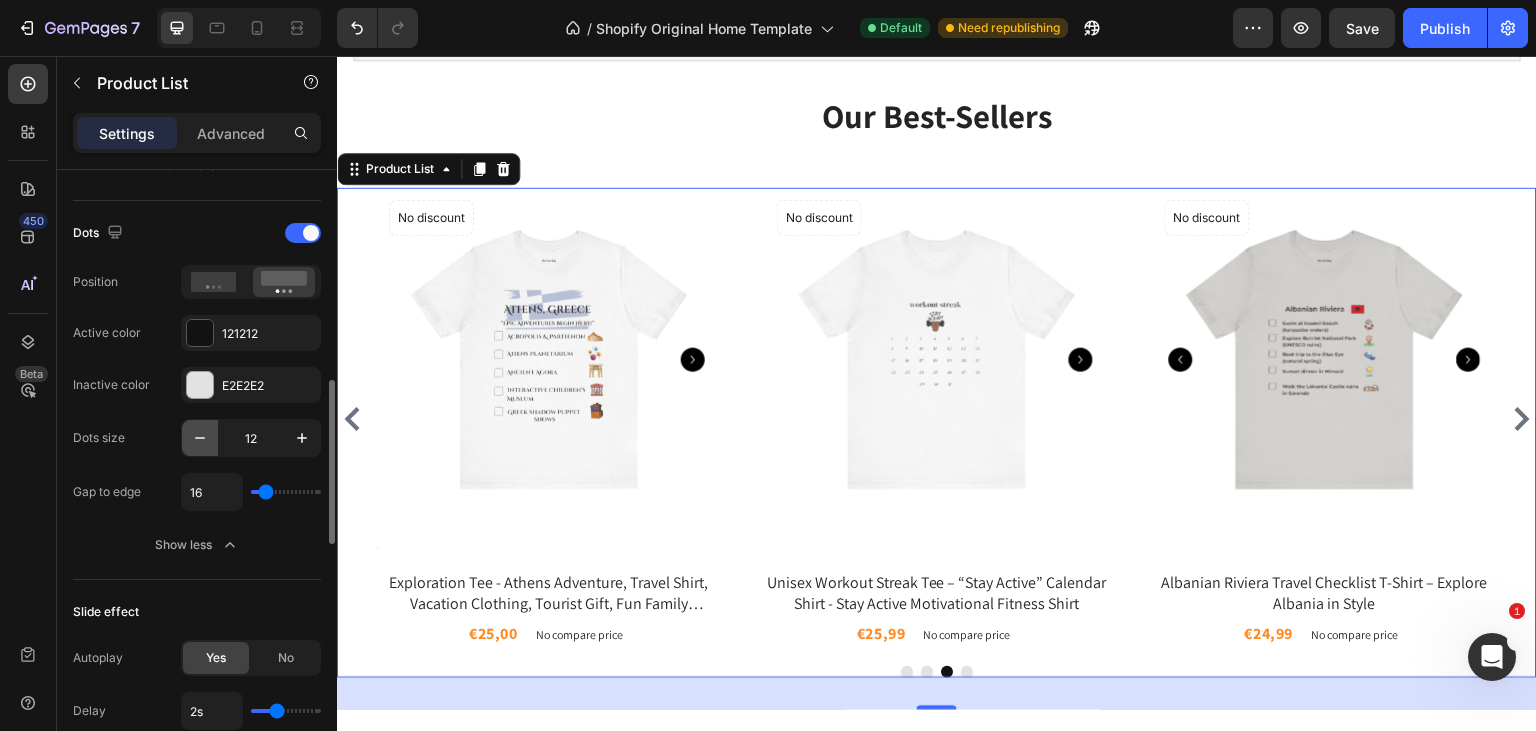 click 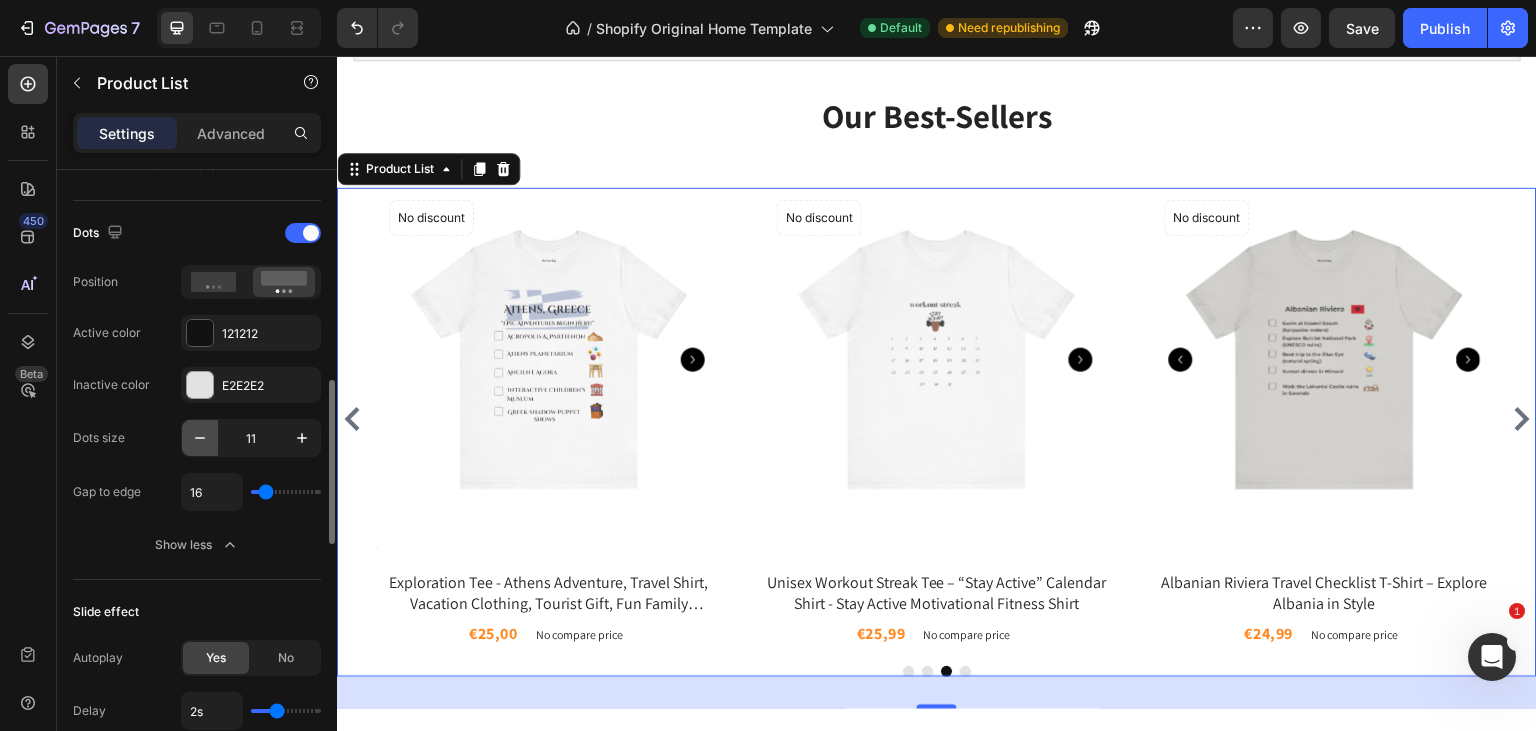 click 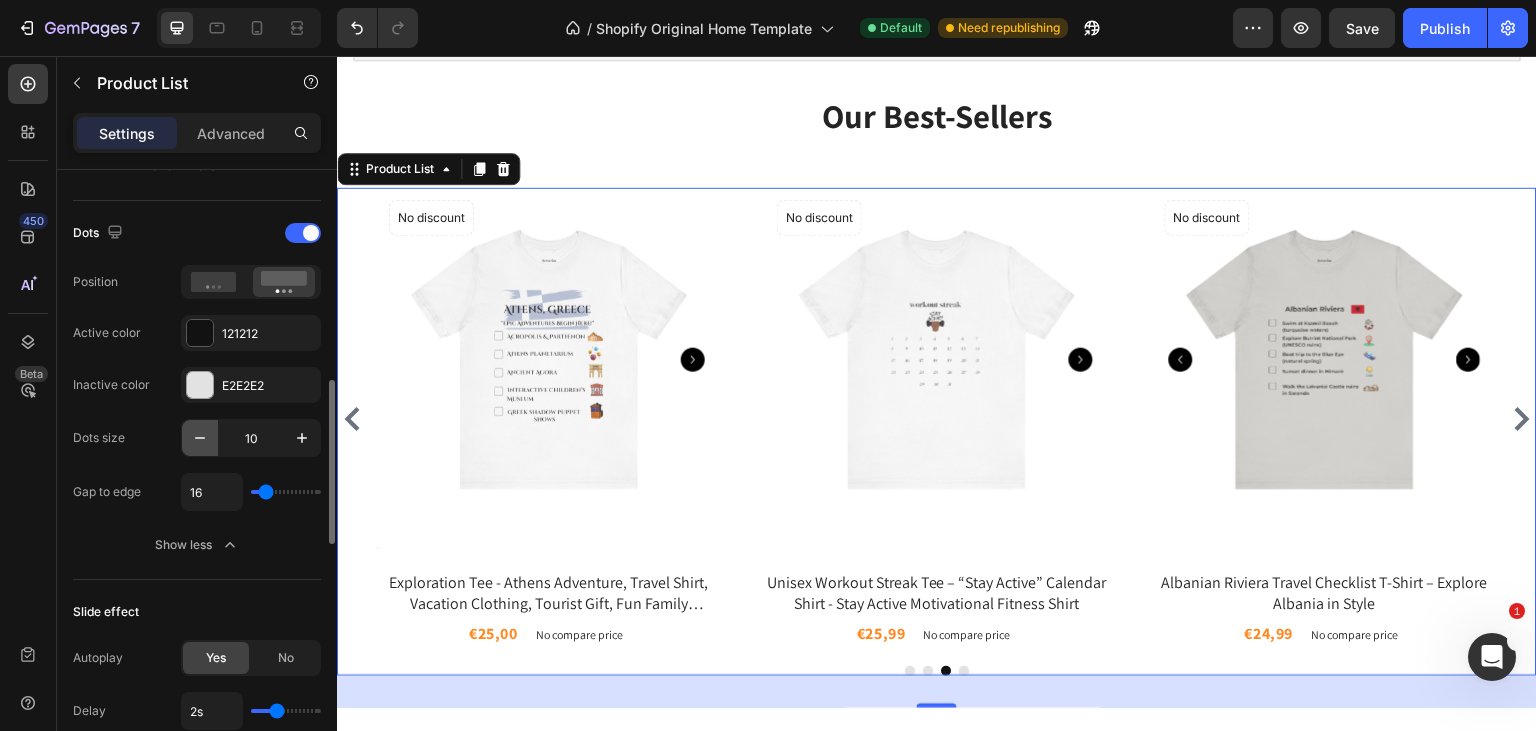 click 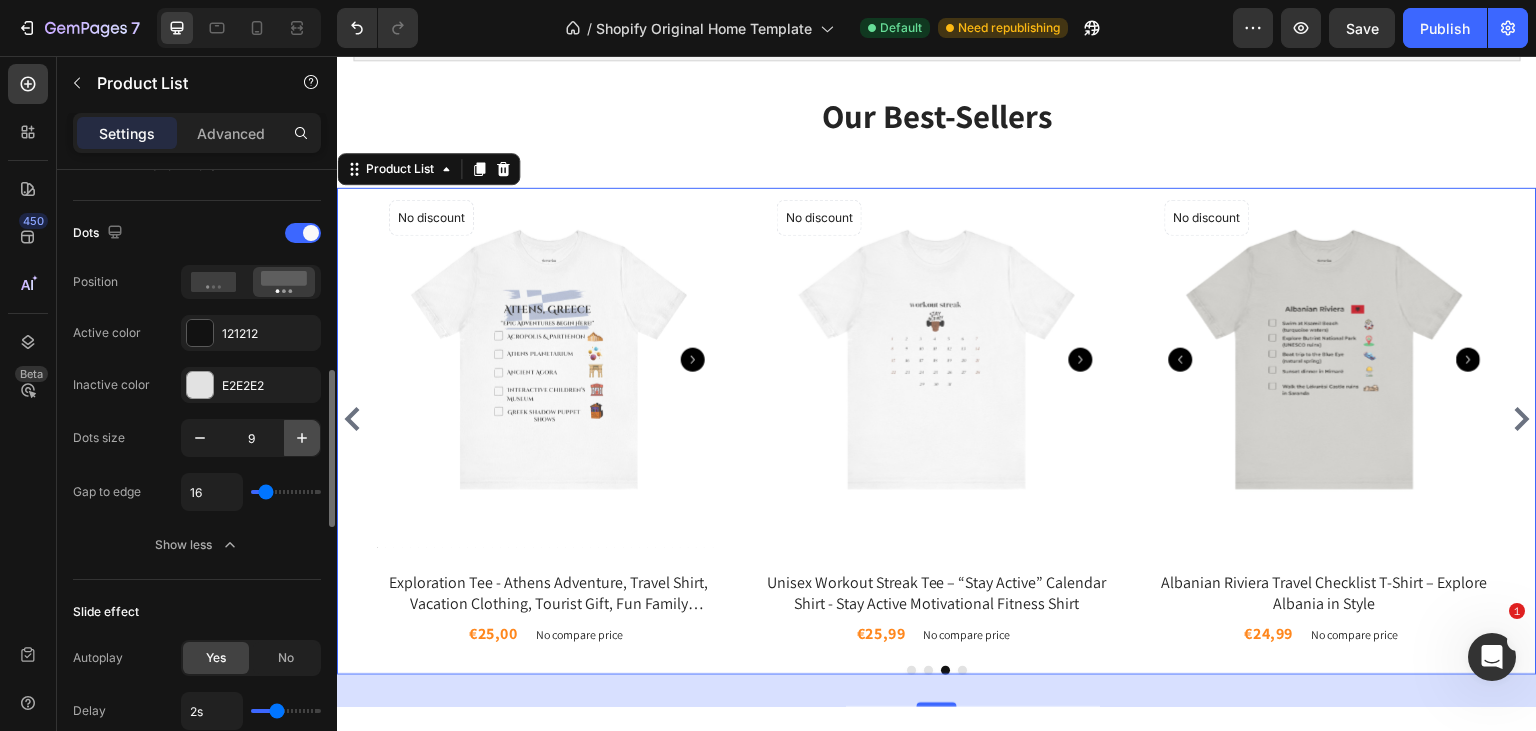 click 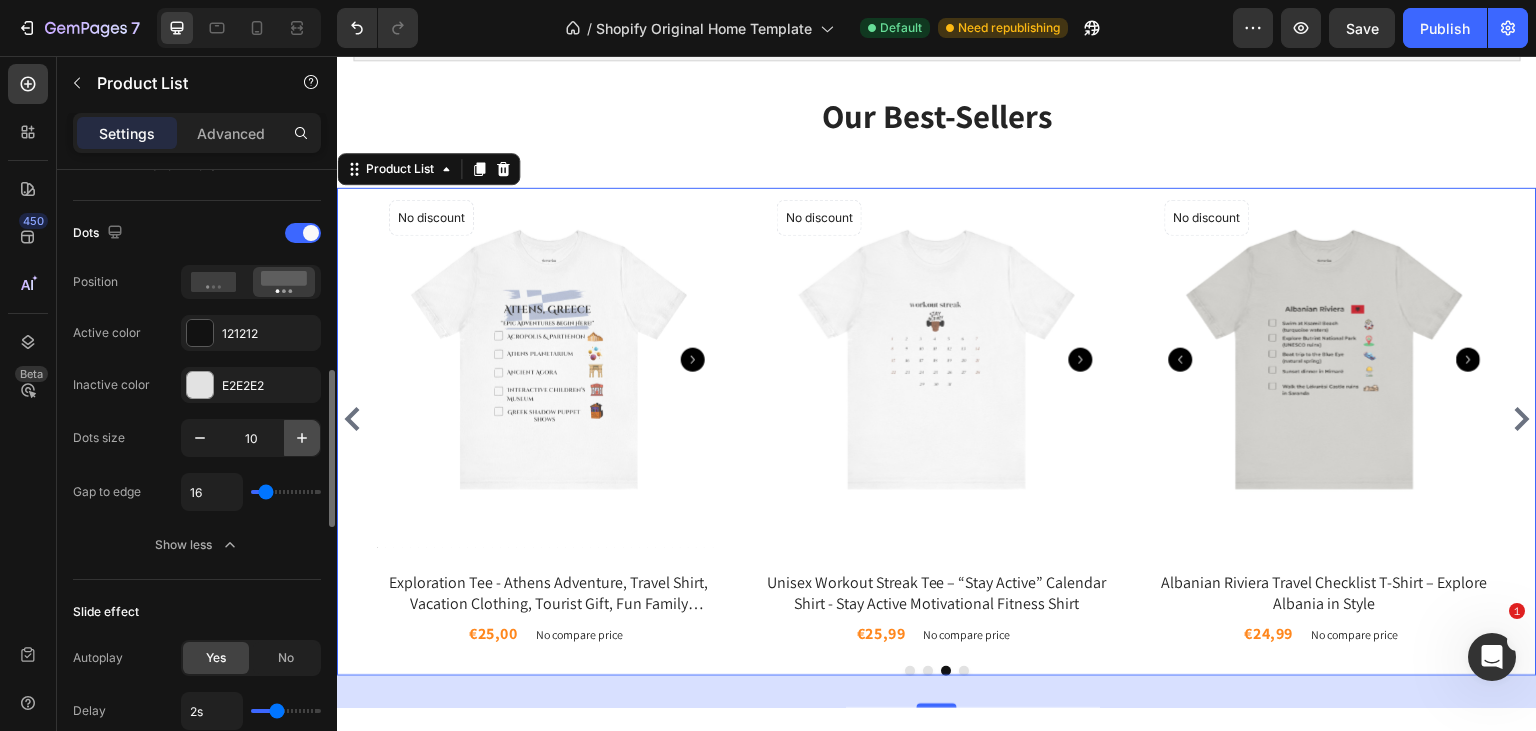 click 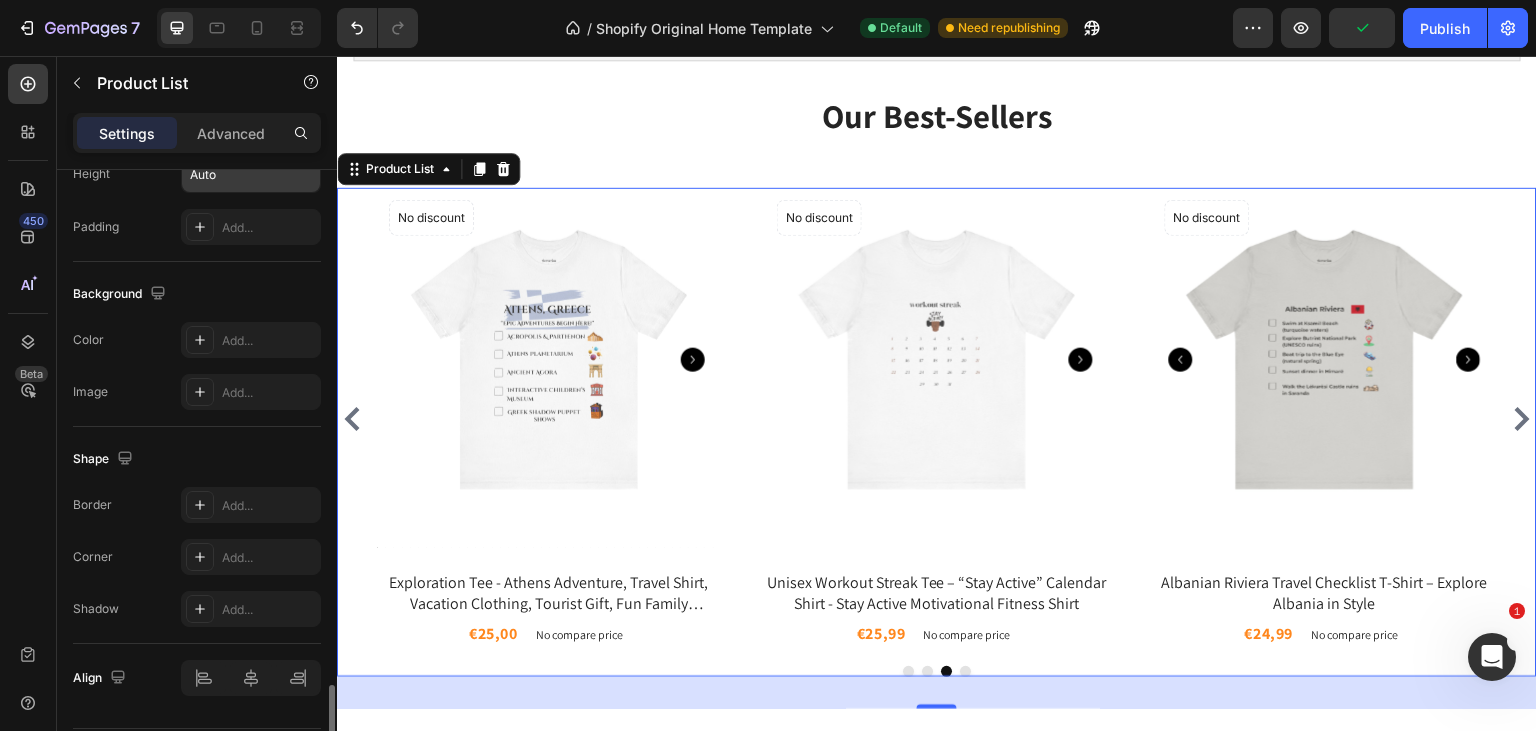 scroll, scrollTop: 1811, scrollLeft: 0, axis: vertical 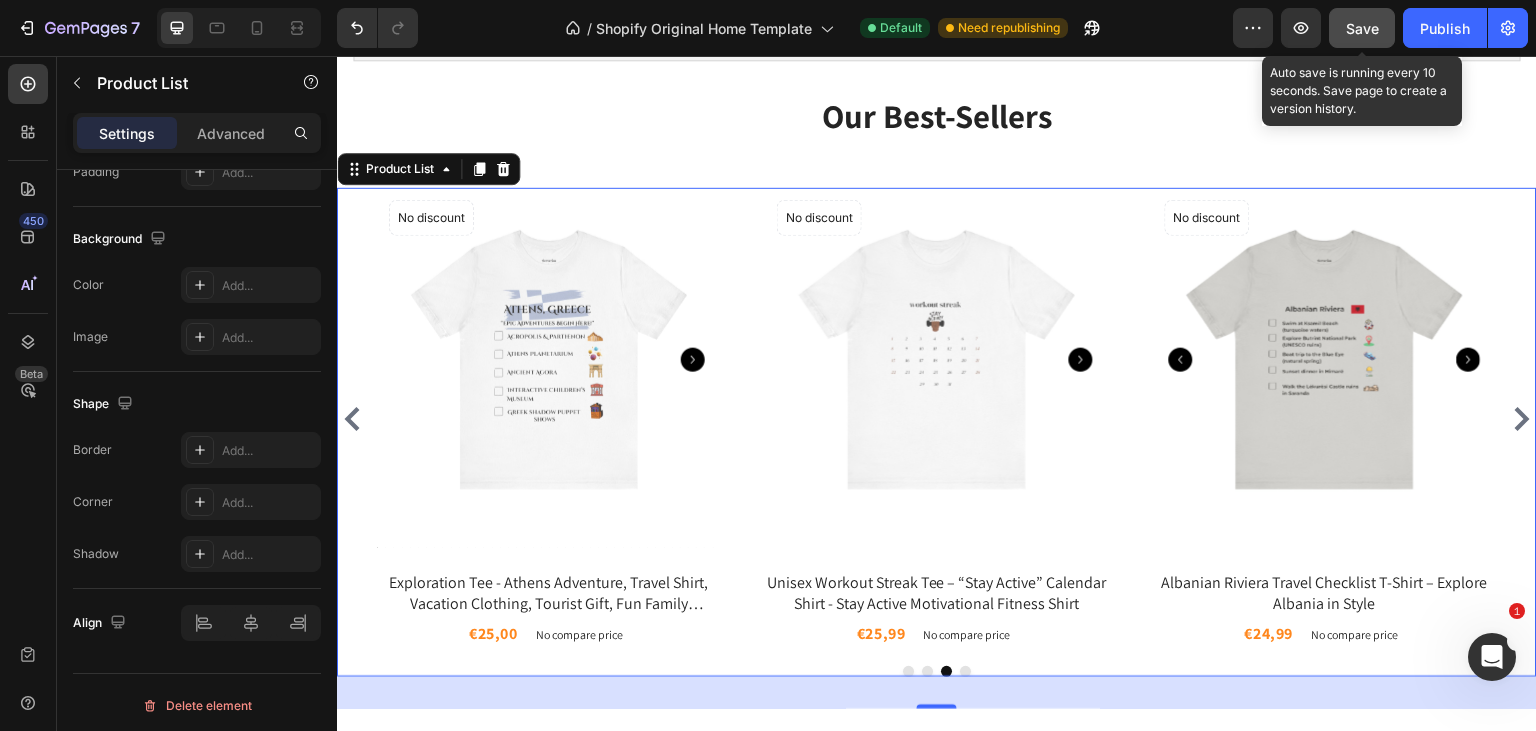 click on "Save" at bounding box center (1362, 28) 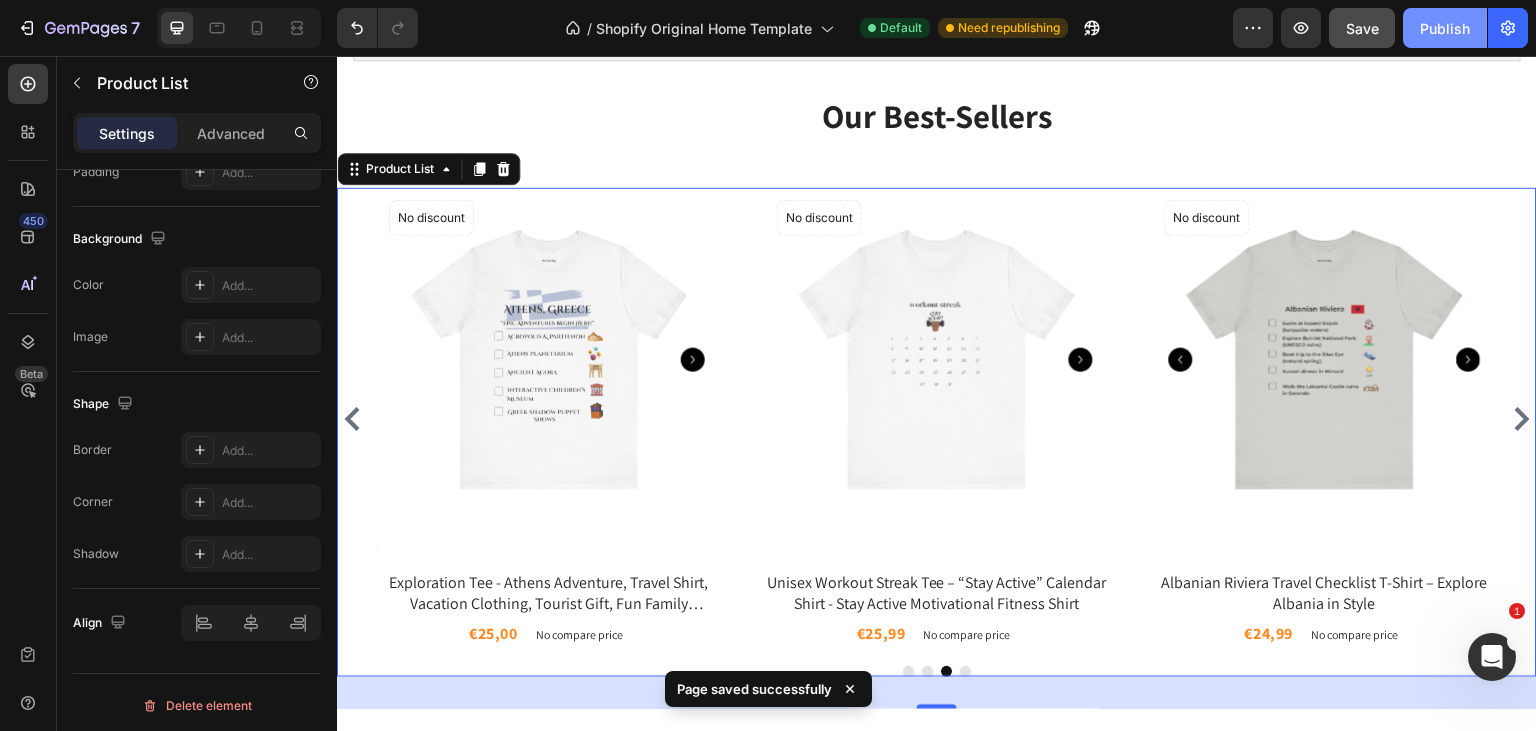 click on "Publish" at bounding box center [1445, 28] 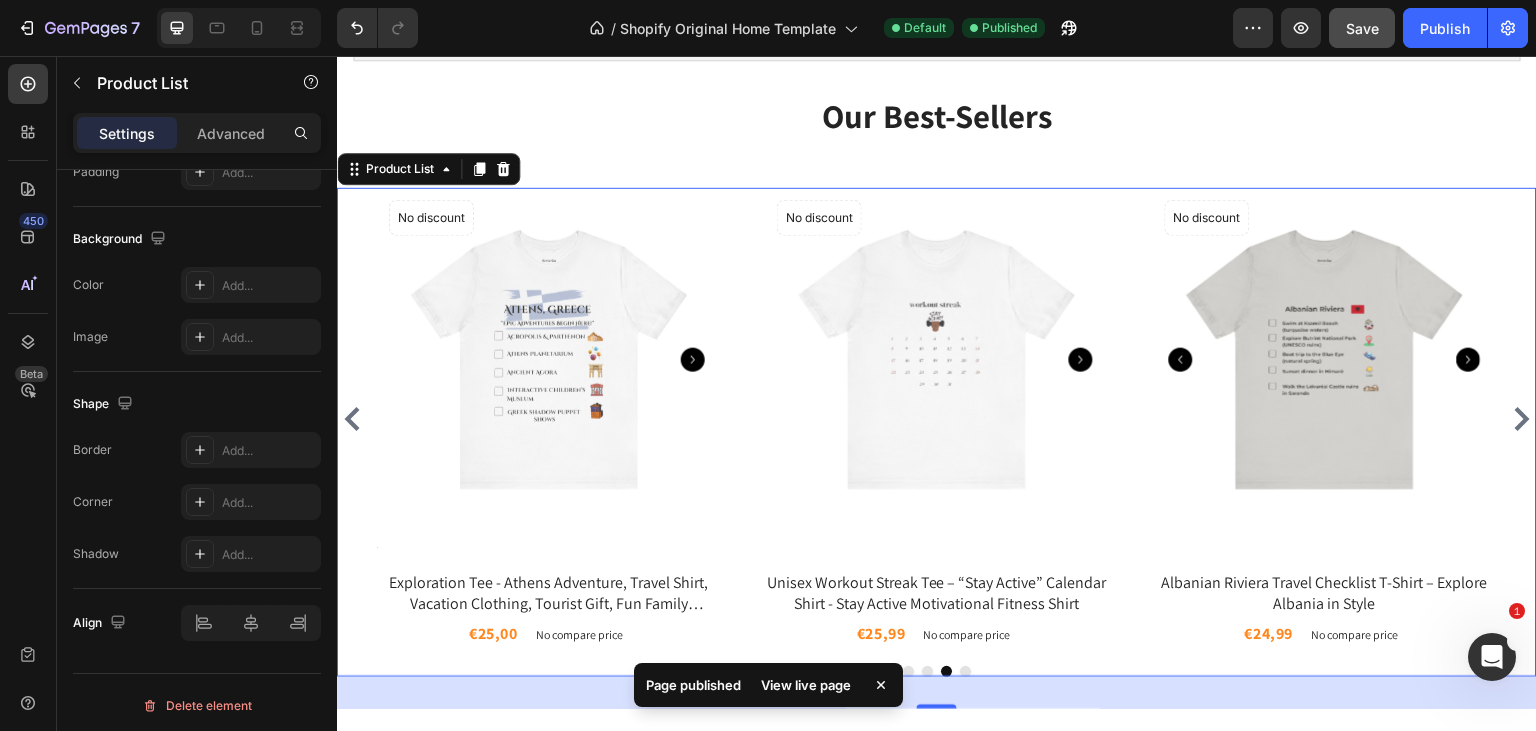 click on "View live page" at bounding box center [806, 685] 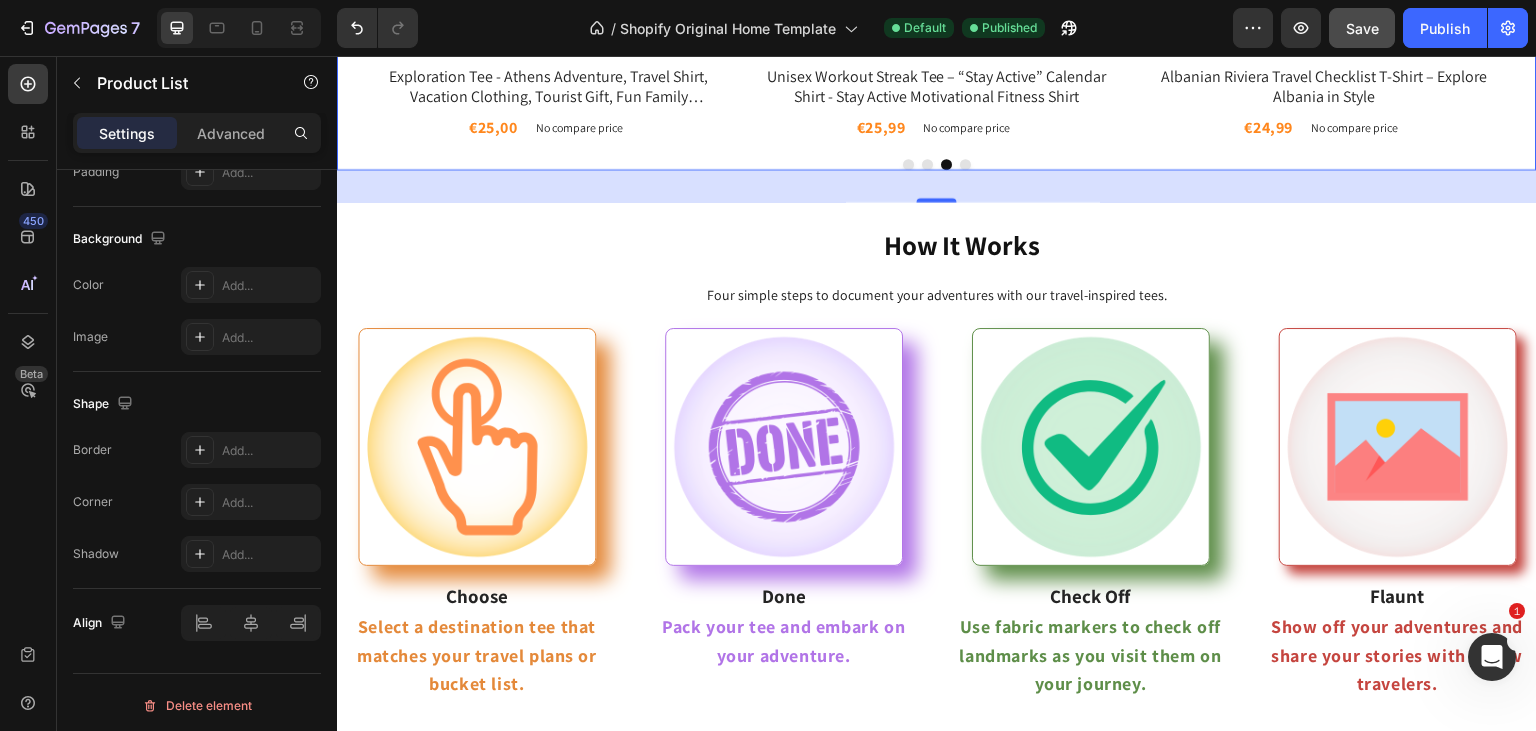 scroll, scrollTop: 686, scrollLeft: 0, axis: vertical 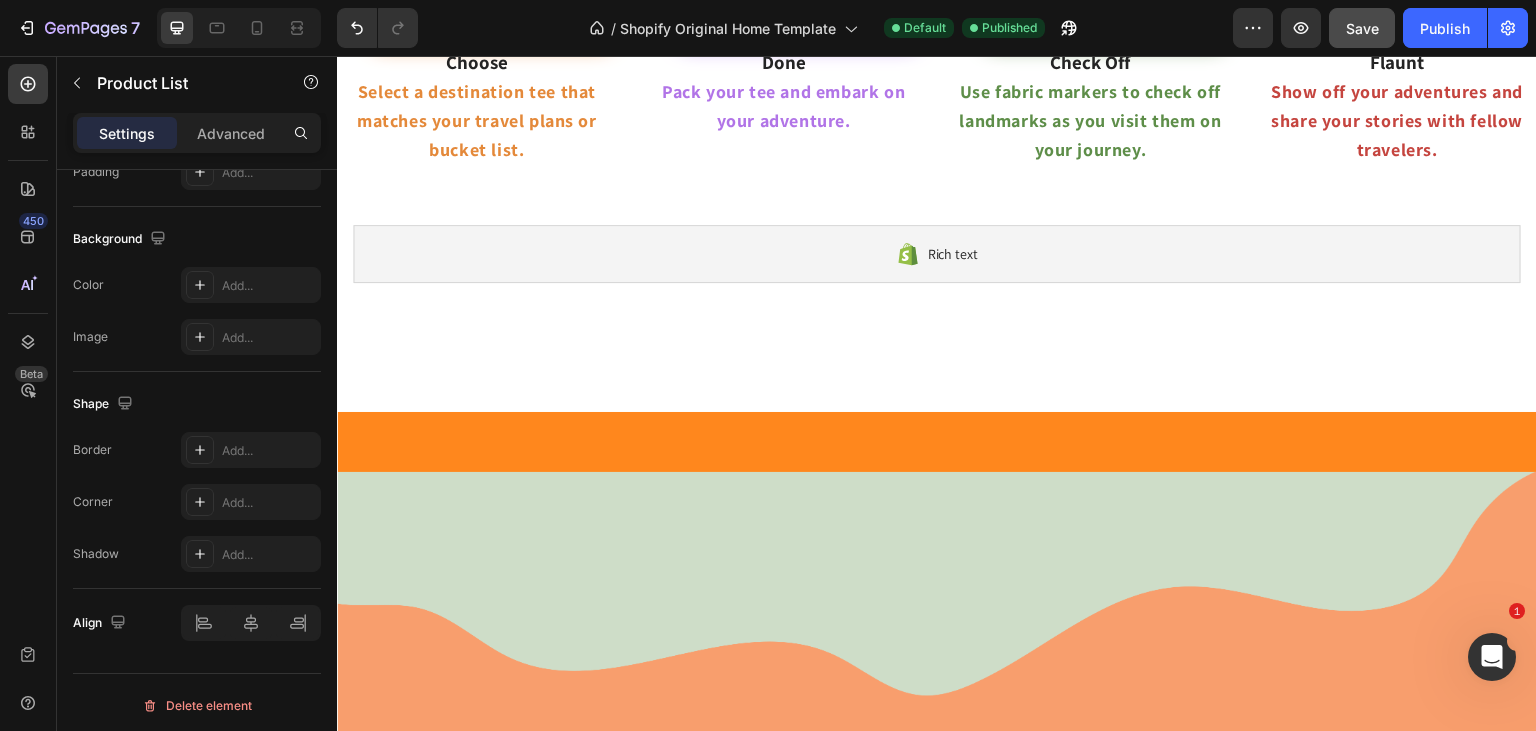 click on "Our Best-Sellers Heading Product List Row Section 2 How It Works Heading Four simple steps to document your adventures with our travel-inspired tees. Text Block Section 3 Image Choose Heading Select a destination tee that matches your travel plans or bucket list. Text Block Image Done Heading Pack your tee and embark on your adventure. Text Block Image Check Off Heading Use fabric markers to check off landmarks as you visit them on your journey. Text Block Image Flaunt Heading Show off your adventures and share your stories with fellow travelers. Text Block Section 4 Rich text Shopify section: Rich text Root" at bounding box center [937, 554] 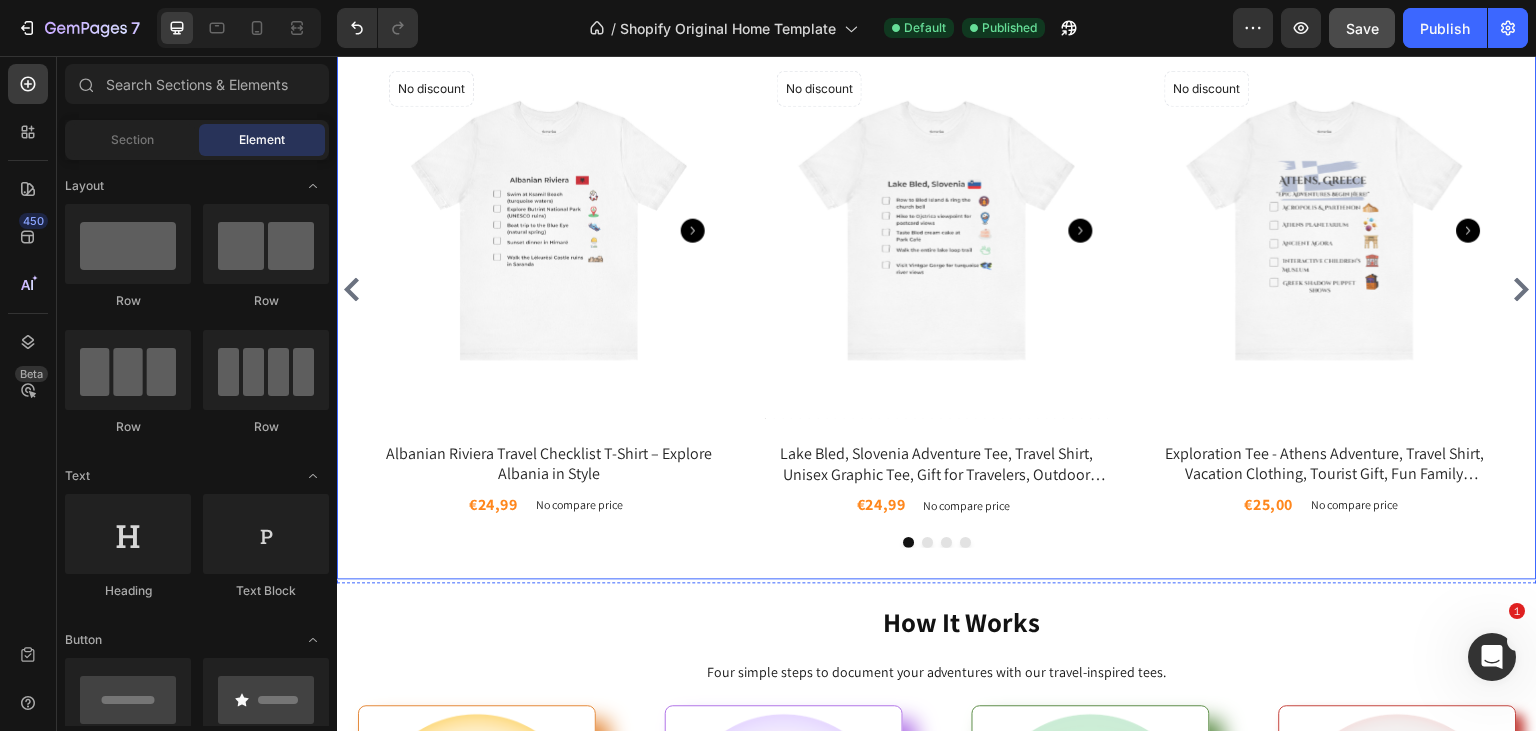 scroll, scrollTop: 564, scrollLeft: 0, axis: vertical 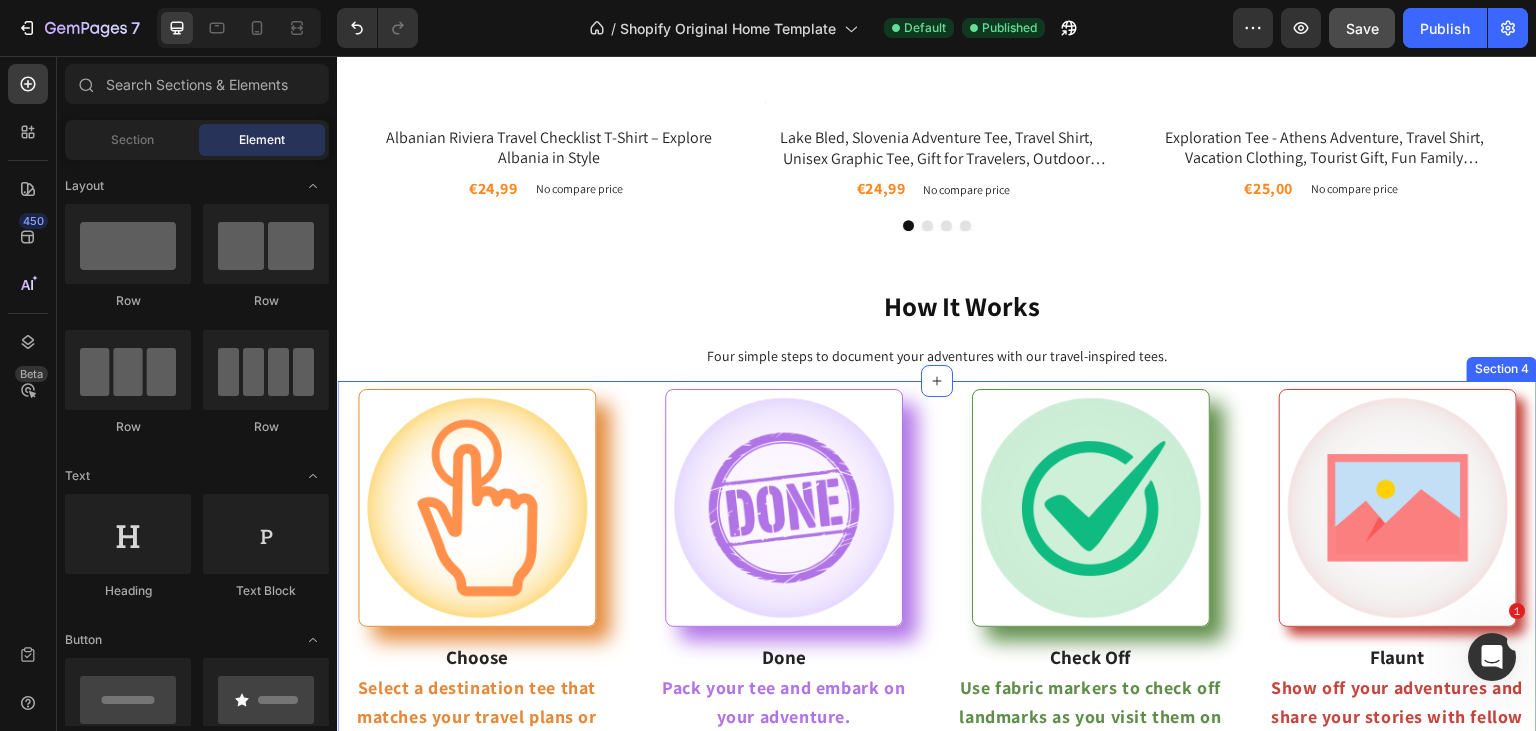 click on "Image Choose Heading Select a destination tee that matches your travel plans or bucket list. Text Block Image Done Heading Pack your tee and embark on your adventure. Text Block Image Check Off Heading Use fabric markers to check off landmarks as you visit them on your journey. Text Block Image Flaunt Heading Show off your adventures and share your stories with fellow travelers. Text Block Section 4" at bounding box center [937, 572] 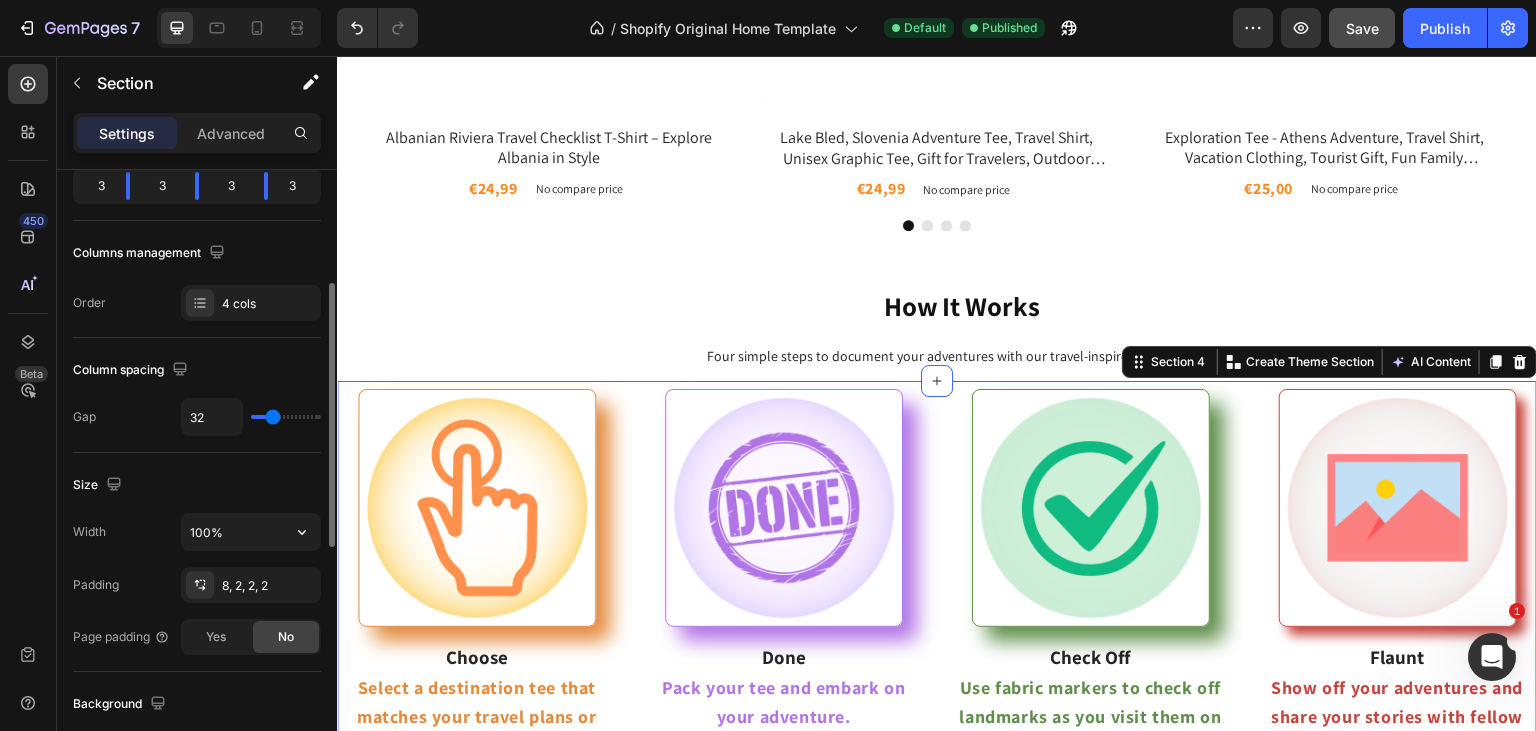 scroll, scrollTop: 264, scrollLeft: 0, axis: vertical 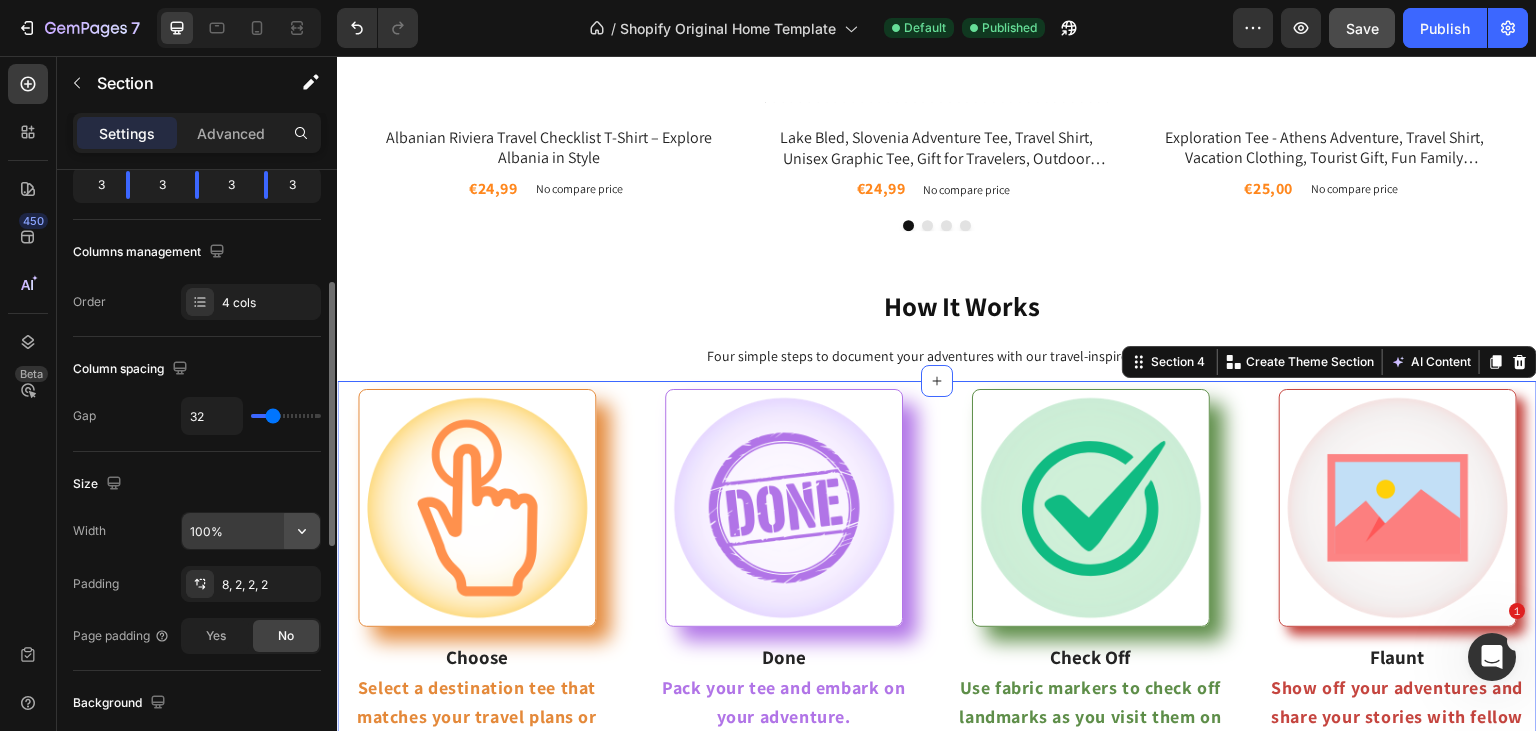 click 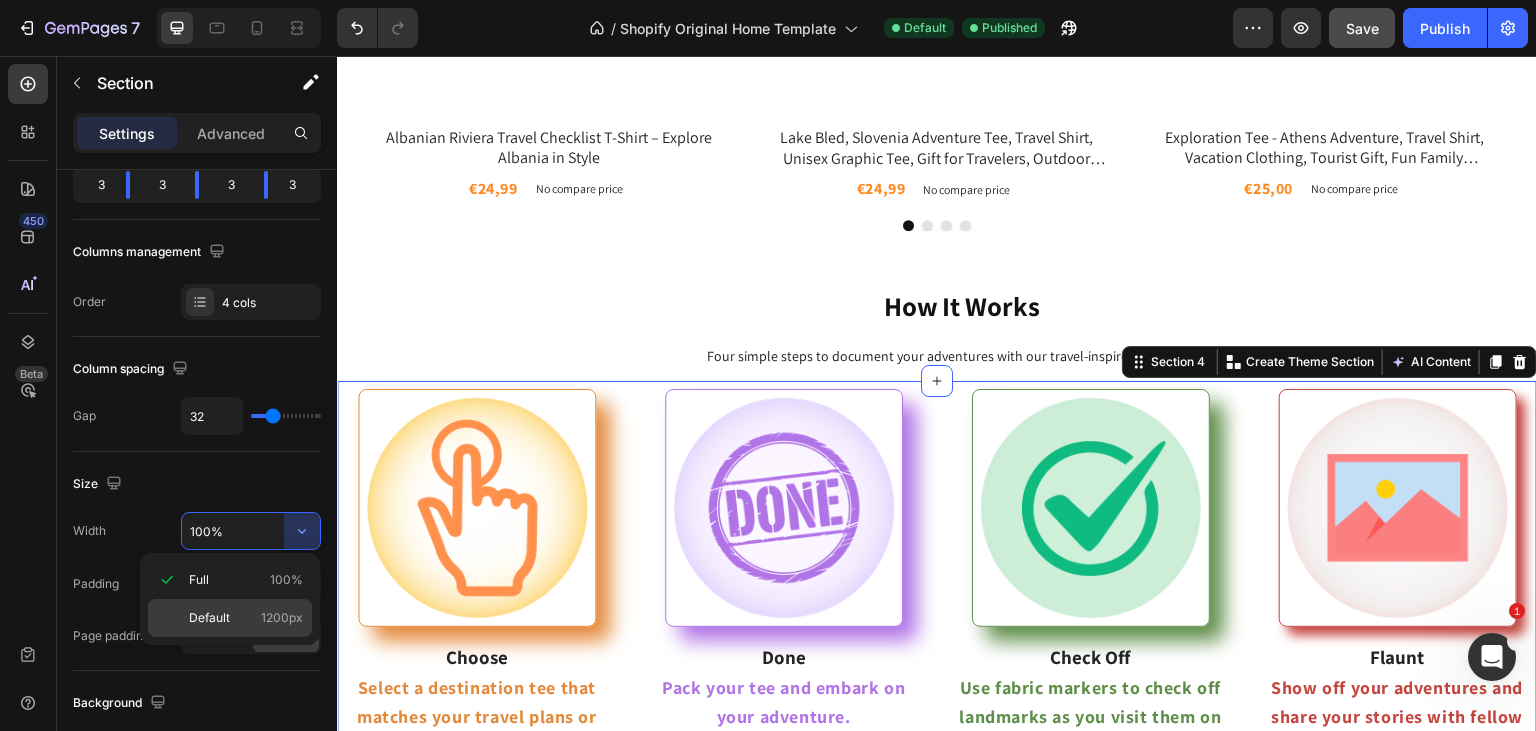 click on "Default" at bounding box center [209, 618] 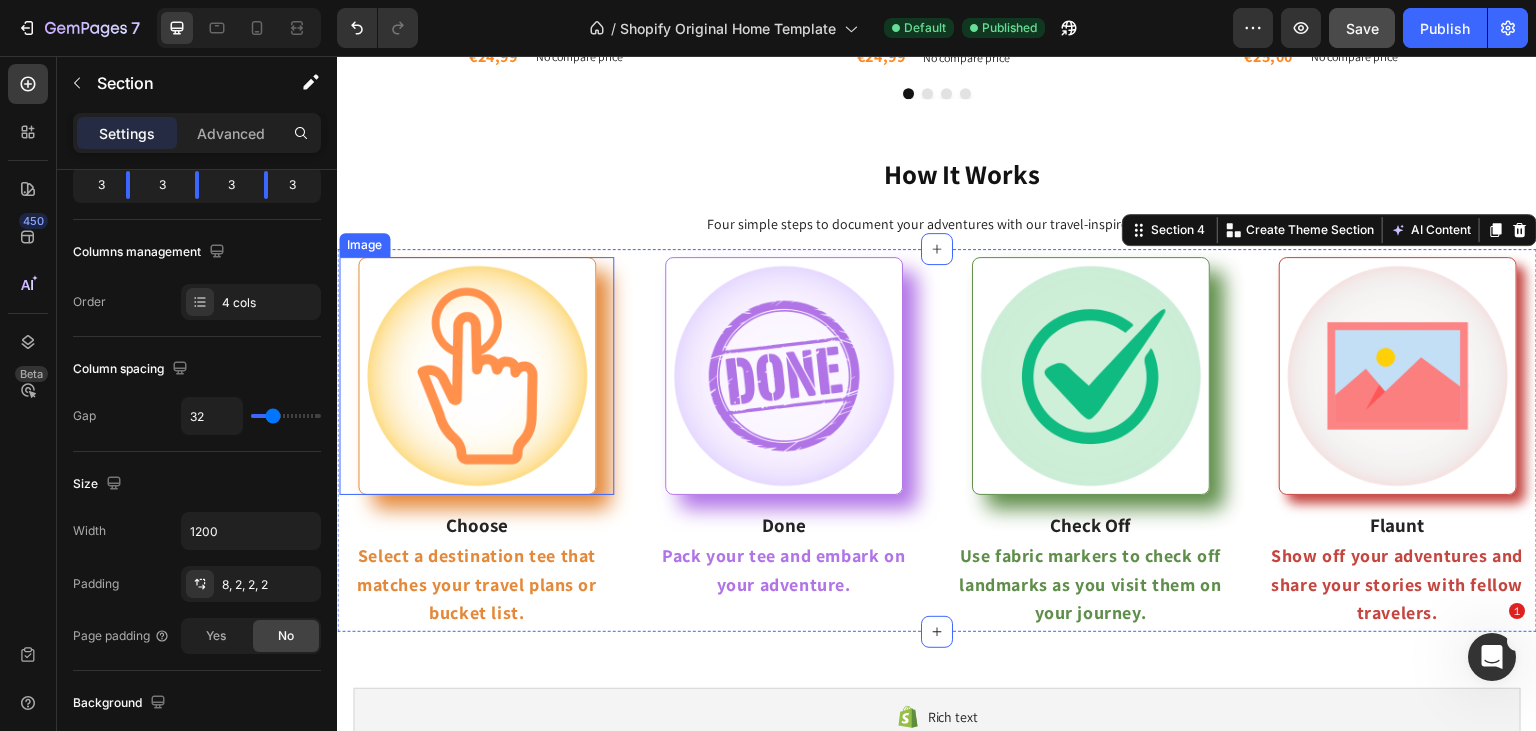 scroll, scrollTop: 697, scrollLeft: 0, axis: vertical 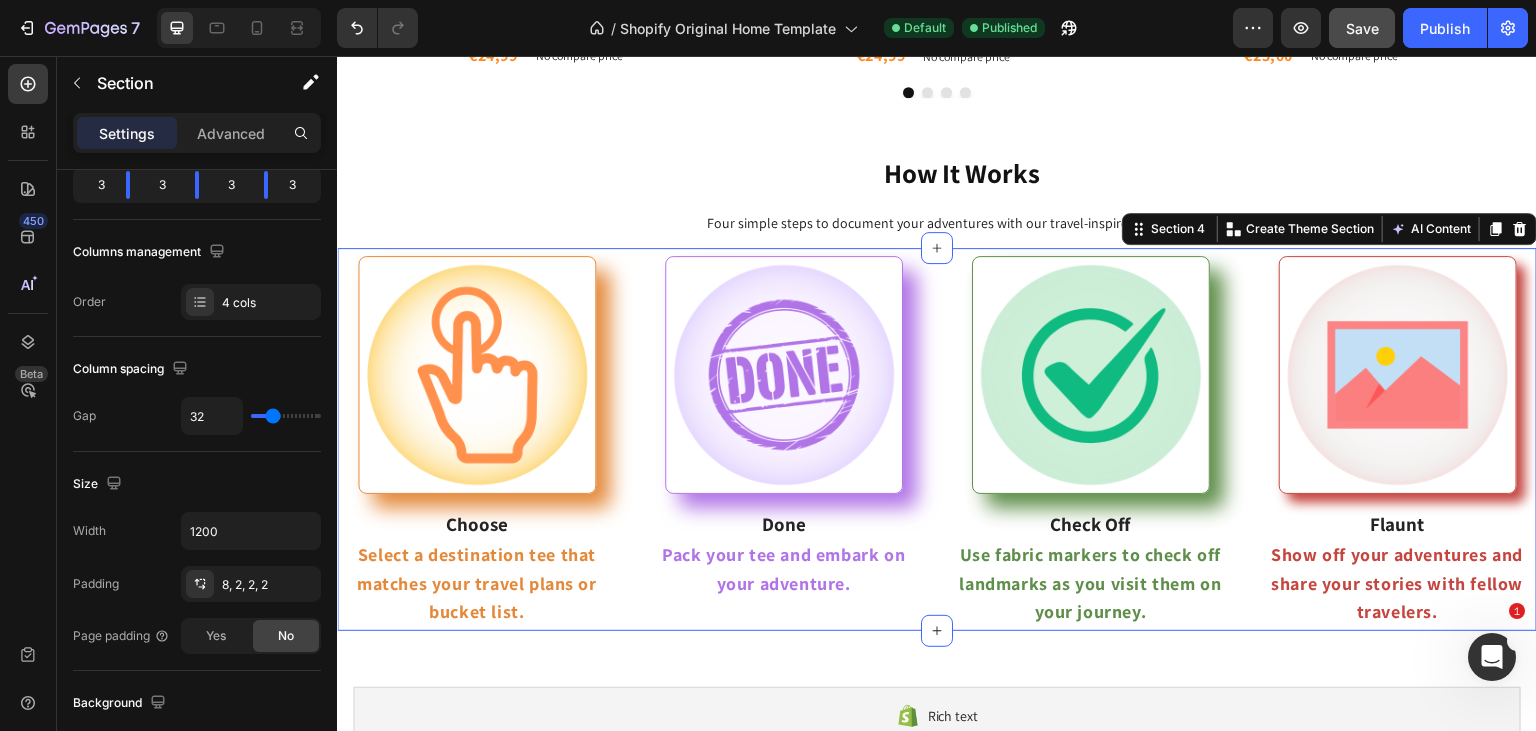 click on "Image Choose Heading Select a destination tee that matches your travel plans or bucket list. Text Block Image Done Heading Pack your tee and embark on your adventure. Text Block Image Check Off Heading Use fabric markers to check off landmarks as you visit them on your journey. Text Block Image Flaunt Heading Show off your adventures and share your stories with fellow travelers. Text Block Section 4   You can create reusable sections Create Theme Section AI Content Write with GemAI What would you like to describe here? Tone and Voice Persuasive Product Albanian Riviera Travel Checklist T-Shirt – Explore Albania in Style Show more Generate" at bounding box center [937, 439] 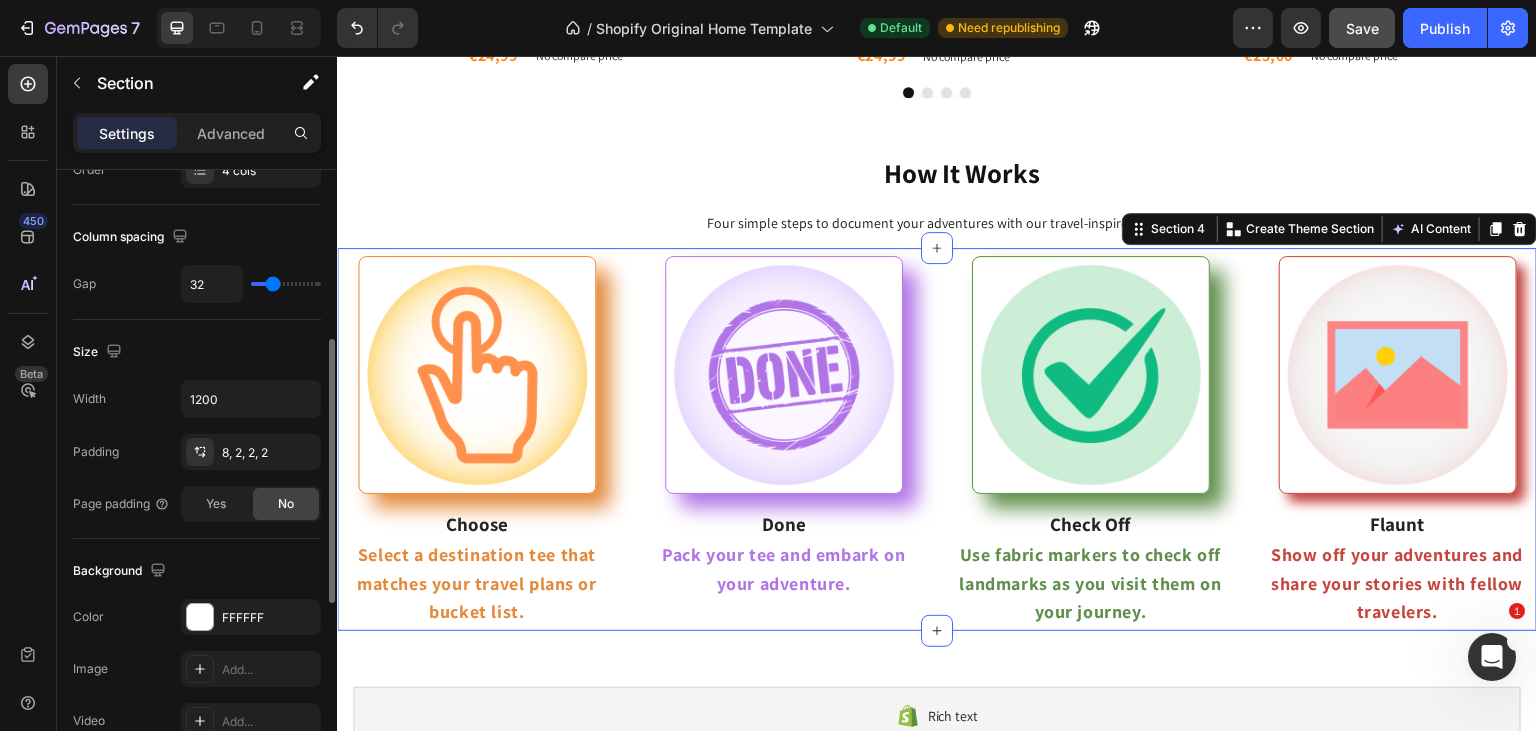 scroll, scrollTop: 395, scrollLeft: 0, axis: vertical 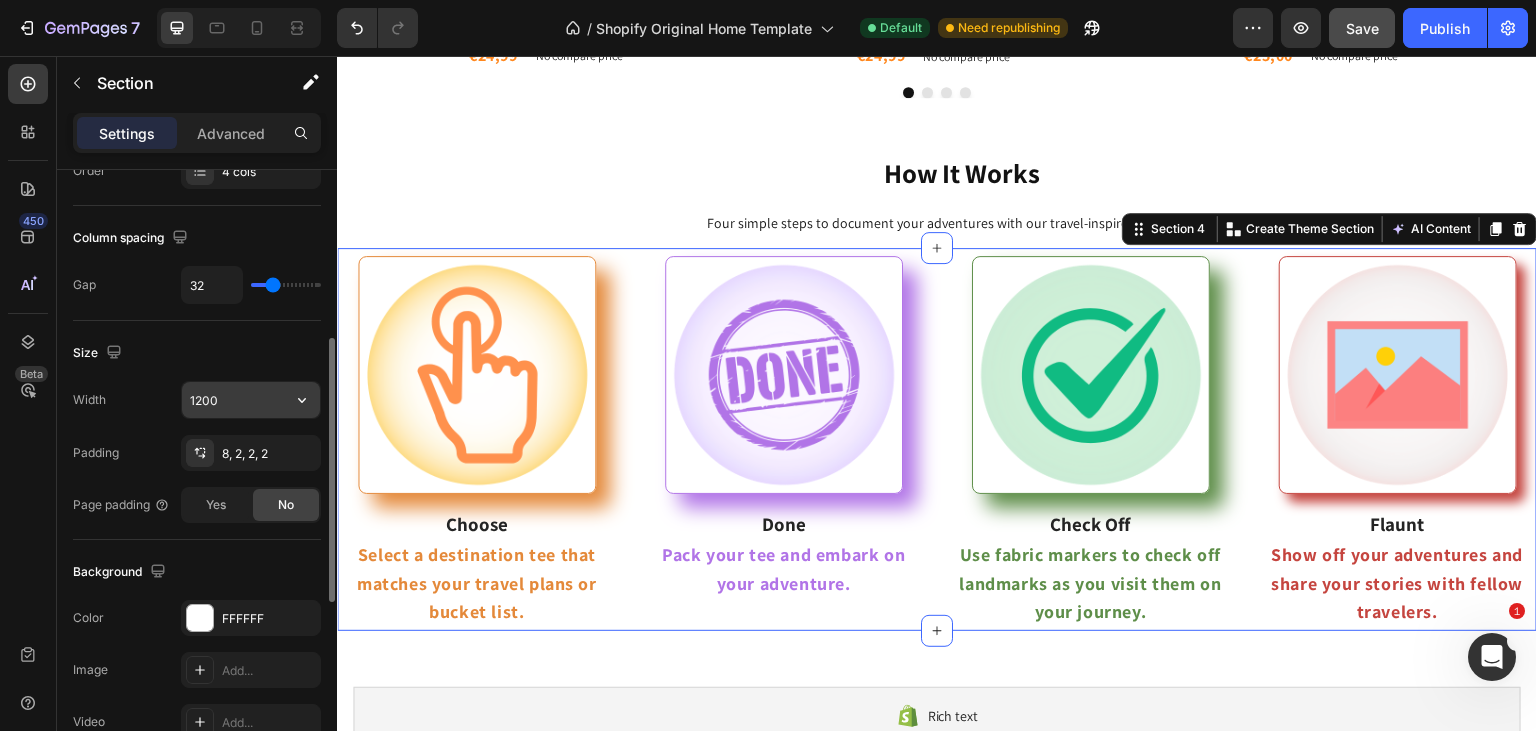 click on "1200" at bounding box center (251, 400) 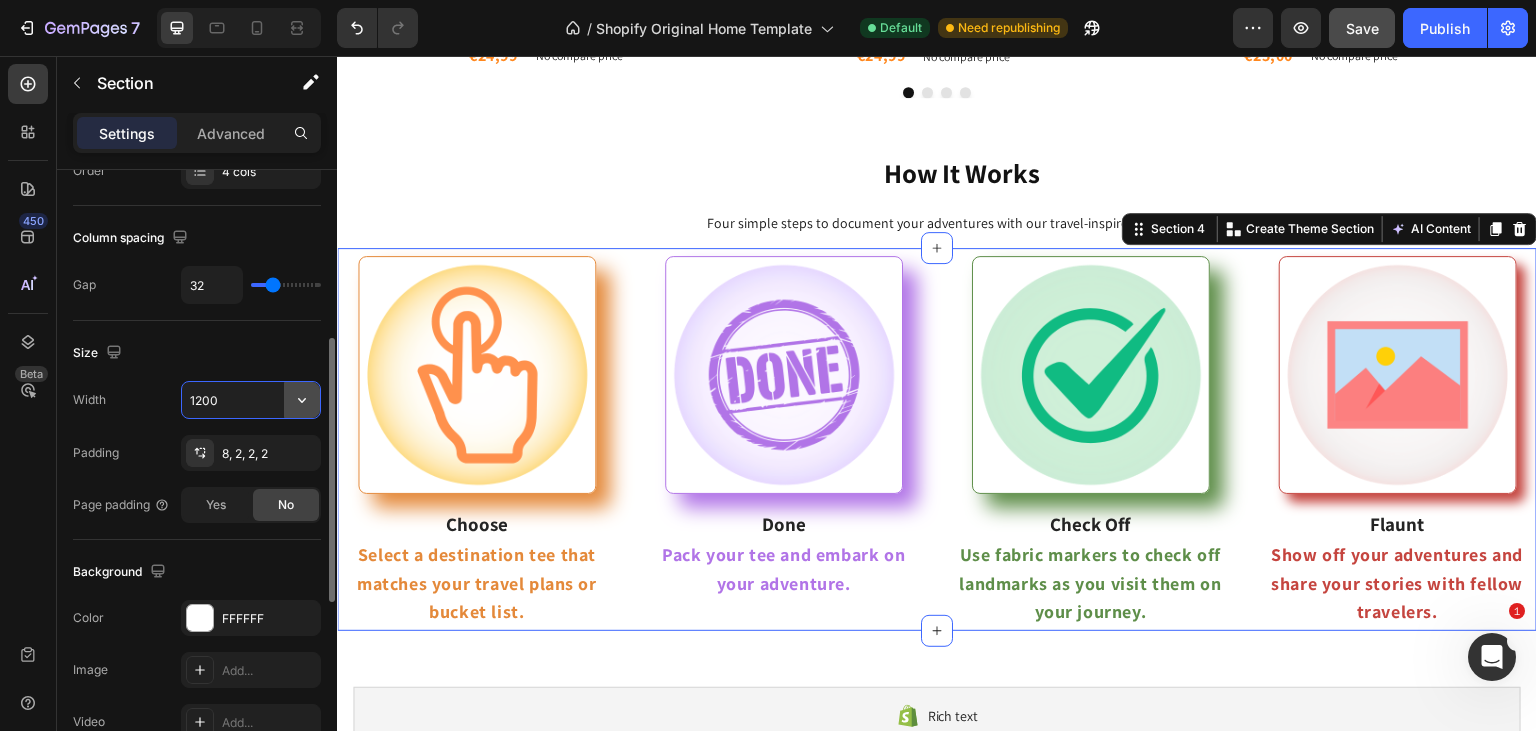 click 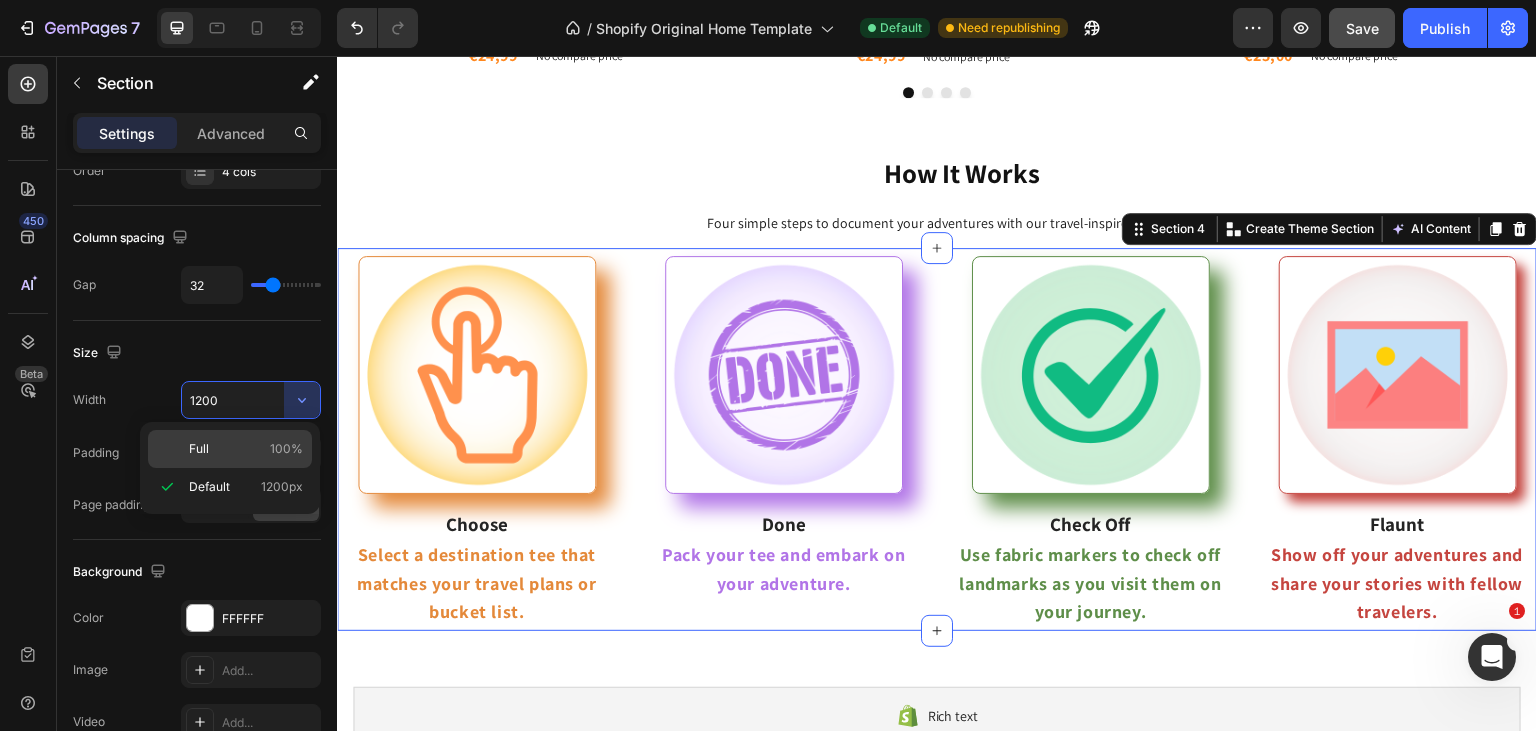 click on "Full 100%" at bounding box center [246, 449] 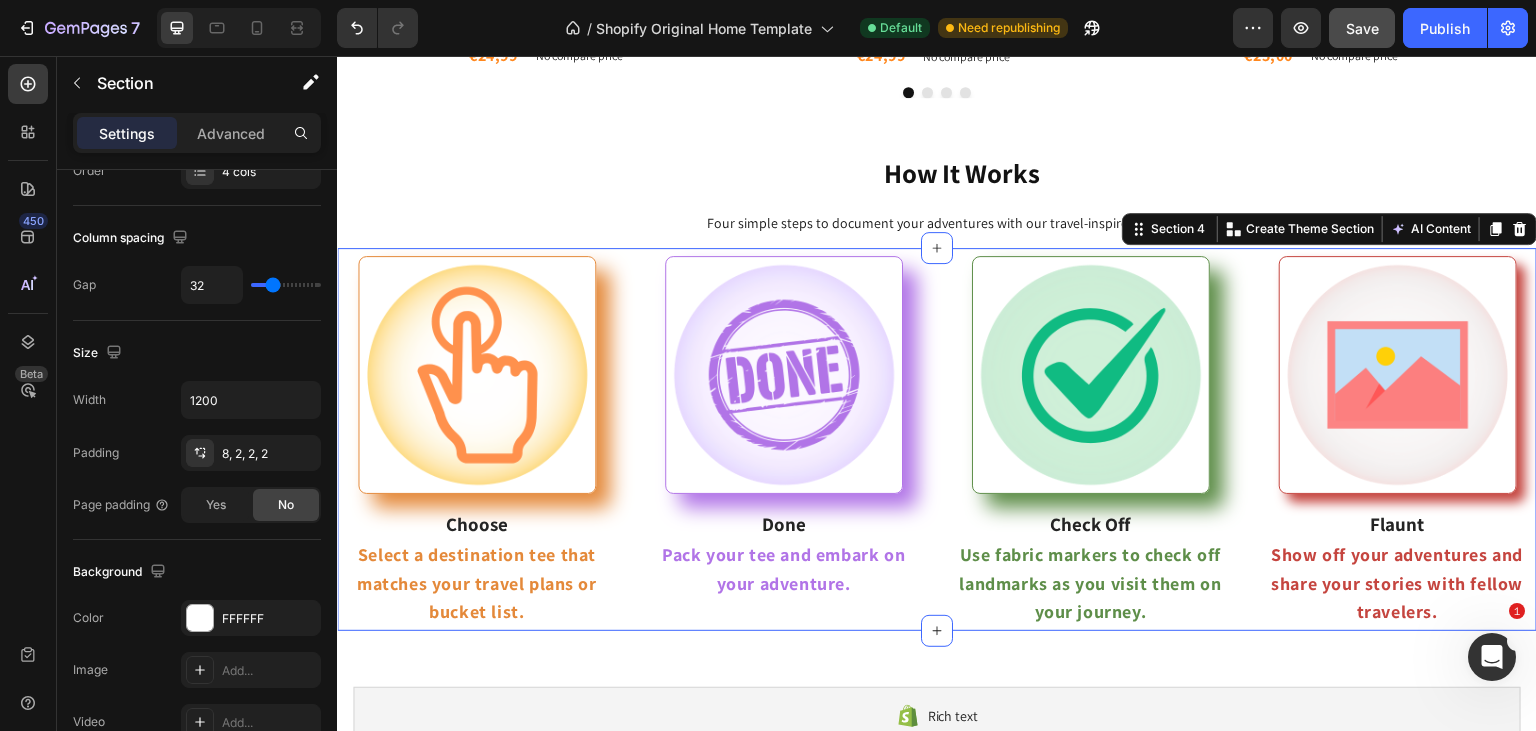 type on "100%" 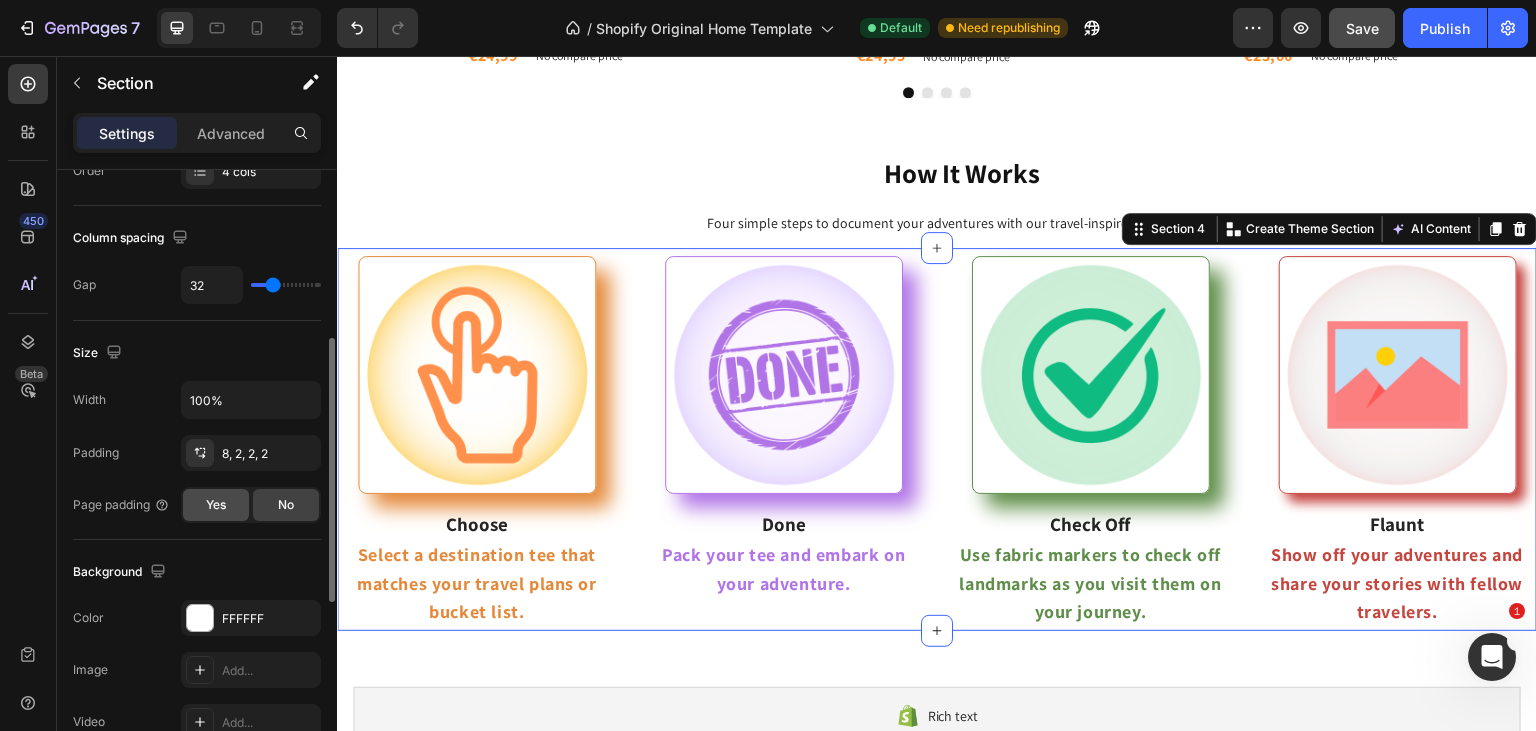 click on "Yes" 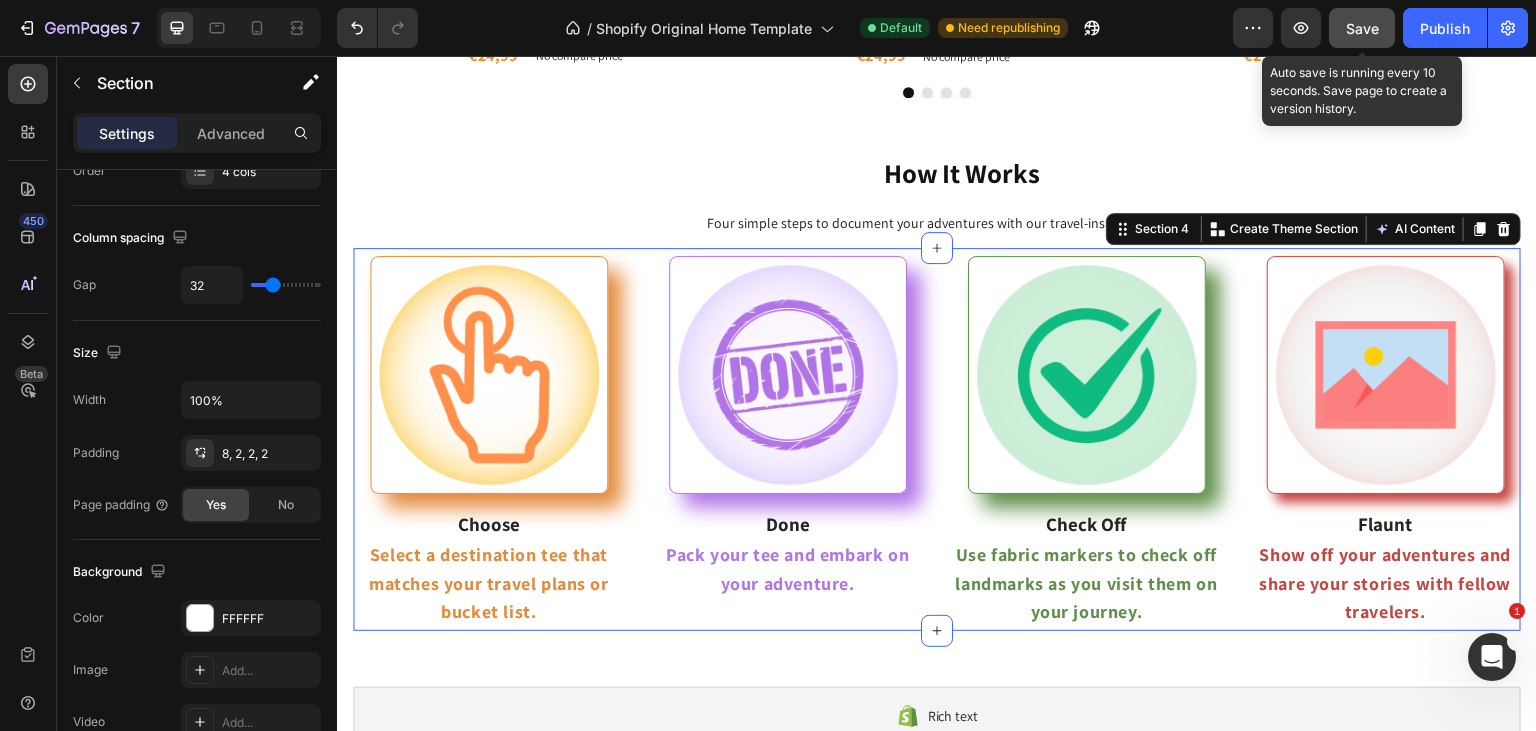 click on "Save" at bounding box center (1362, 28) 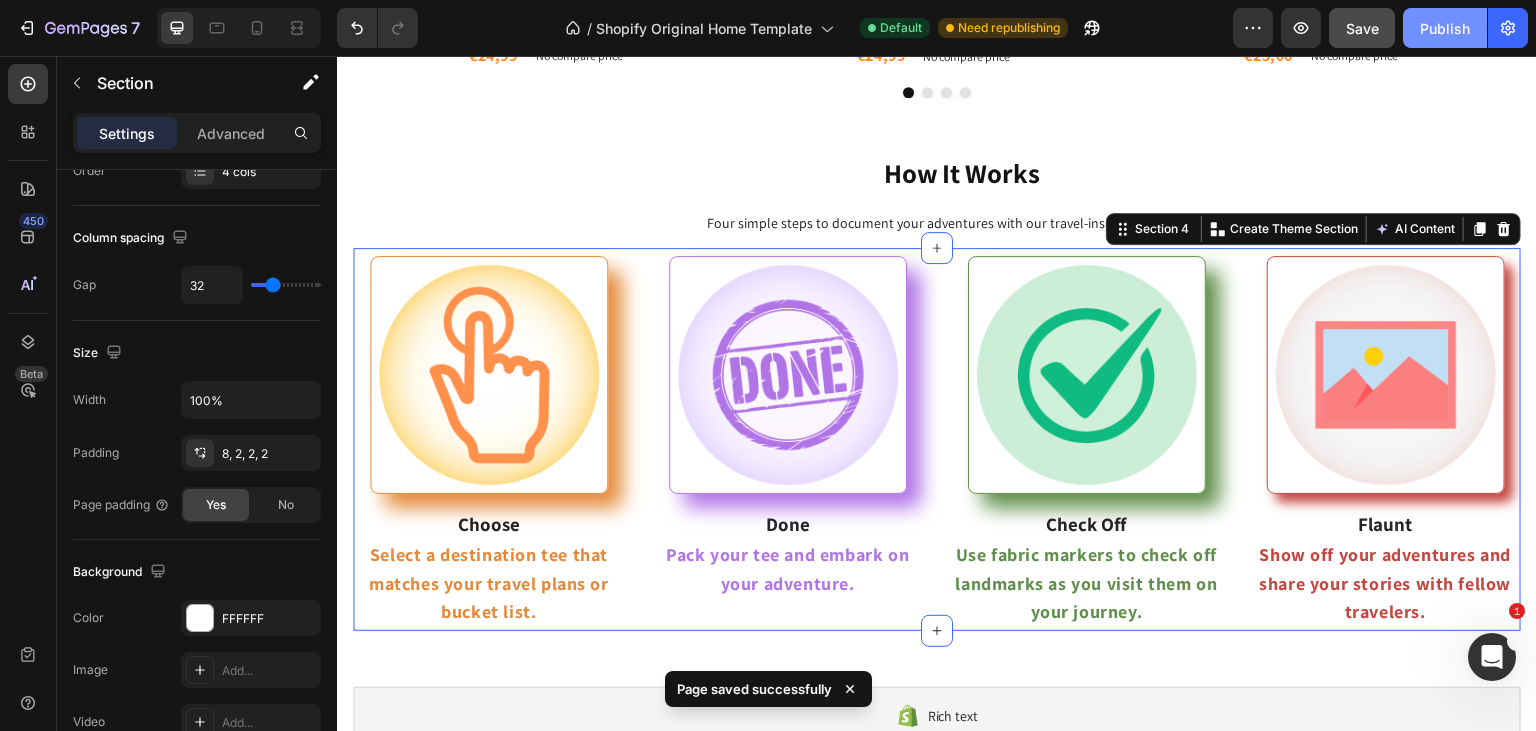 click on "Publish" at bounding box center (1445, 28) 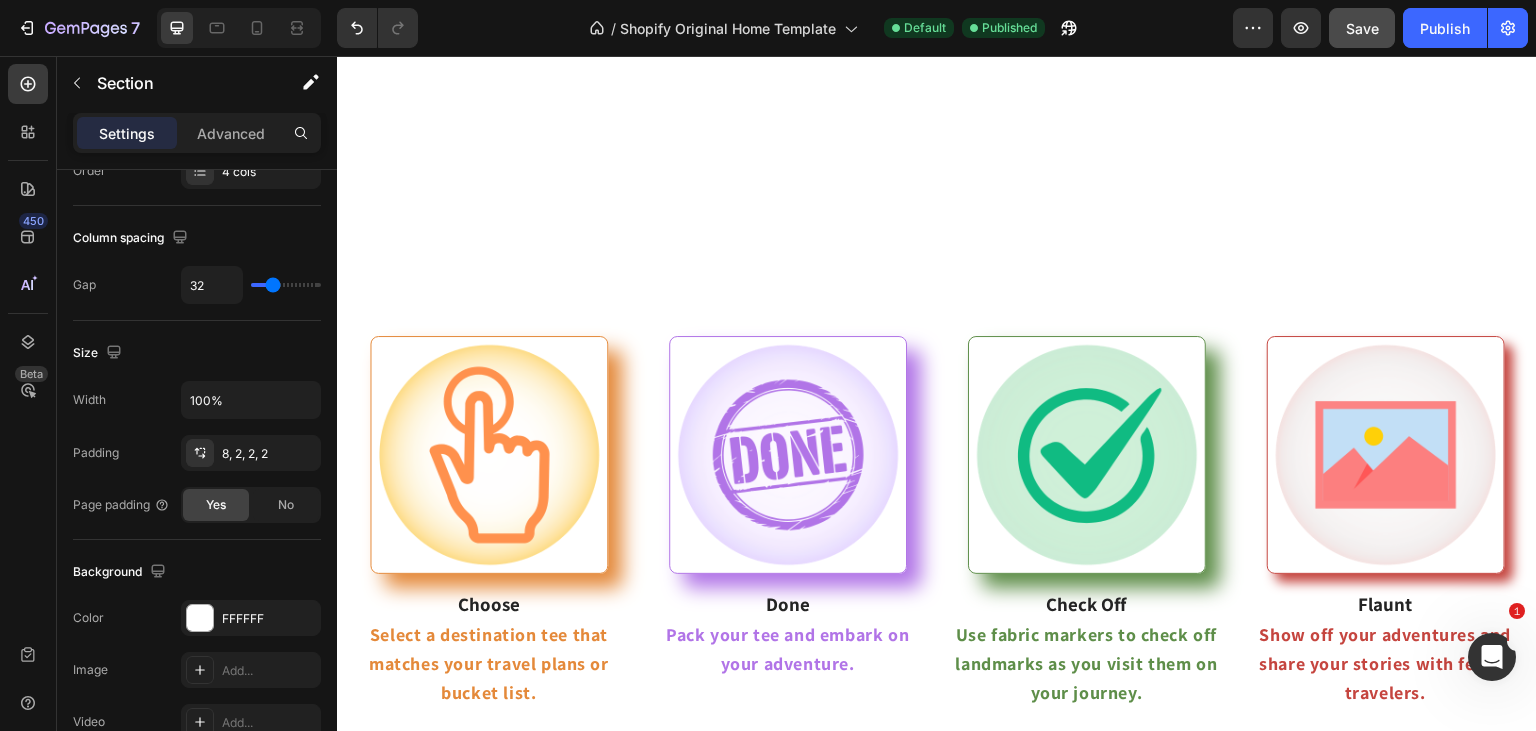 scroll, scrollTop: 2589, scrollLeft: 0, axis: vertical 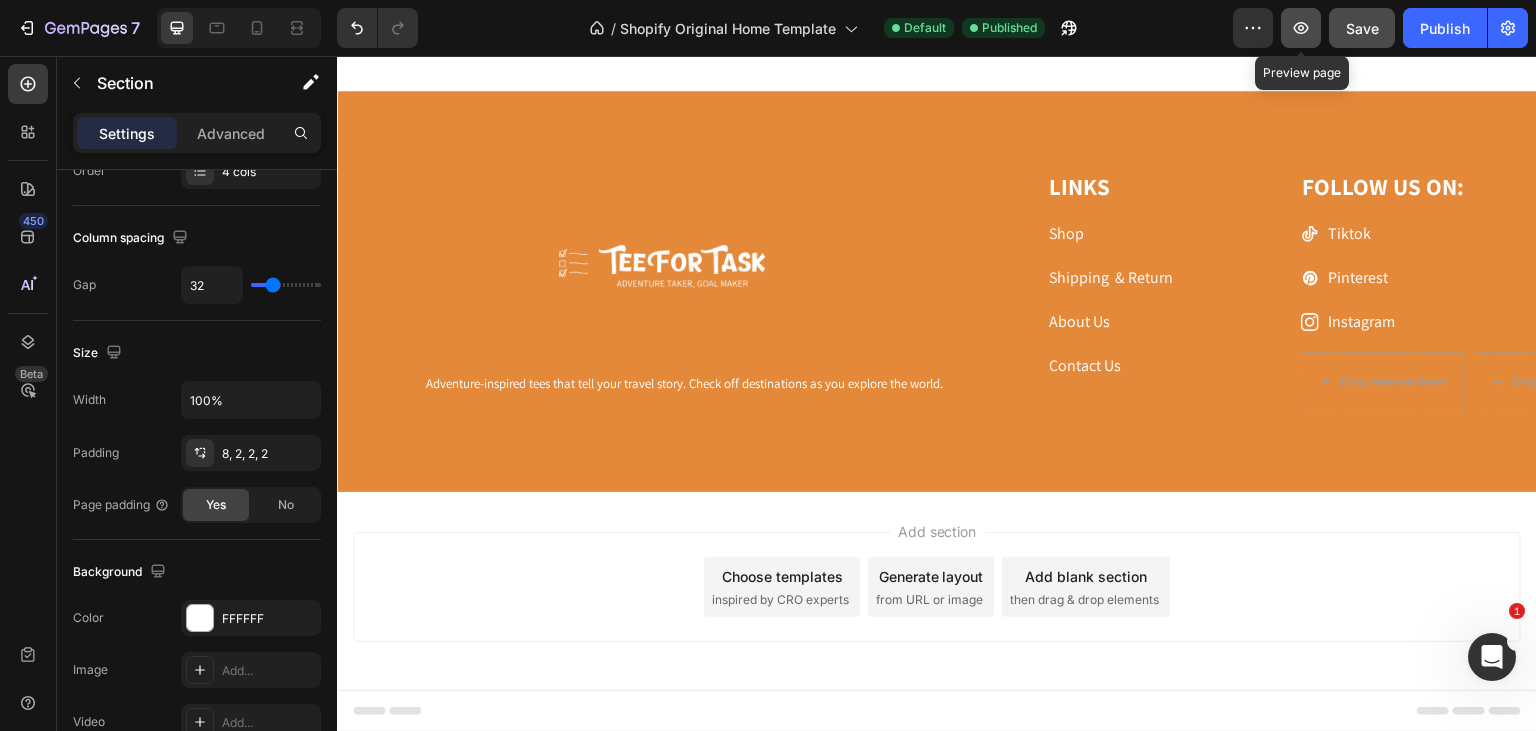 click 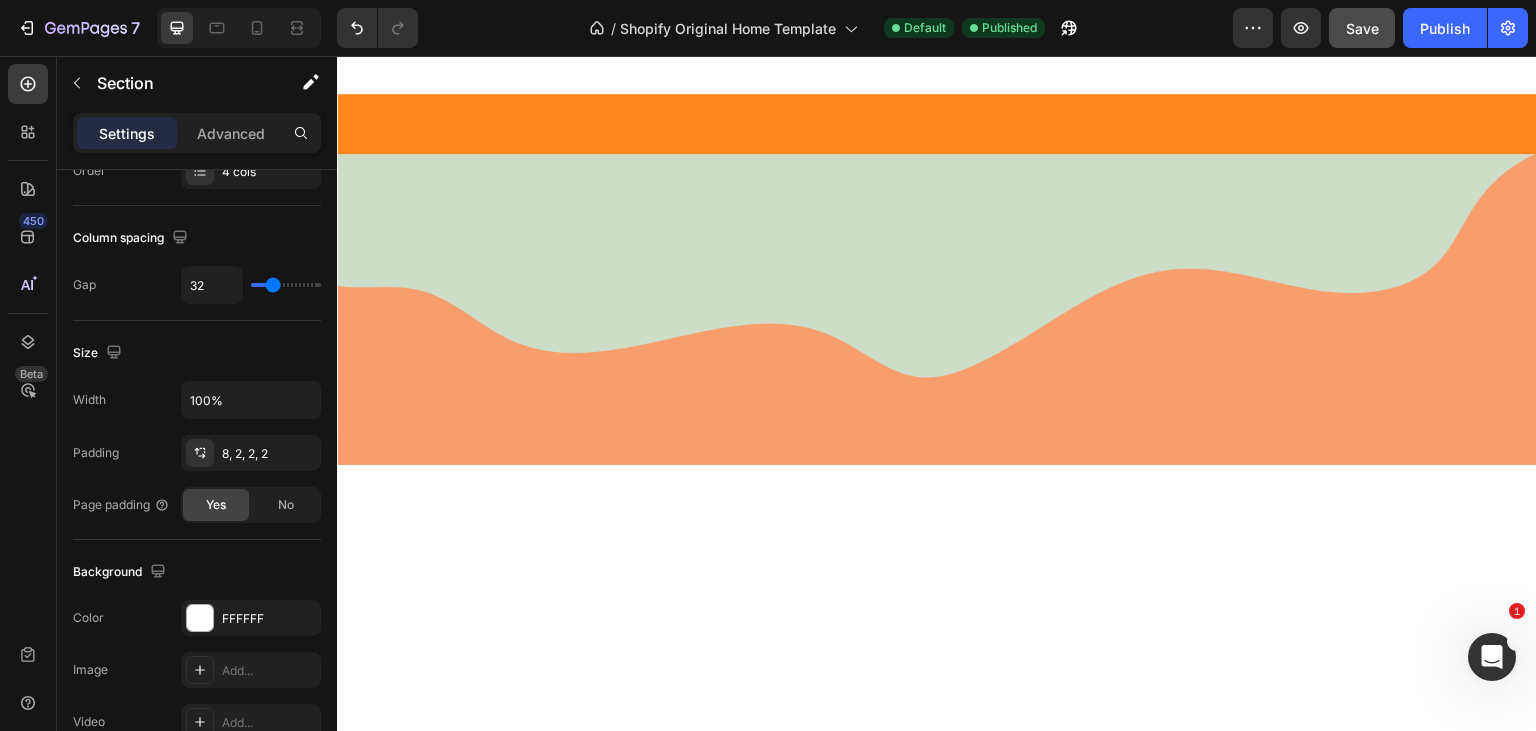 scroll, scrollTop: 0, scrollLeft: 0, axis: both 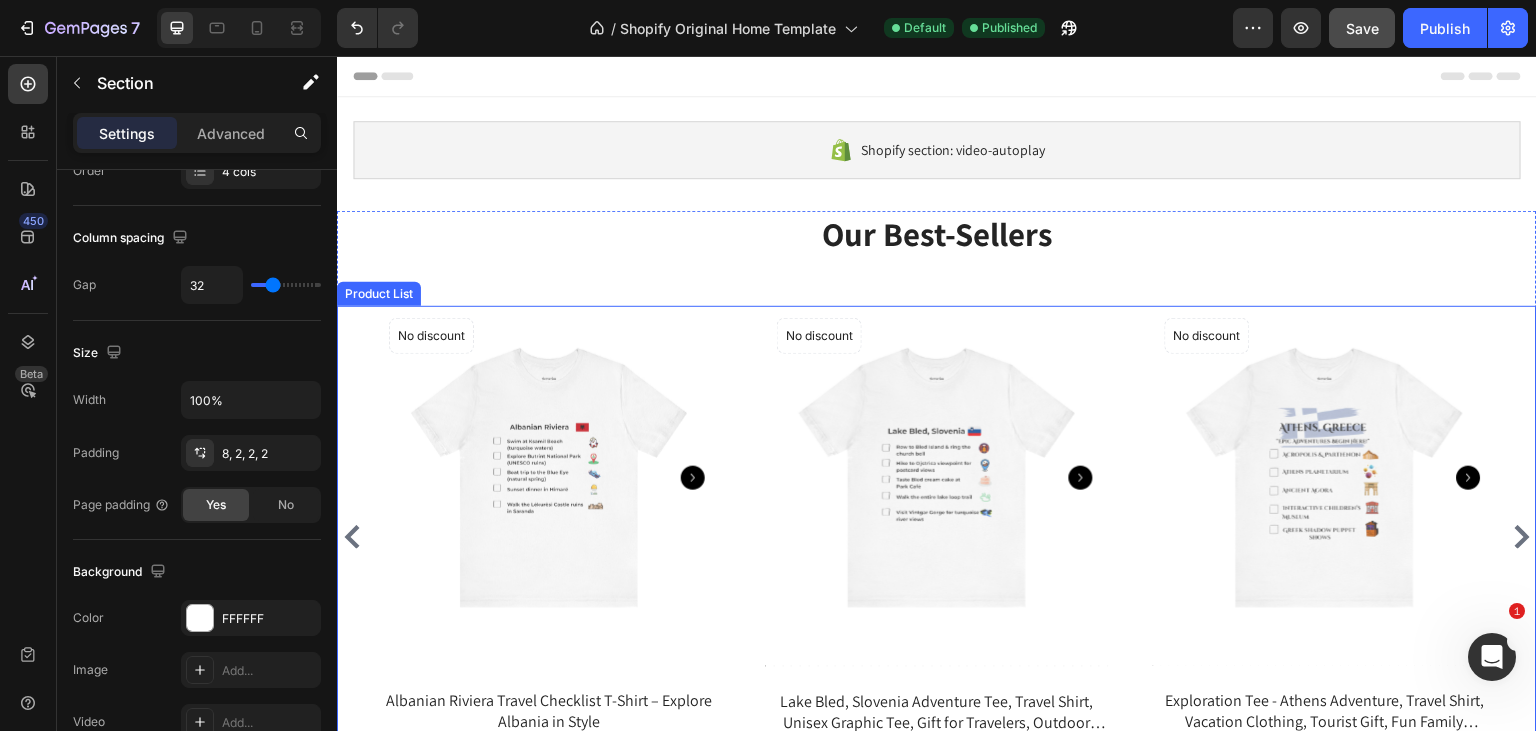 click on "Product Images No discount   Not be displayed when published Product Badge Row Albanian Riviera Travel Checklist T-Shirt – Explore Albania in Style Product Title €24,99 Product Price Product Price No compare price Product Price Row Product List
Product Images No discount   Not be displayed when published Product Badge Row Lake Bled, Slovenia Adventure Tee, Travel Shirt, Unisex Graphic Tee, Gift for Travelers, Outdoor Enthusiast T-Shirt, Summer Vacation Wear Product Title €24,99 Product Price Product Price No compare price Product Price Row Product List
Product Images No discount   Not be displayed when published Product Badge Row Exploration Tee - Athens Adventure, Travel Shirt, Vacation Clothing, Tourist Gift, Fun Family Activities Product Title €25,00 Product Price Product Price No compare price Product Price Row Product List
Product Images No discount   Not be displayed when published Product Badge Row" at bounding box center [937, 537] 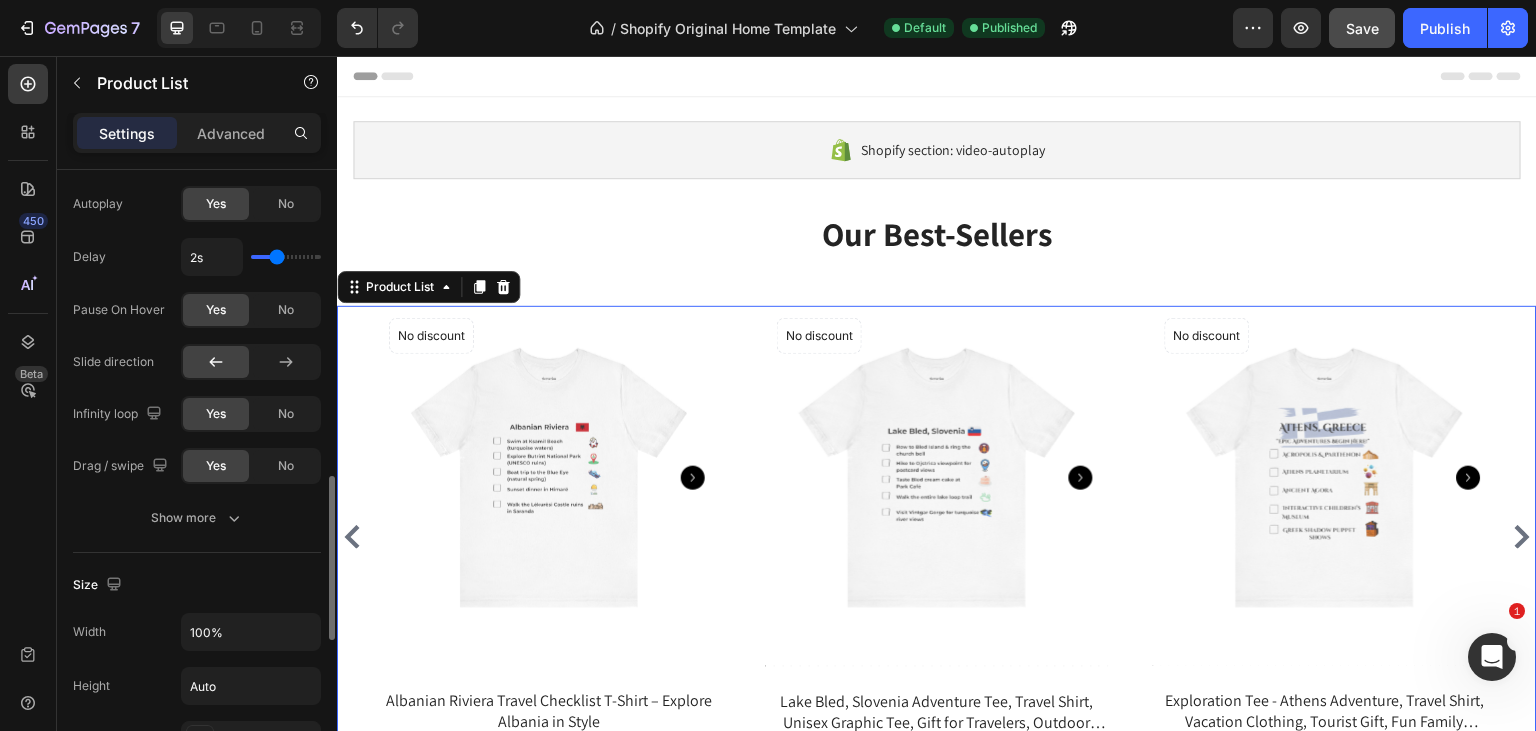 scroll, scrollTop: 1140, scrollLeft: 0, axis: vertical 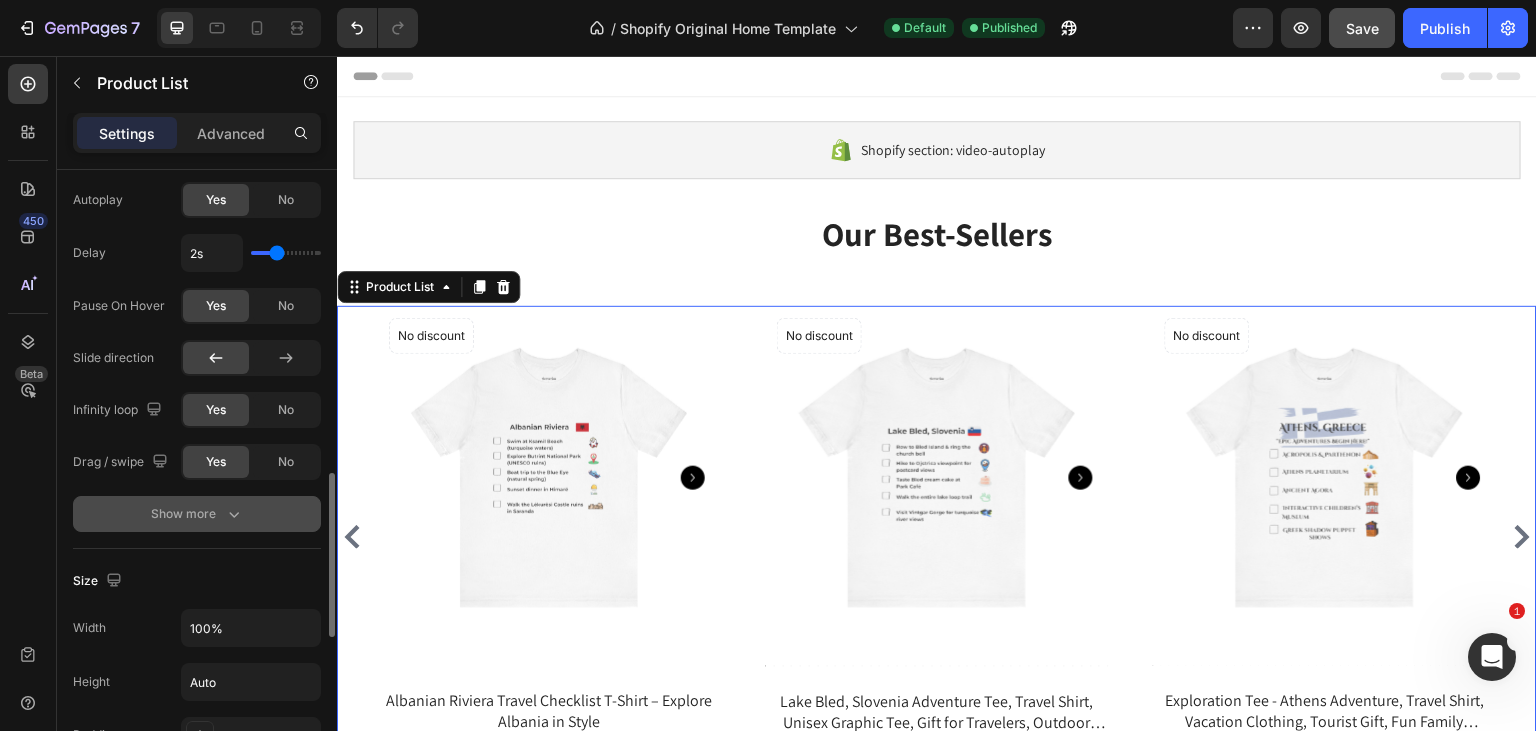 click on "Show more" at bounding box center (197, 514) 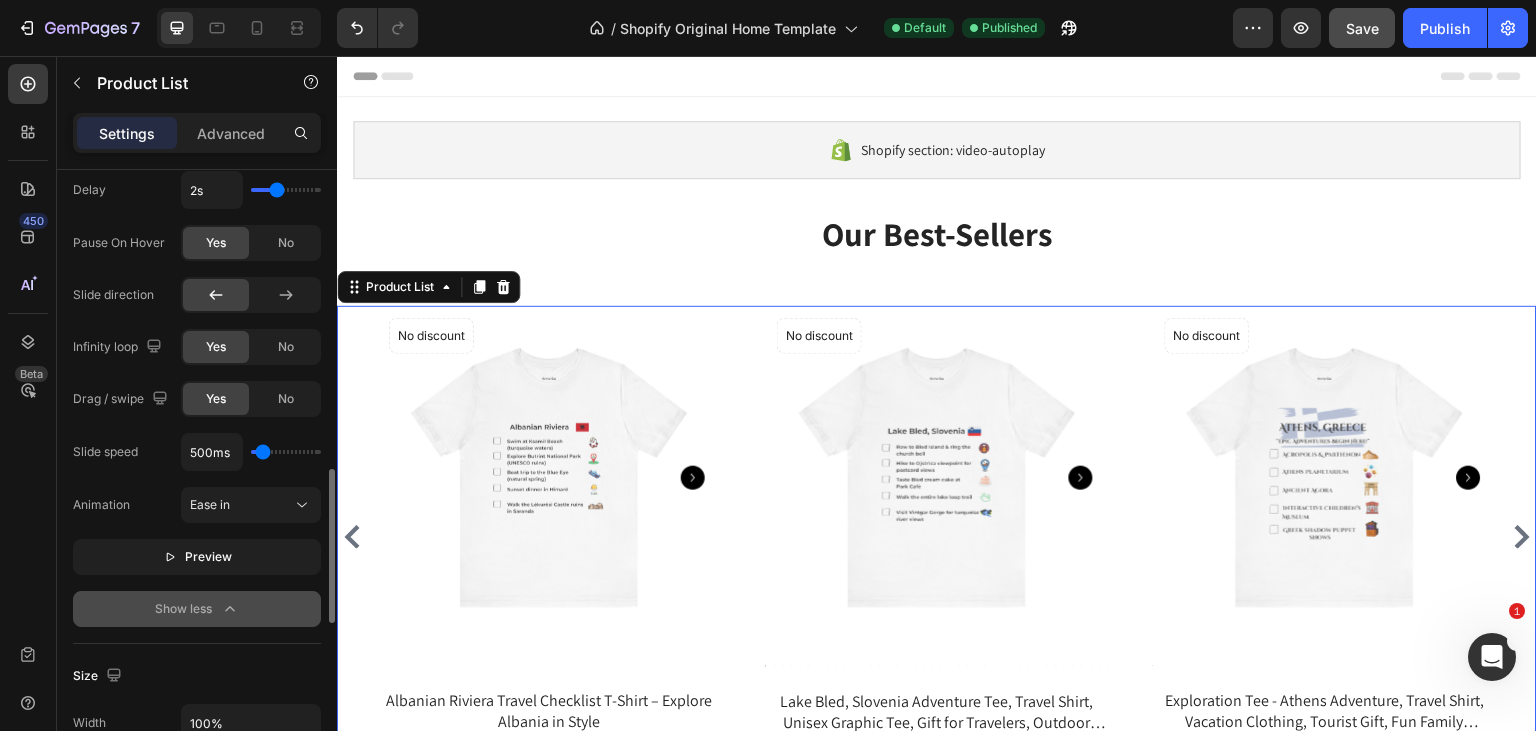 scroll, scrollTop: 1204, scrollLeft: 0, axis: vertical 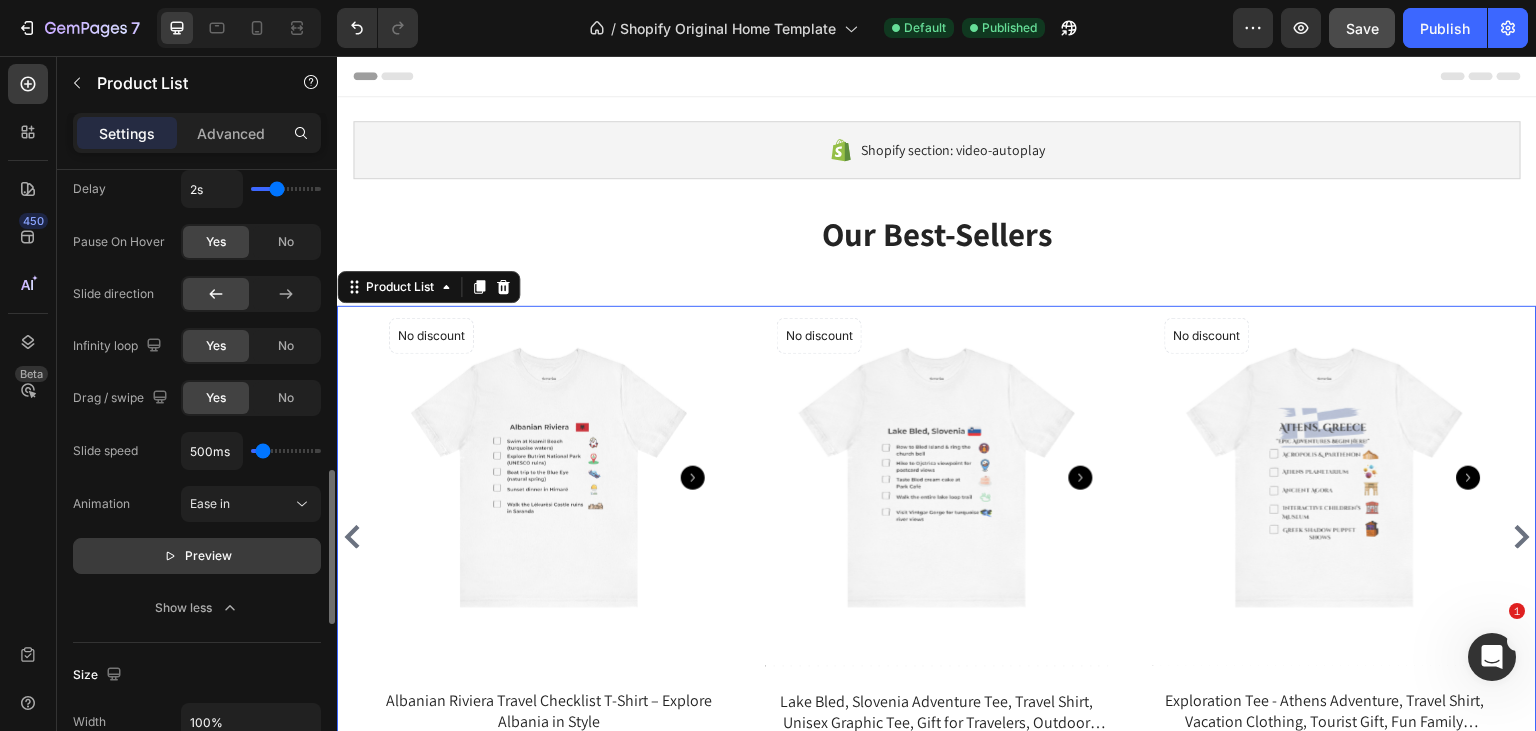 click 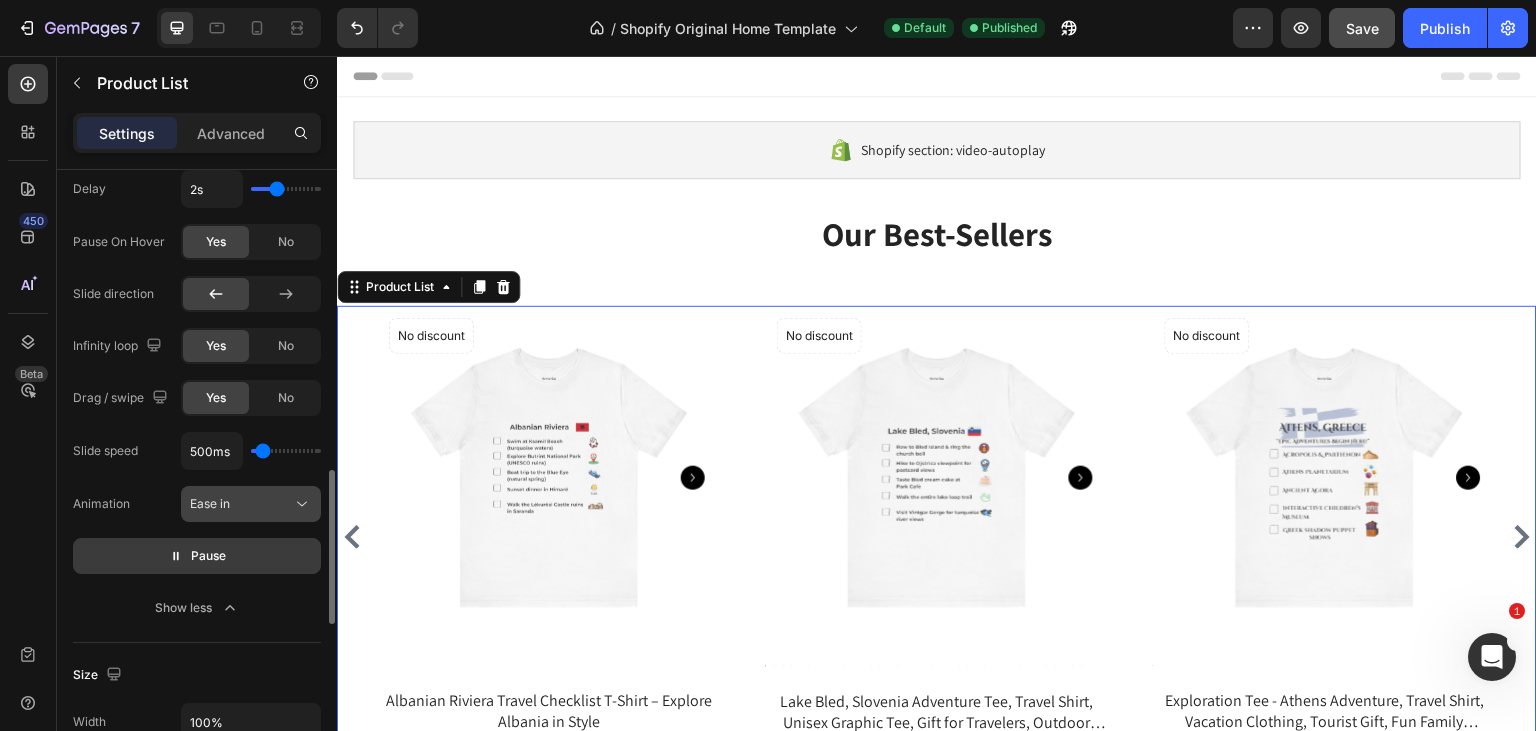 click on "Ease in" at bounding box center (241, 504) 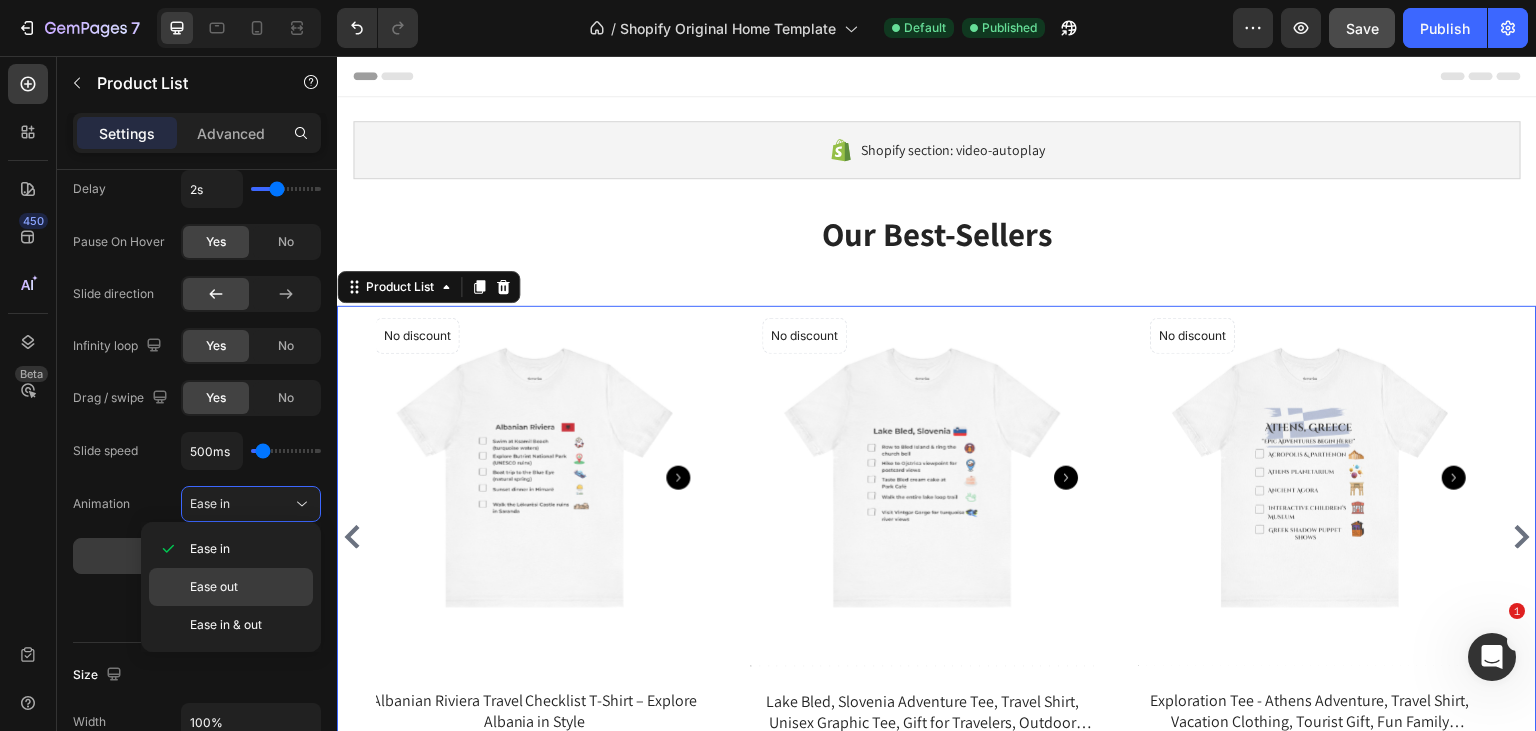click on "Ease out" at bounding box center (214, 587) 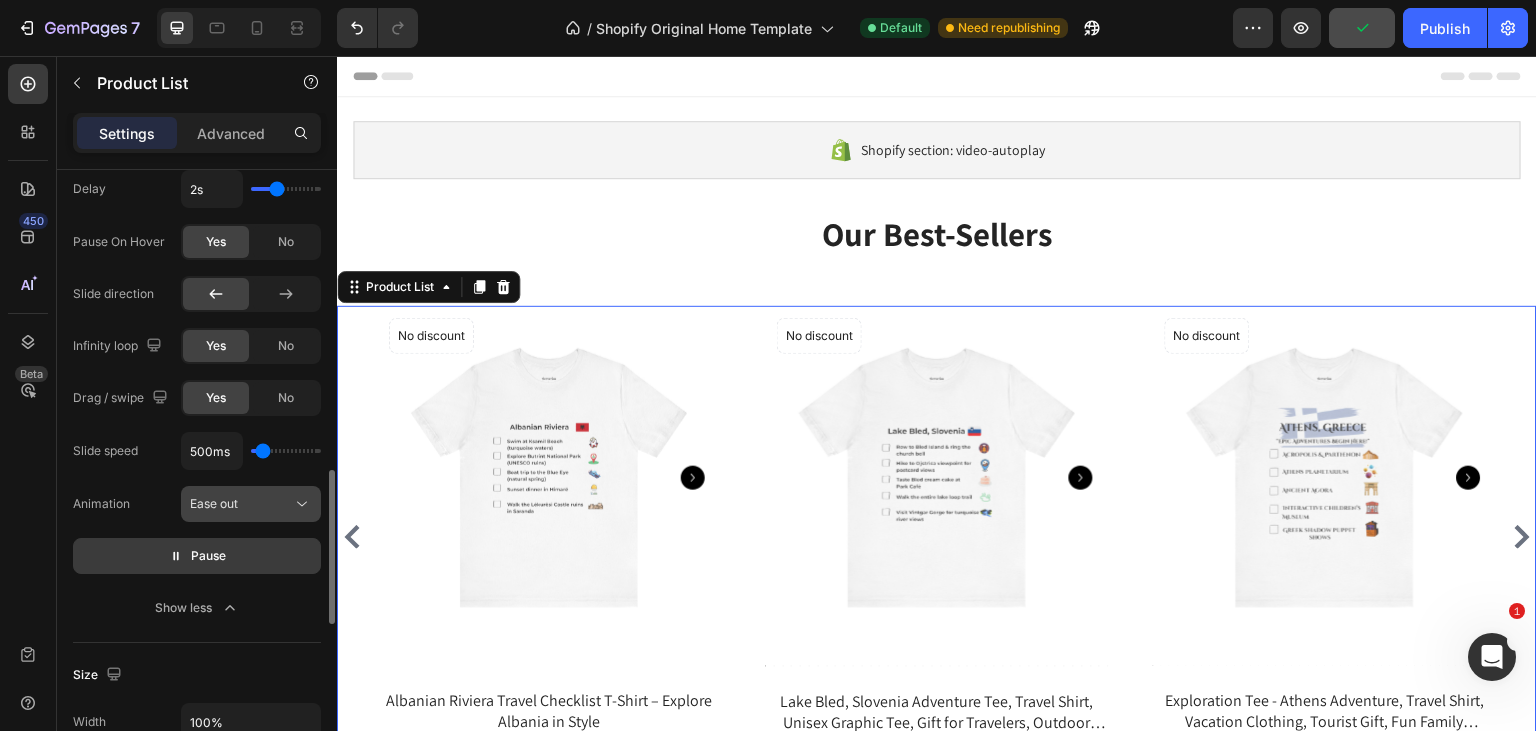 click on "Ease out" at bounding box center (214, 503) 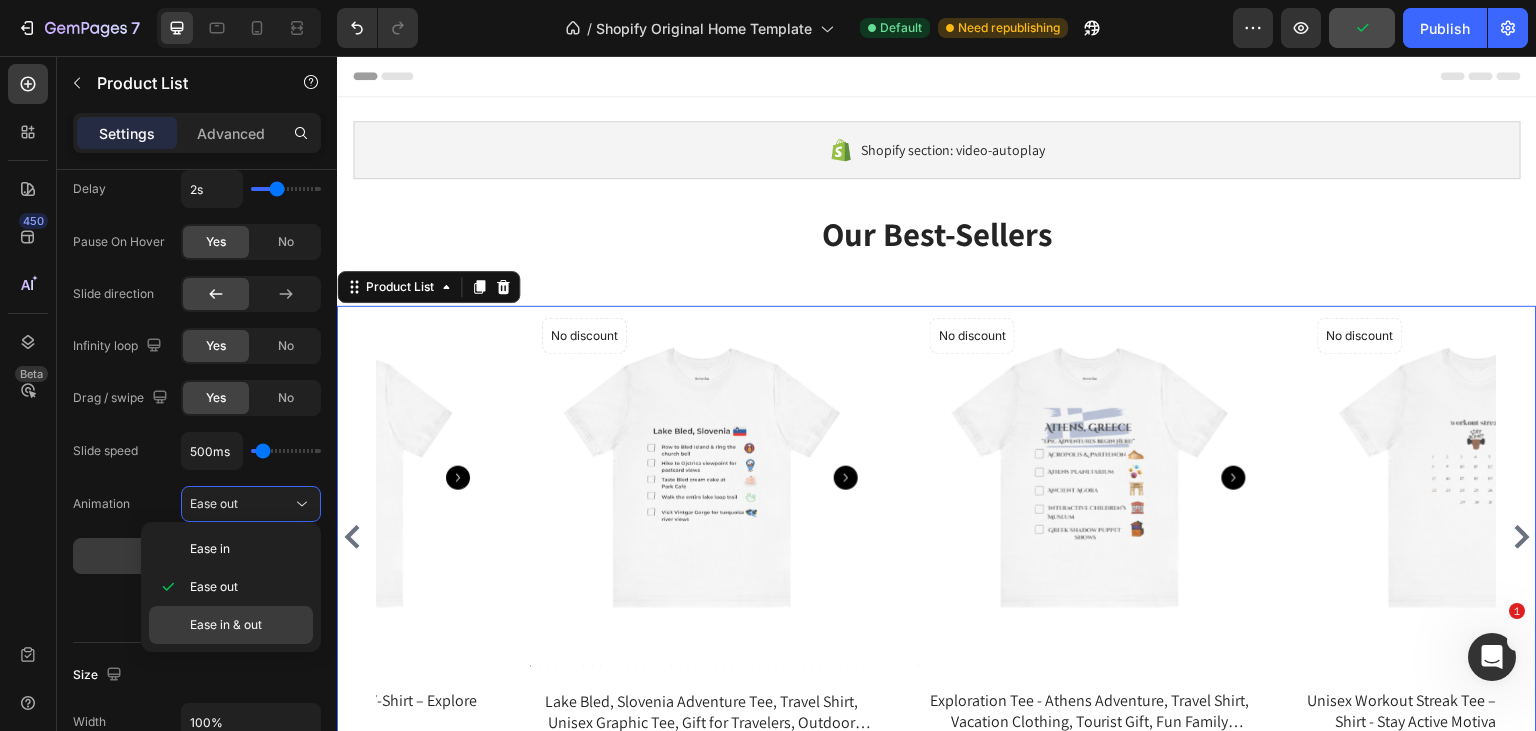 click on "Ease in & out" at bounding box center (226, 625) 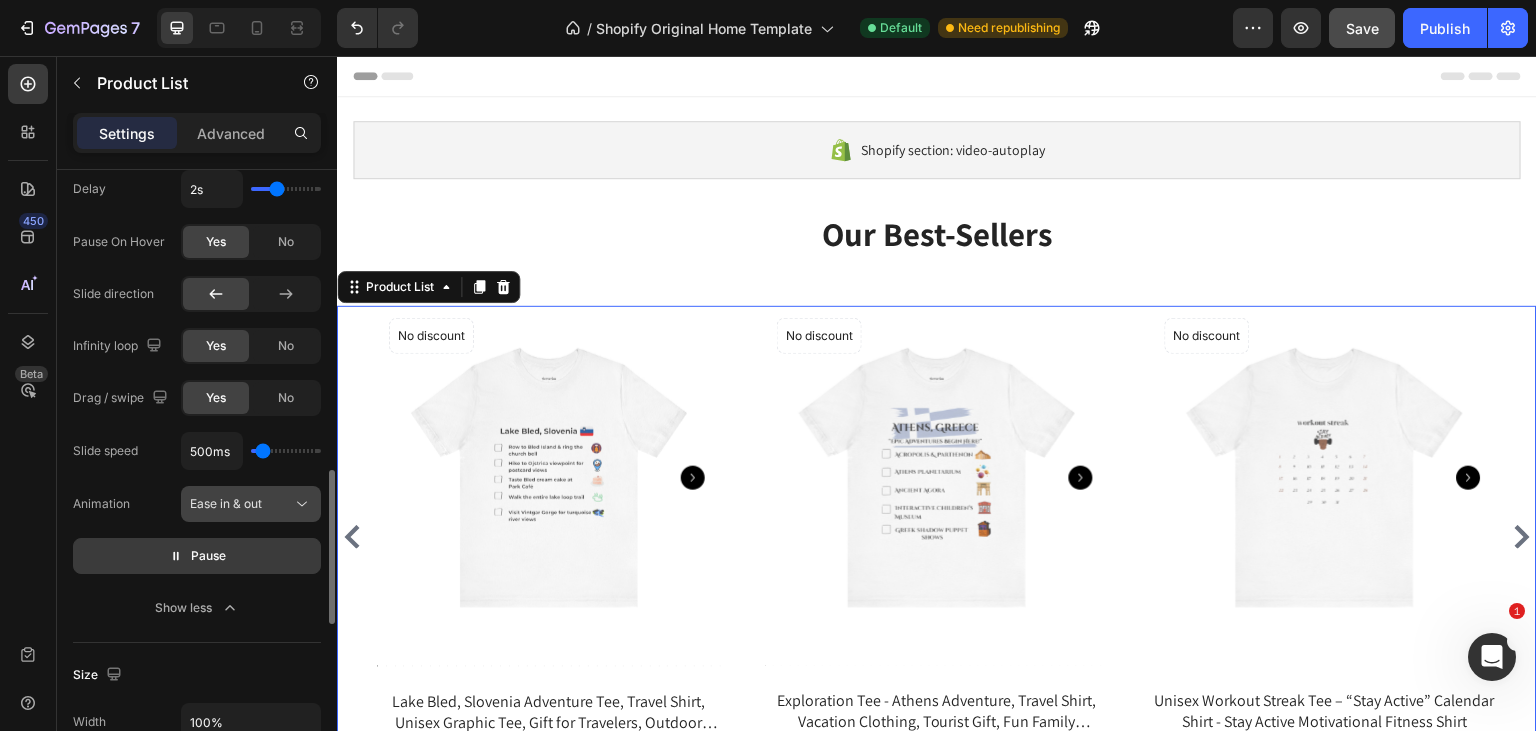 click on "Ease in & out" at bounding box center [241, 504] 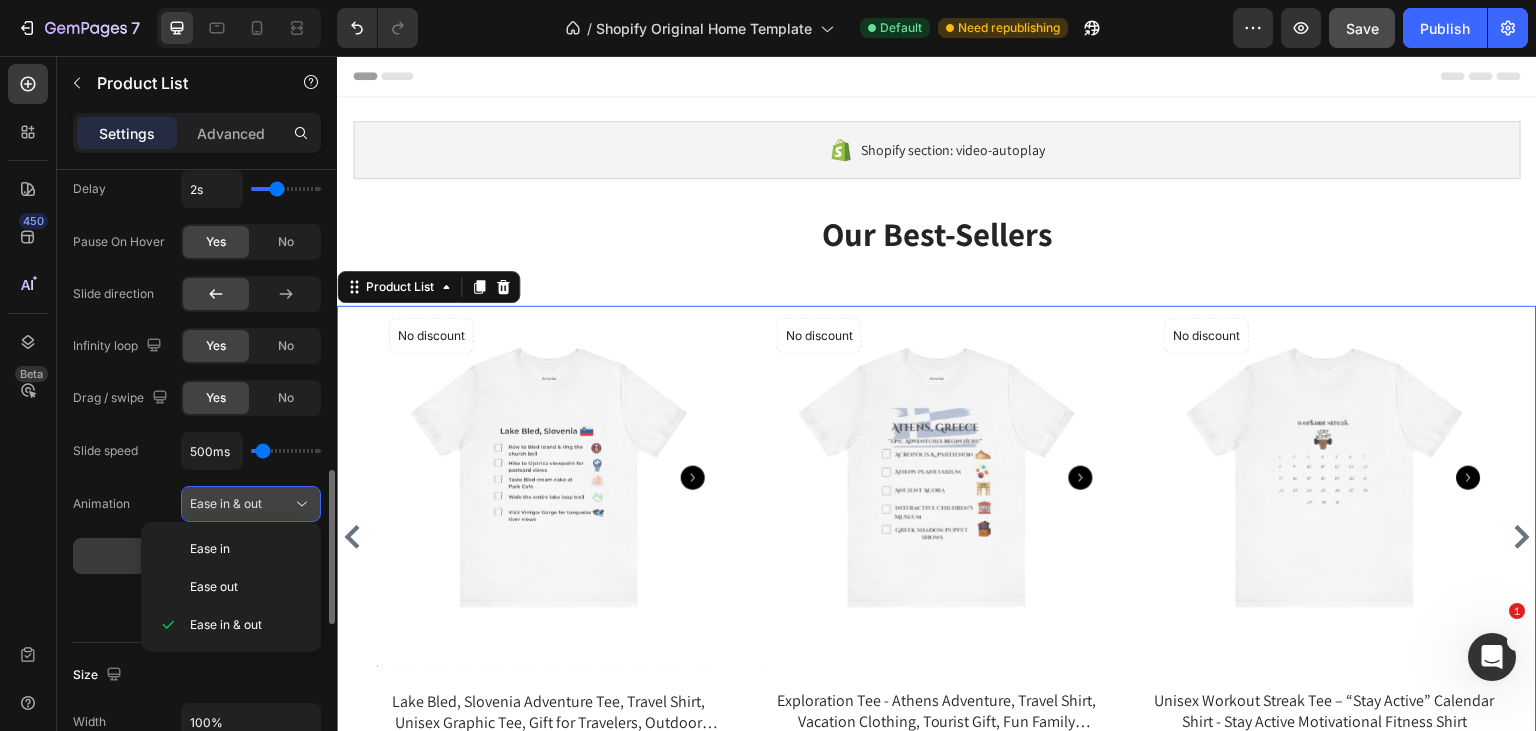 click on "Ease in & out" at bounding box center [241, 504] 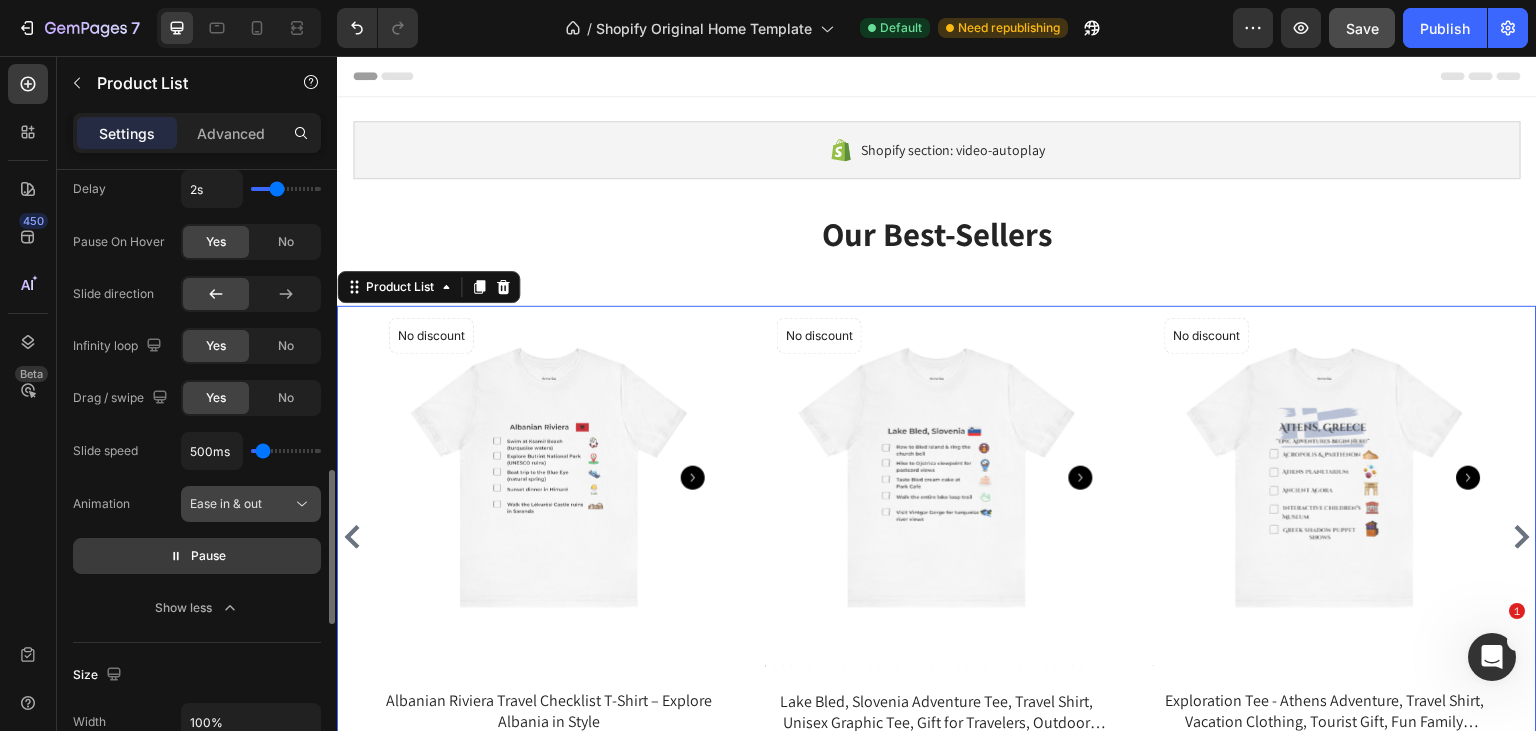 click on "Ease in & out" at bounding box center [241, 504] 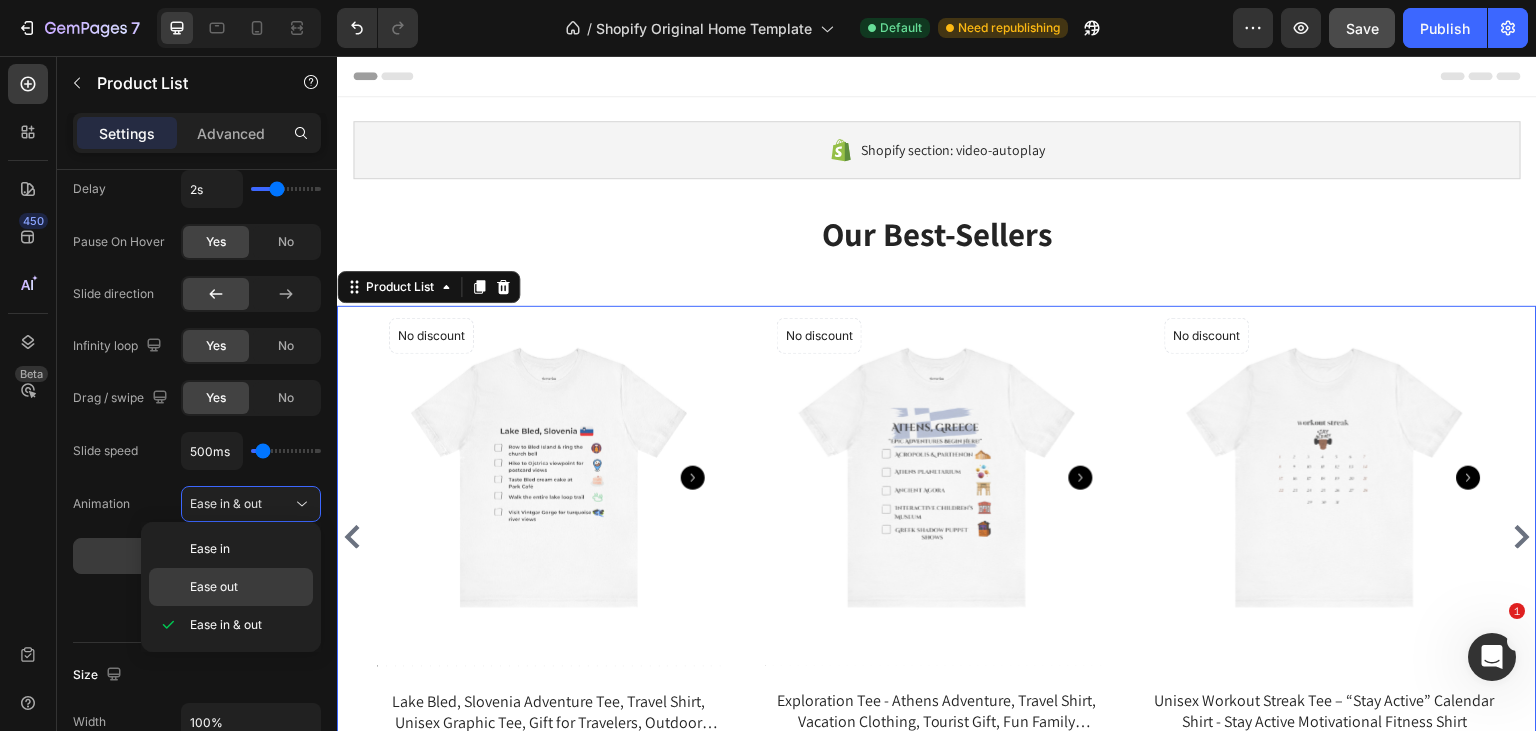 click on "Ease out" at bounding box center (214, 587) 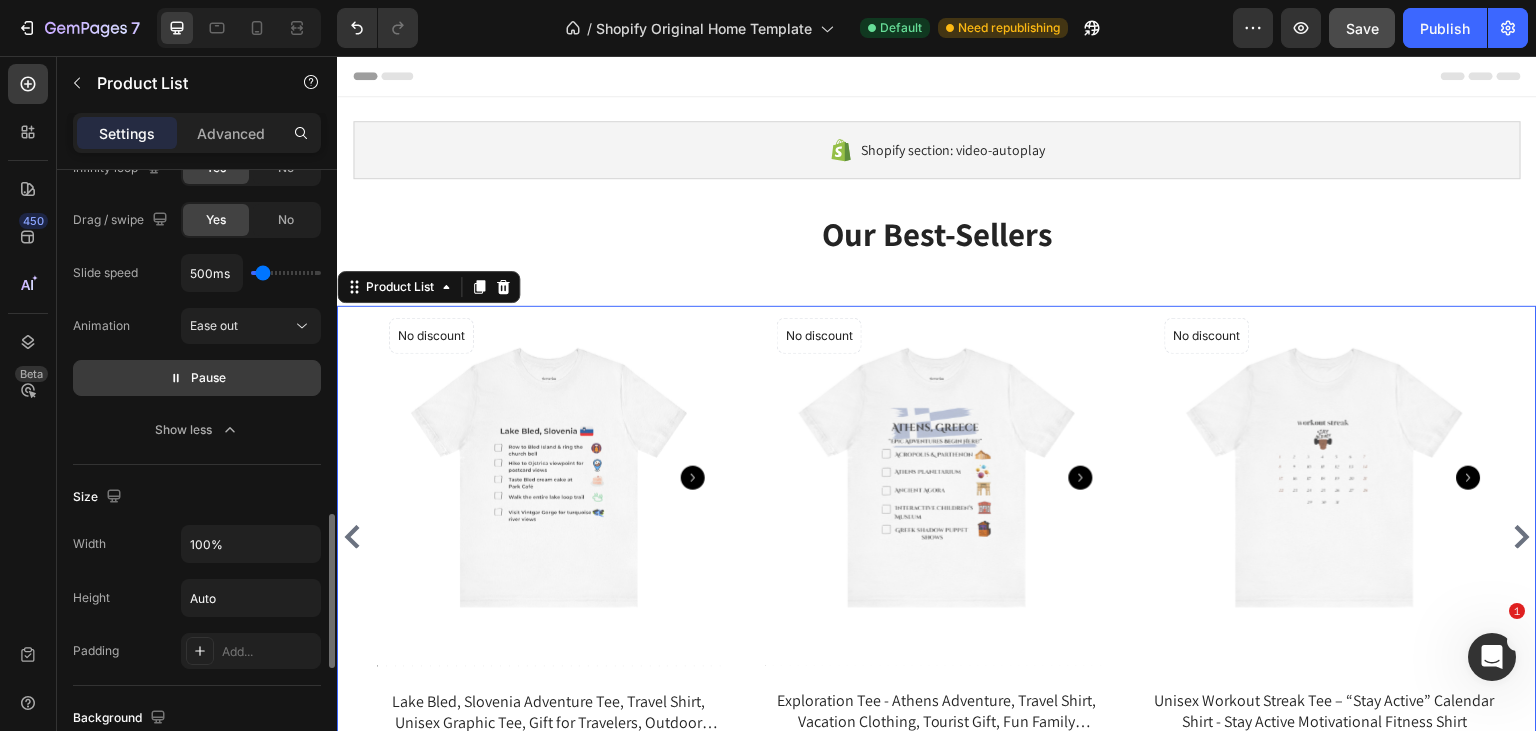 scroll, scrollTop: 1392, scrollLeft: 0, axis: vertical 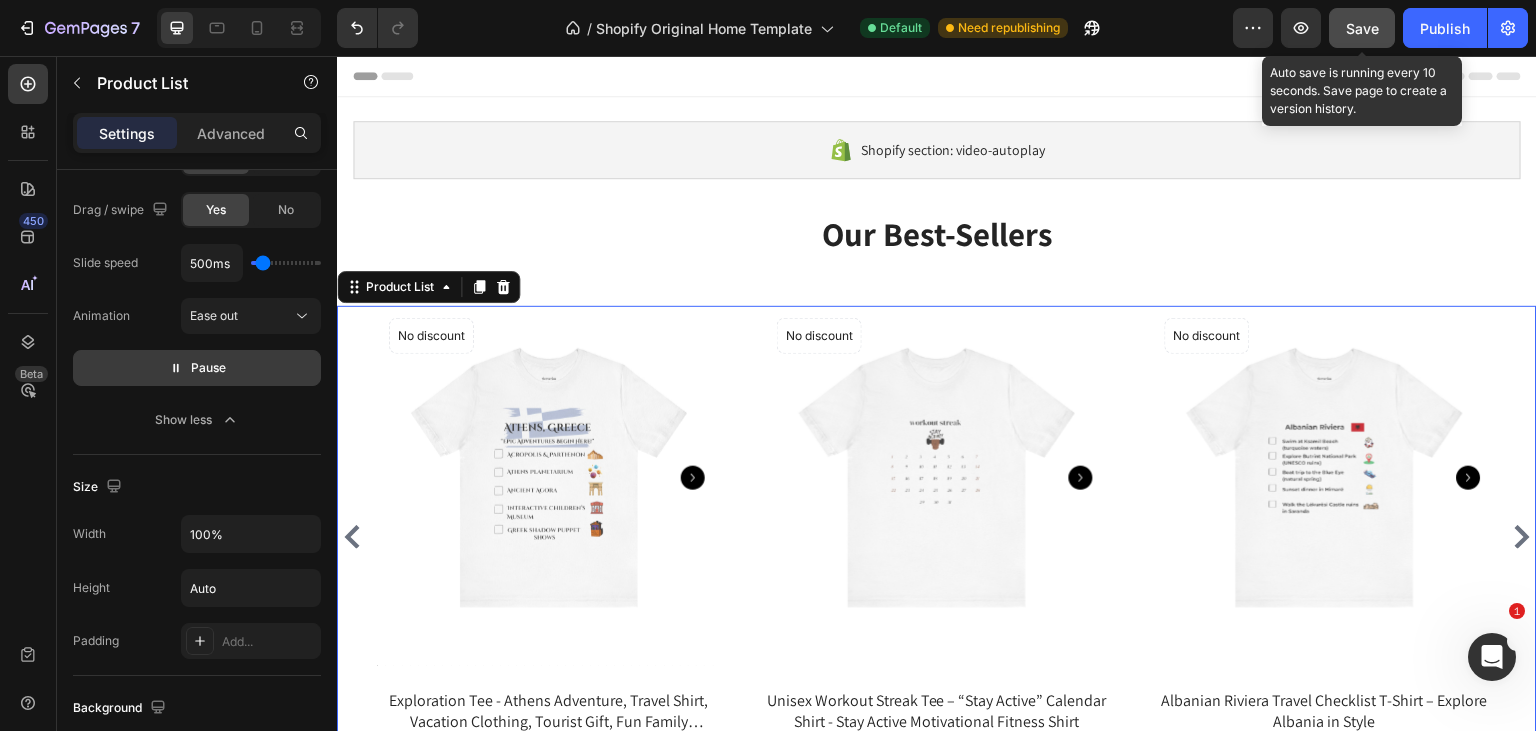 click on "Save" at bounding box center [1362, 28] 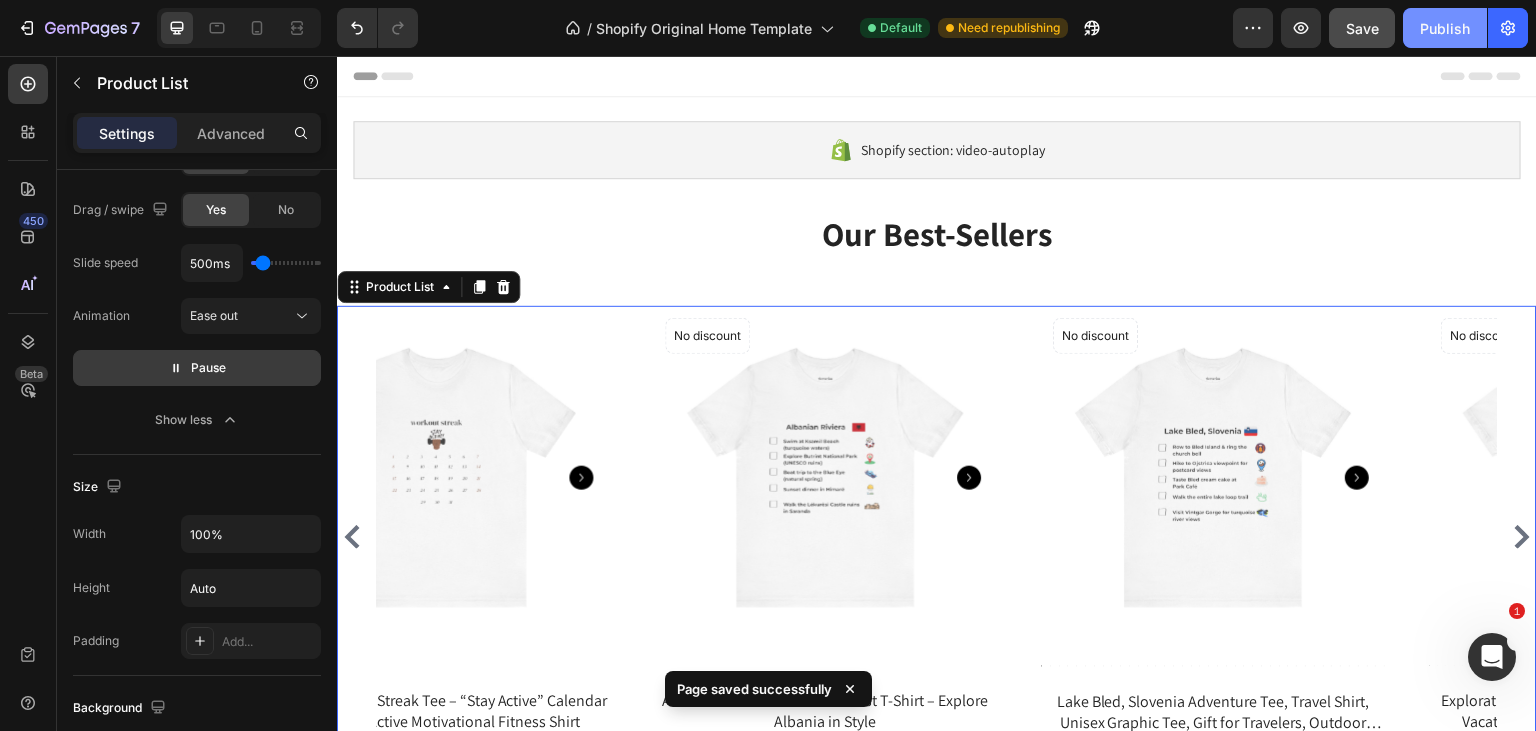 click on "Publish" at bounding box center [1445, 28] 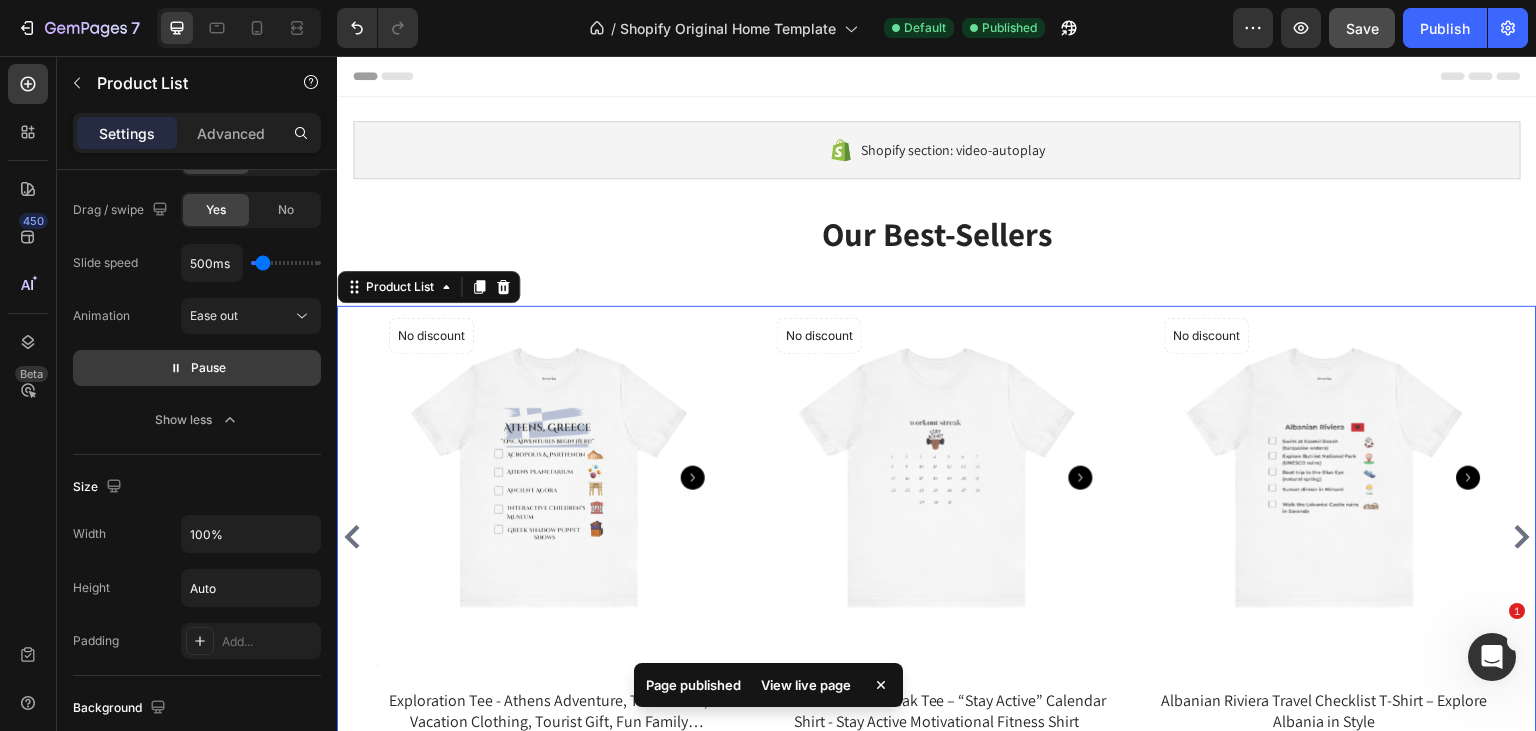 click on "View live page" at bounding box center [806, 685] 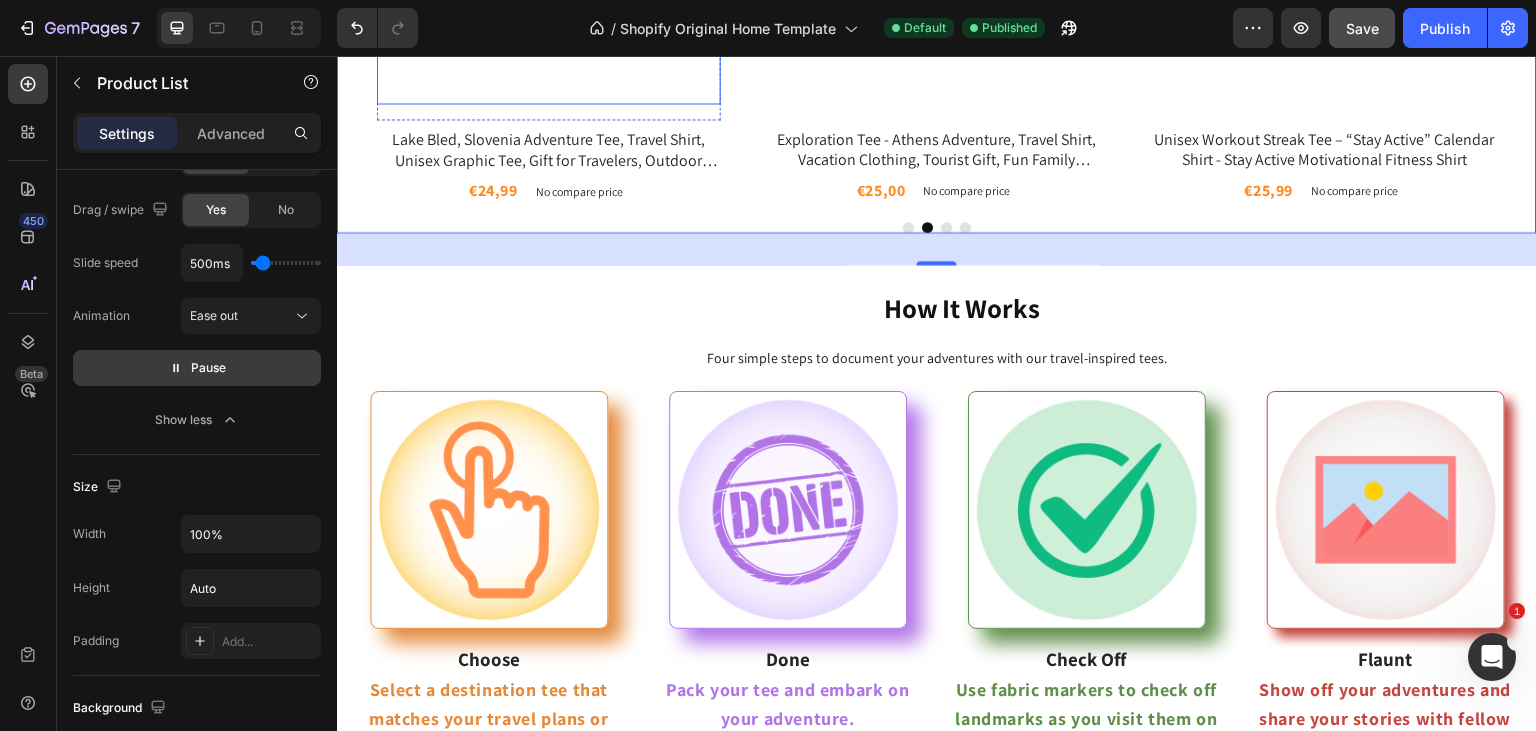 scroll, scrollTop: 564, scrollLeft: 0, axis: vertical 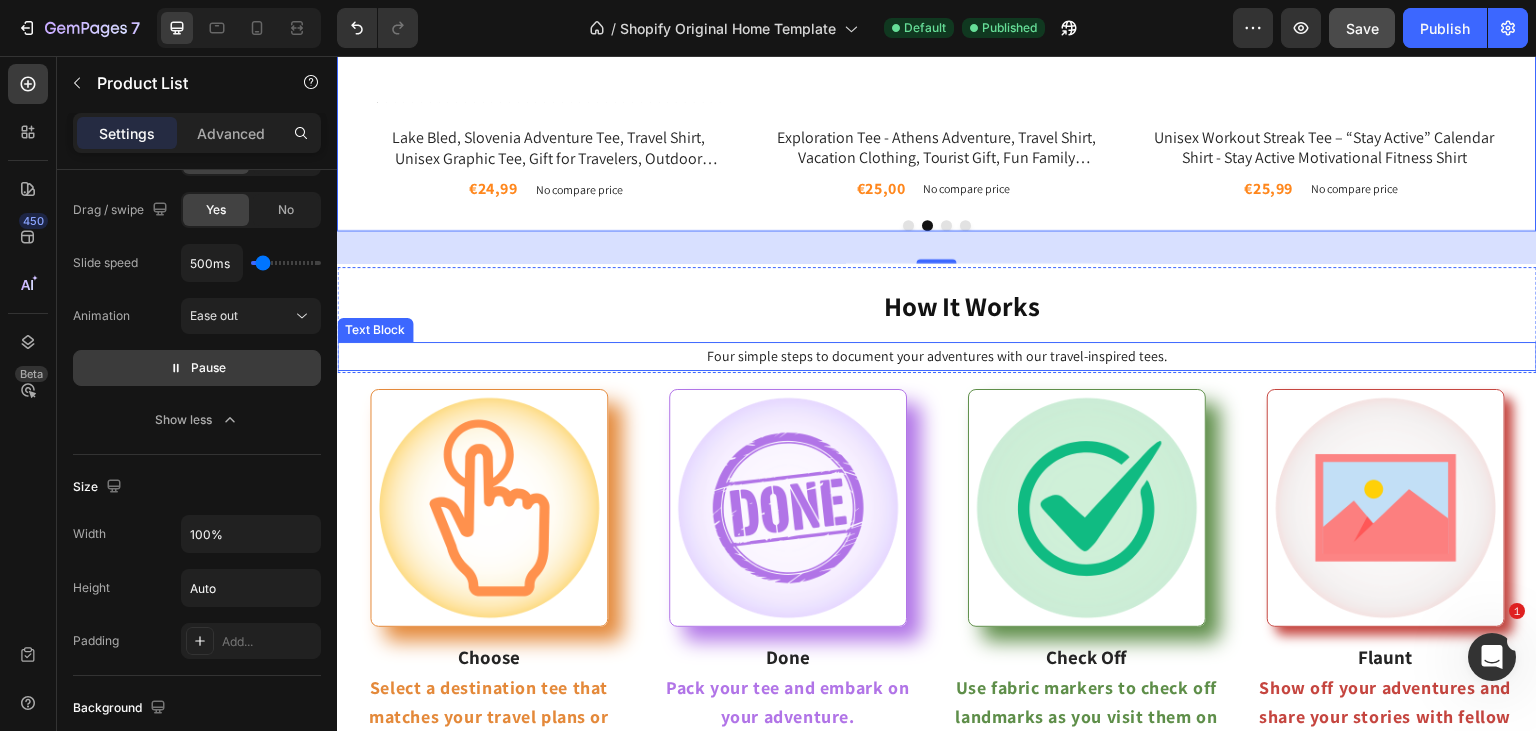 click on "Four simple steps to document your adventures with our travel-inspired tees." at bounding box center [937, 356] 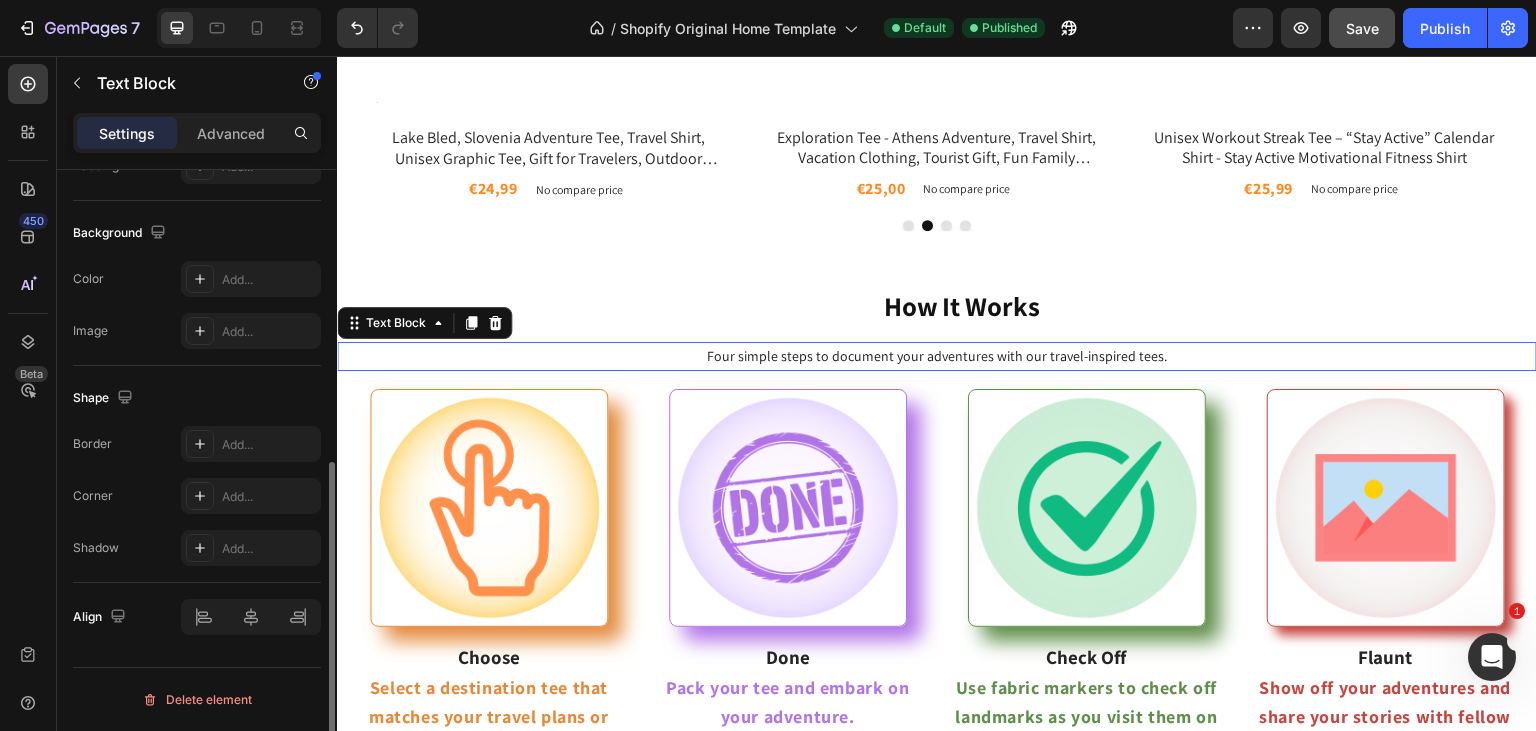 scroll, scrollTop: 0, scrollLeft: 0, axis: both 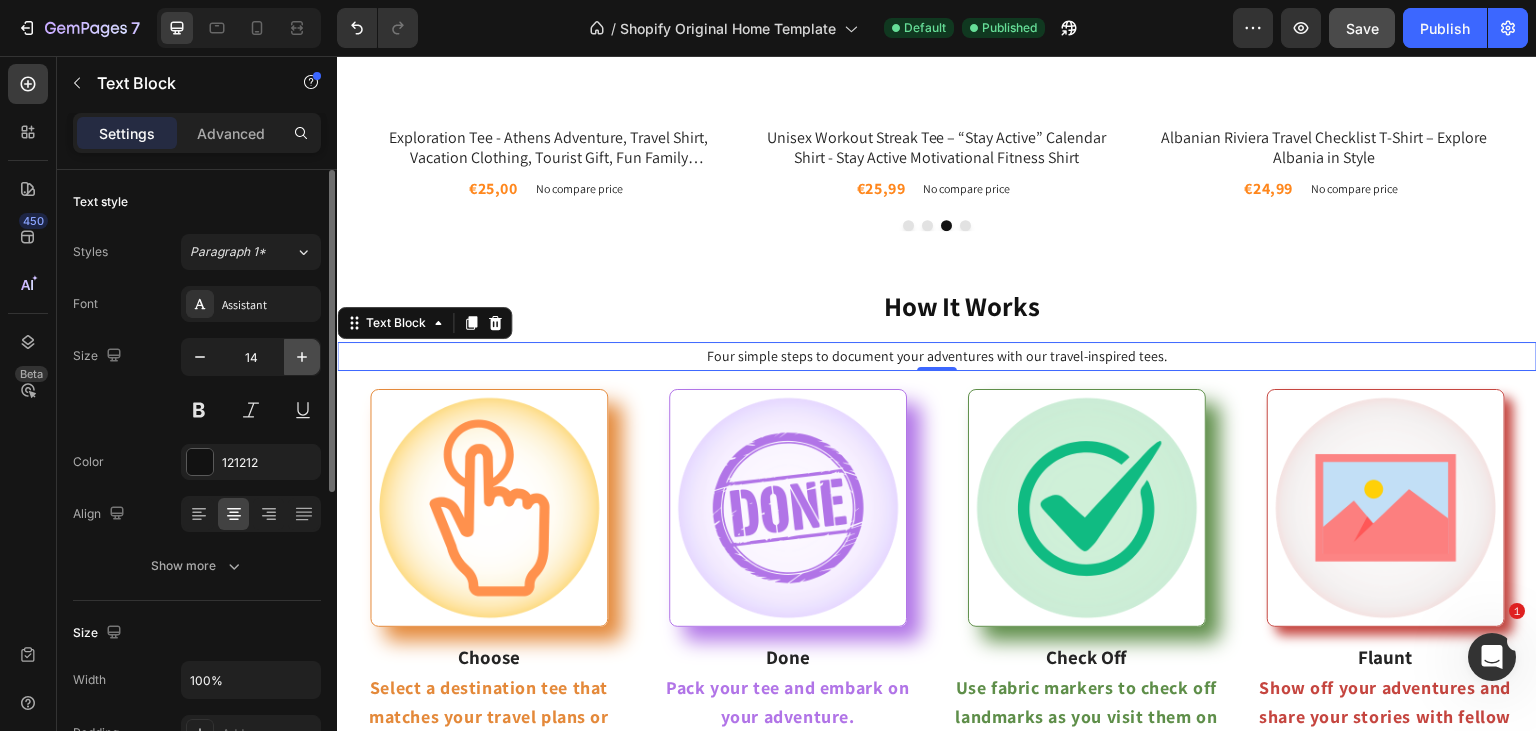 click 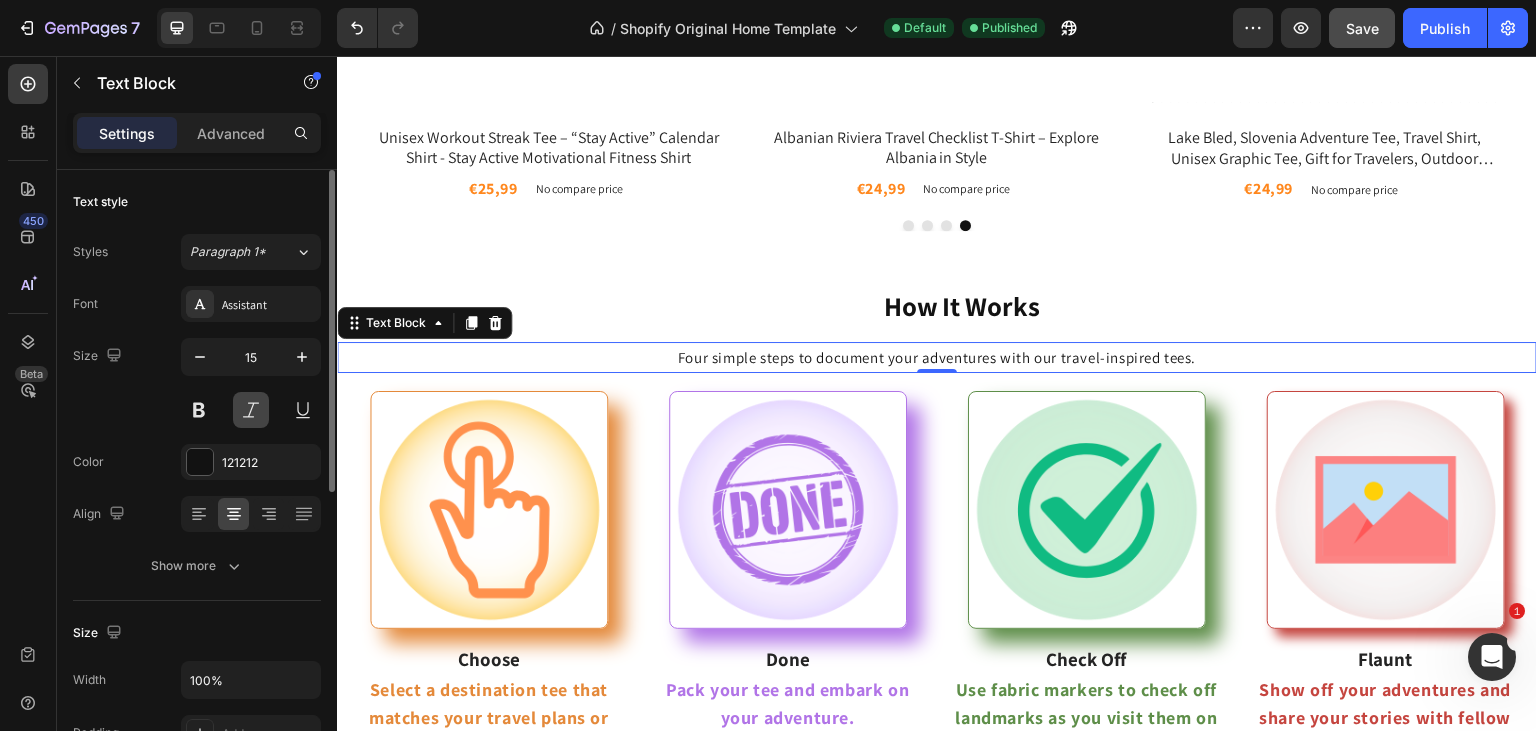 click at bounding box center (251, 410) 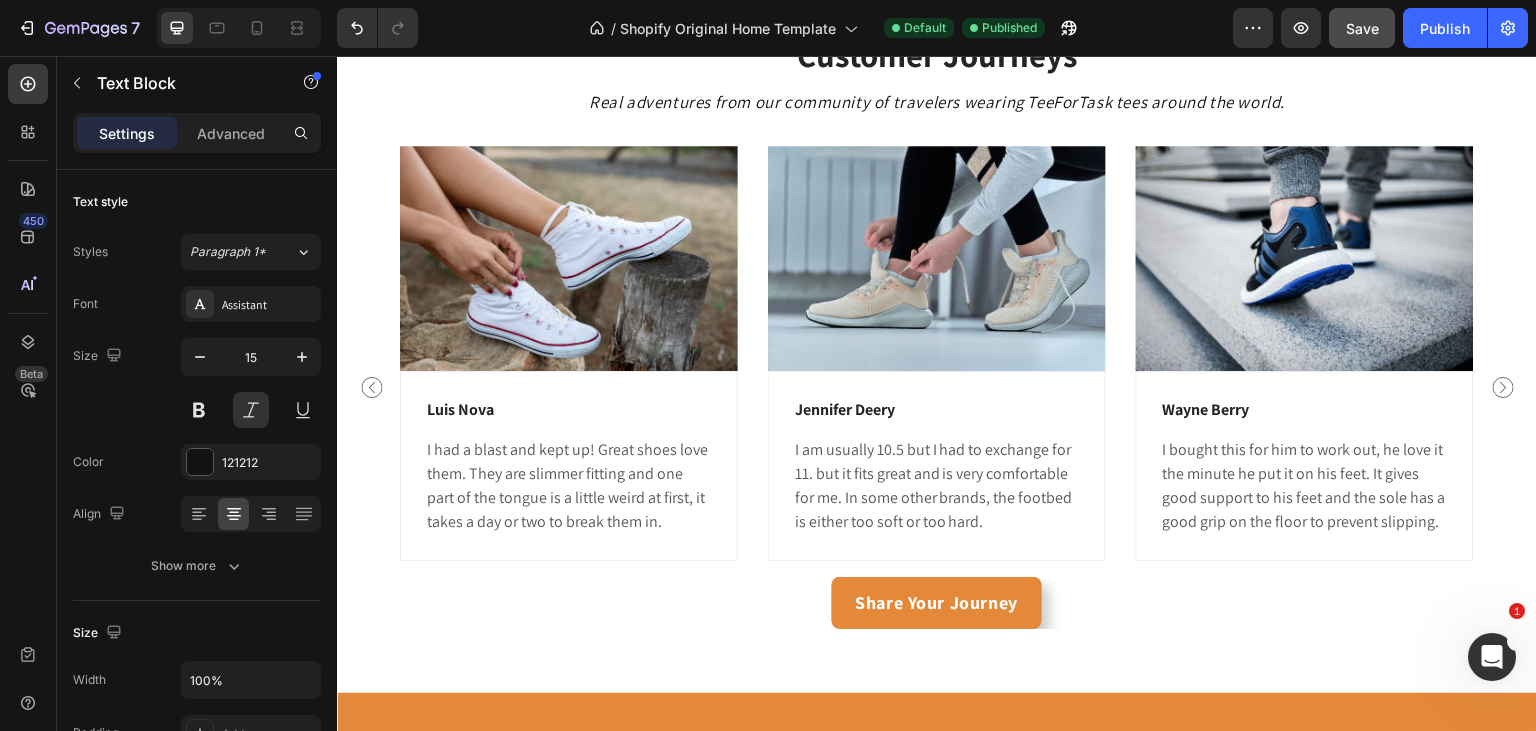 scroll, scrollTop: 1727, scrollLeft: 0, axis: vertical 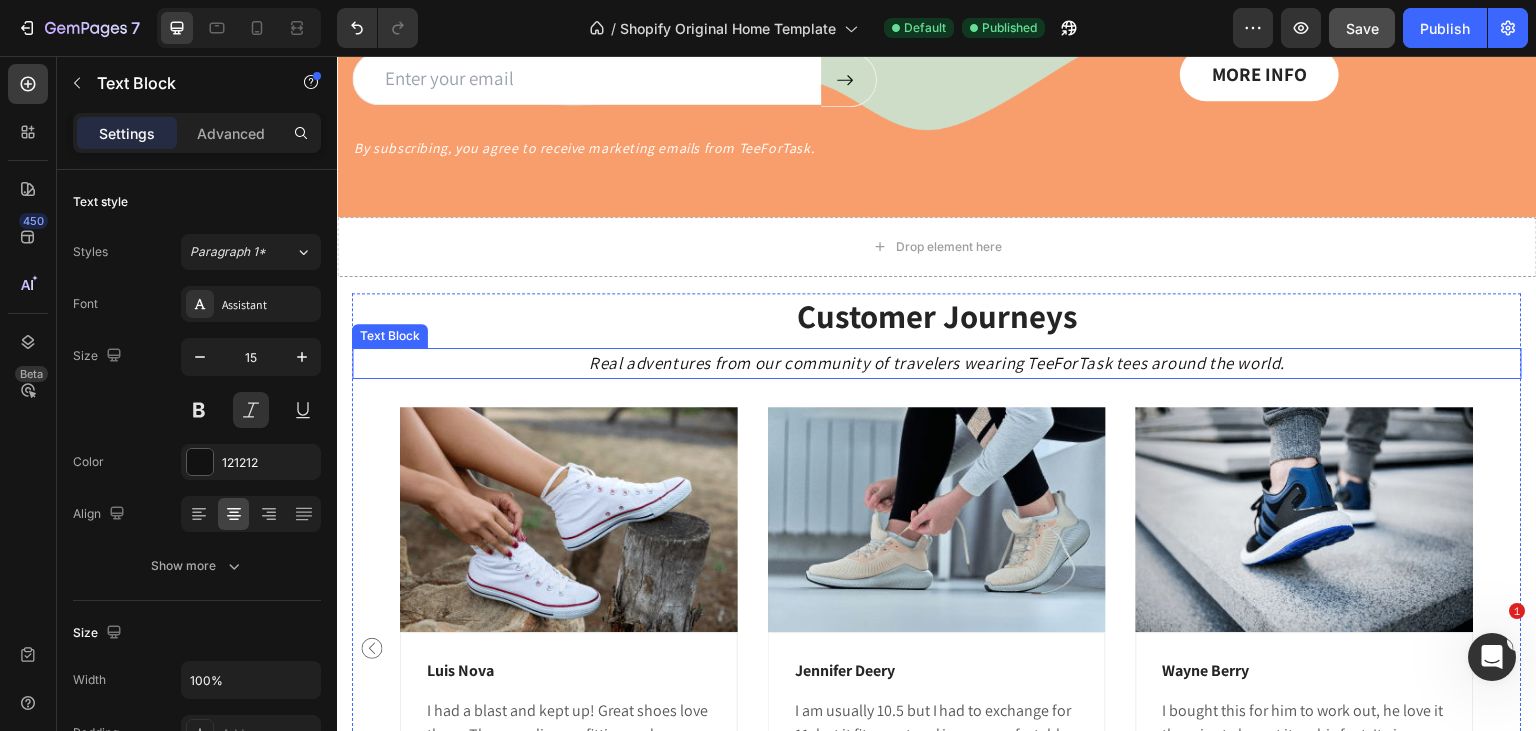 click on "Real adventures from our community of travelers wearing TeeForTask tees around the world." at bounding box center (937, 363) 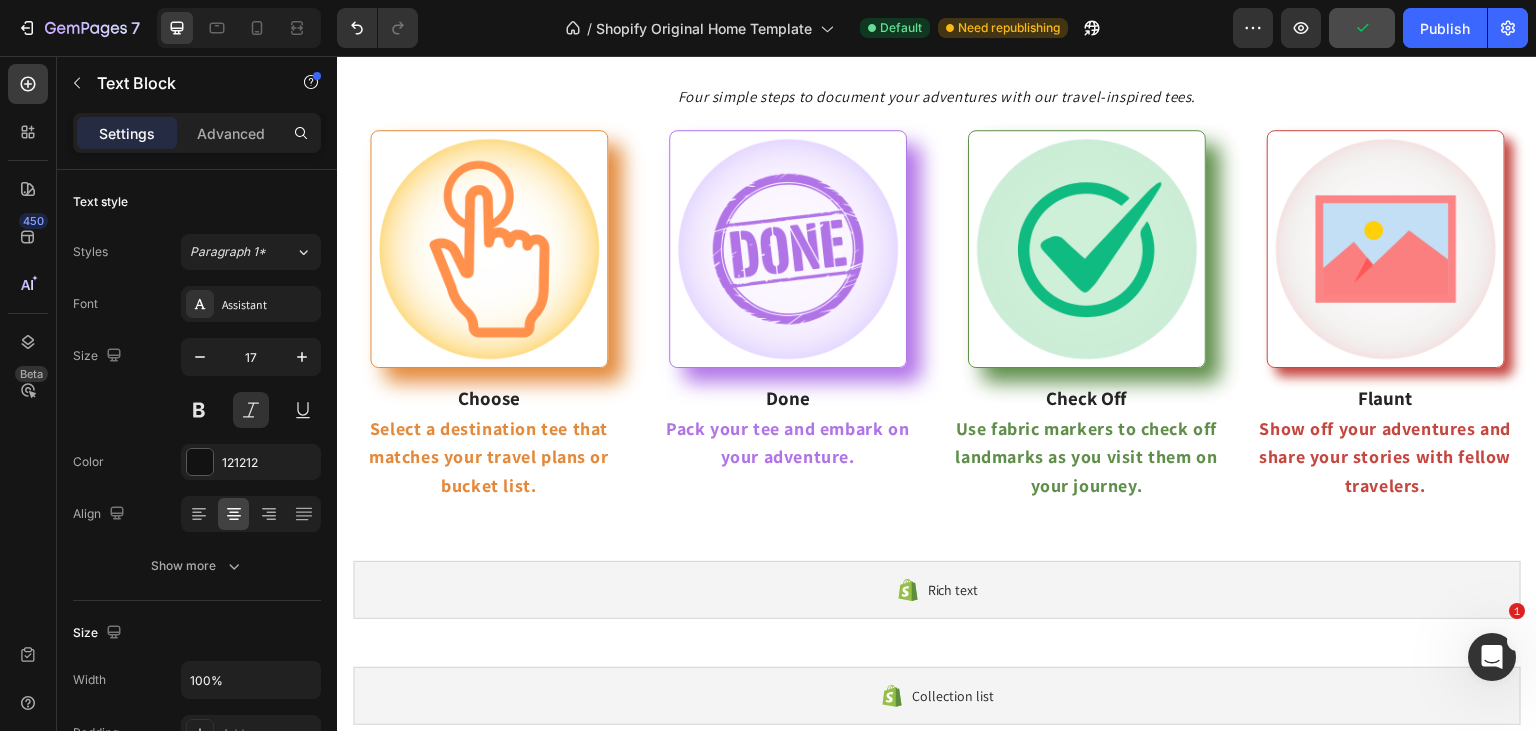 scroll, scrollTop: 821, scrollLeft: 0, axis: vertical 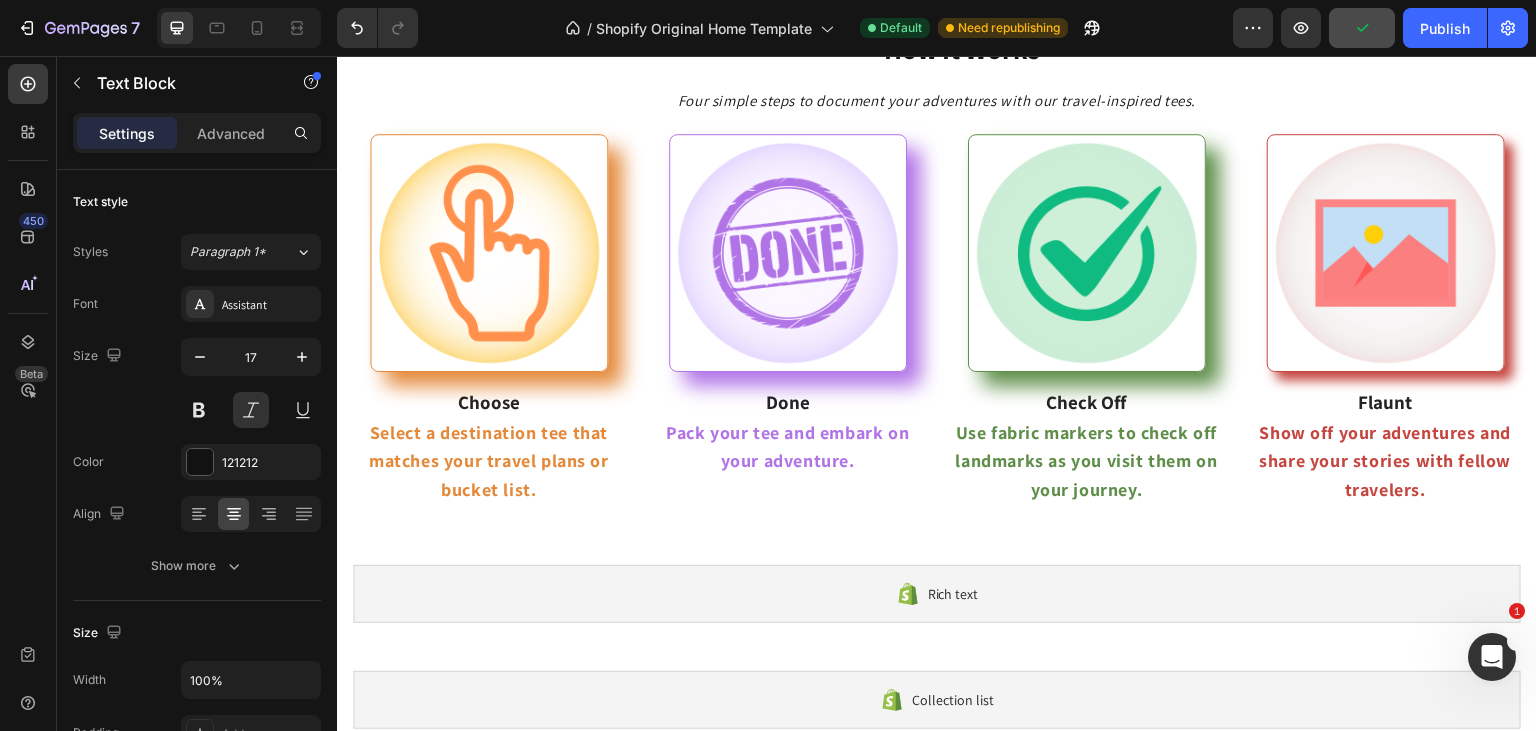 click on "Pack your tee and embark on your adventure." at bounding box center (787, 448) 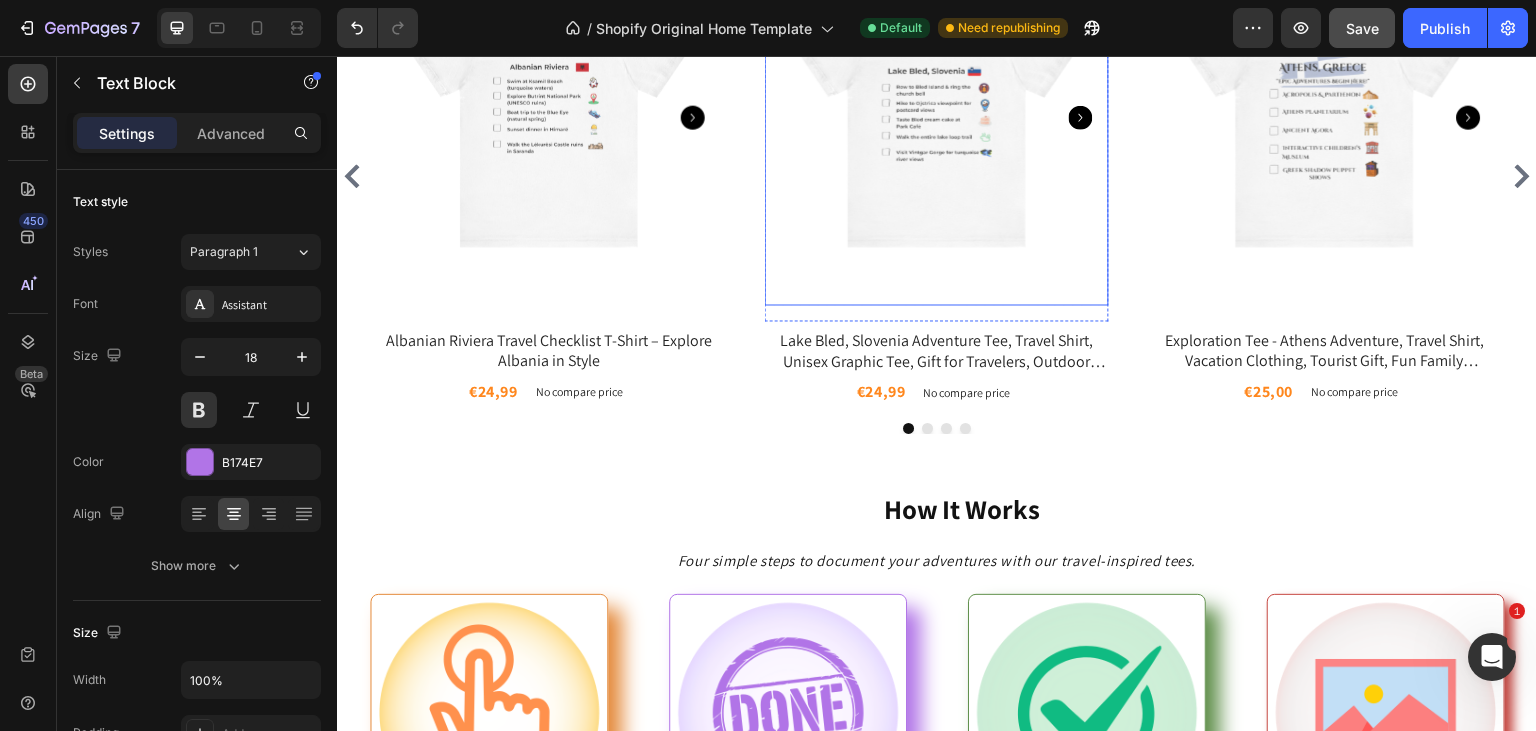 scroll, scrollTop: 365, scrollLeft: 0, axis: vertical 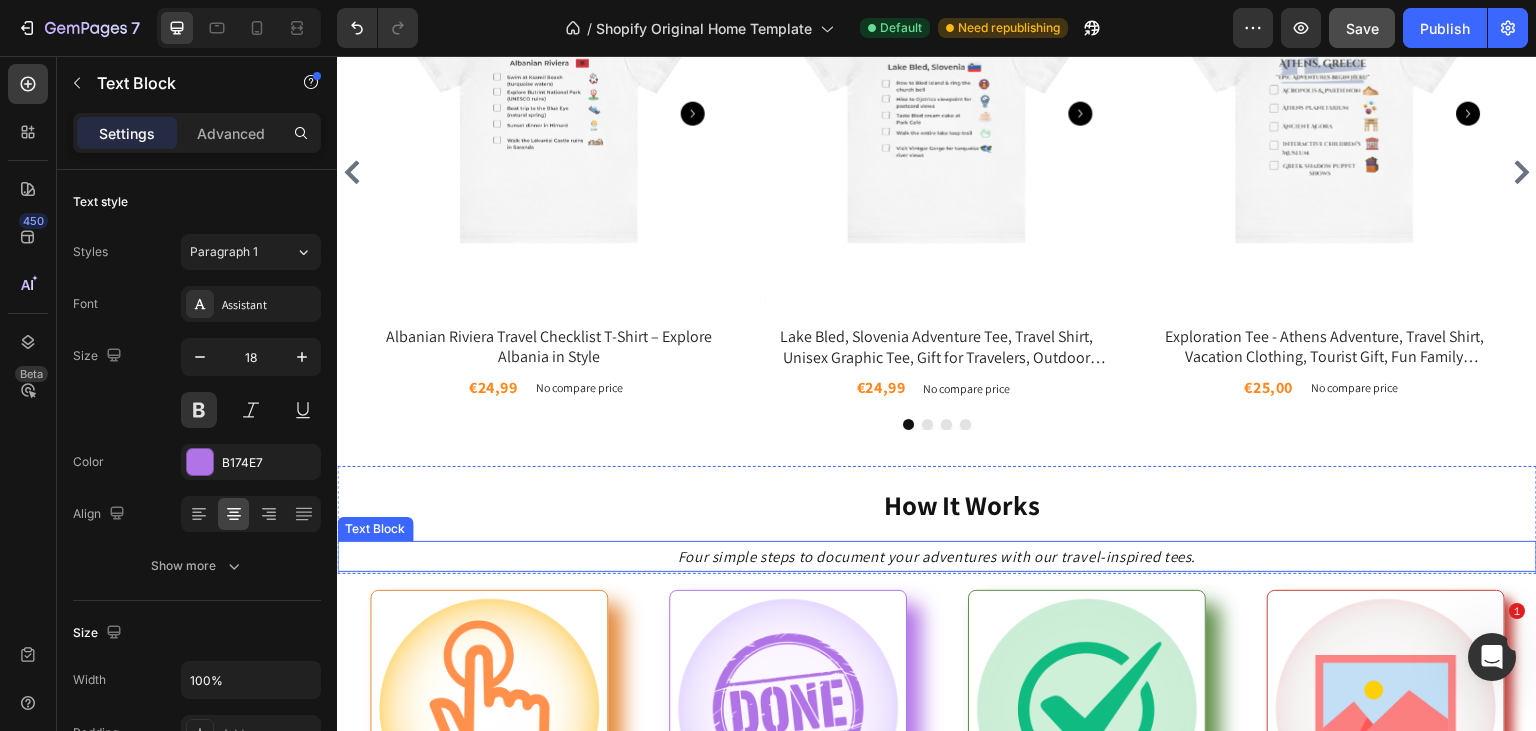 click on "Four simple steps to document your adventures with our travel-inspired tees." at bounding box center (937, 556) 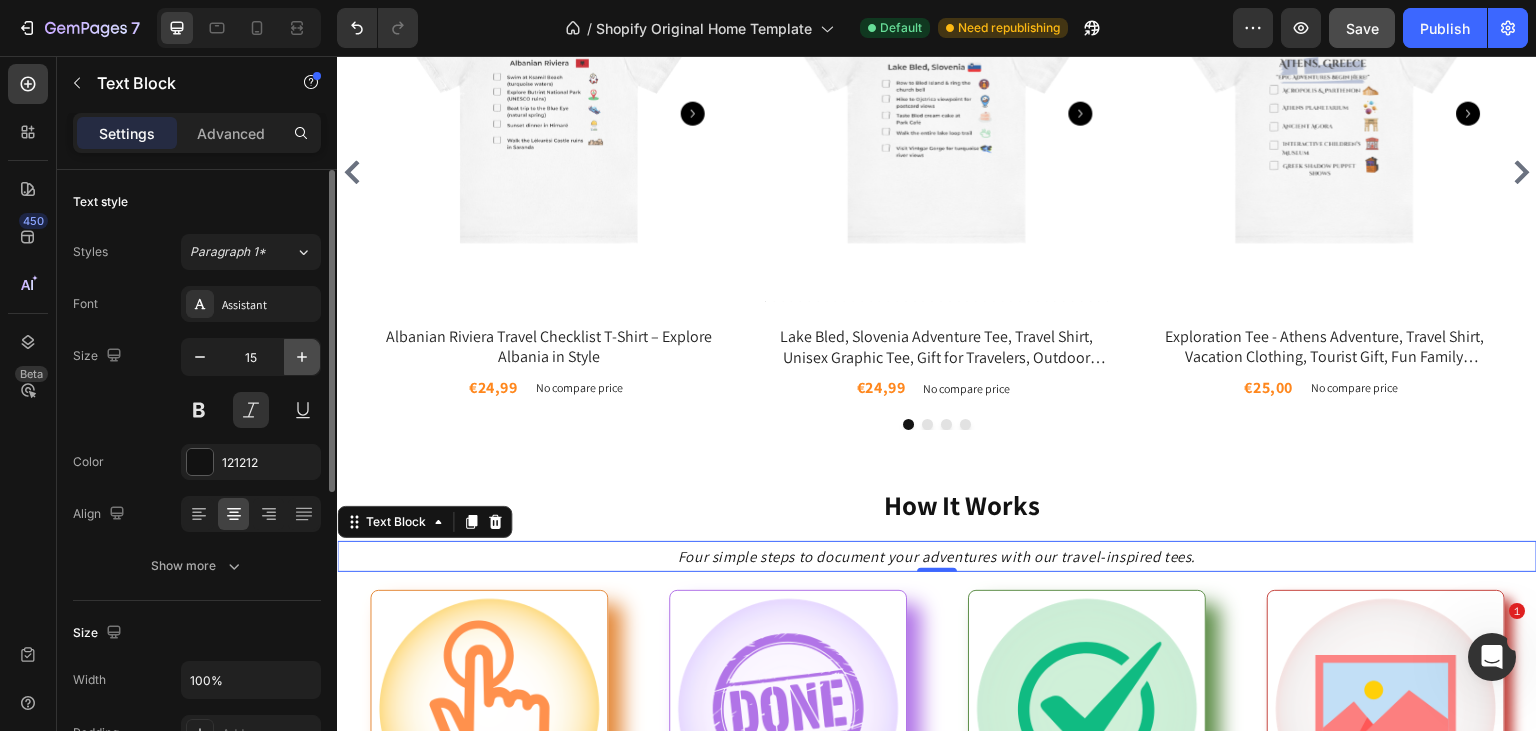 click 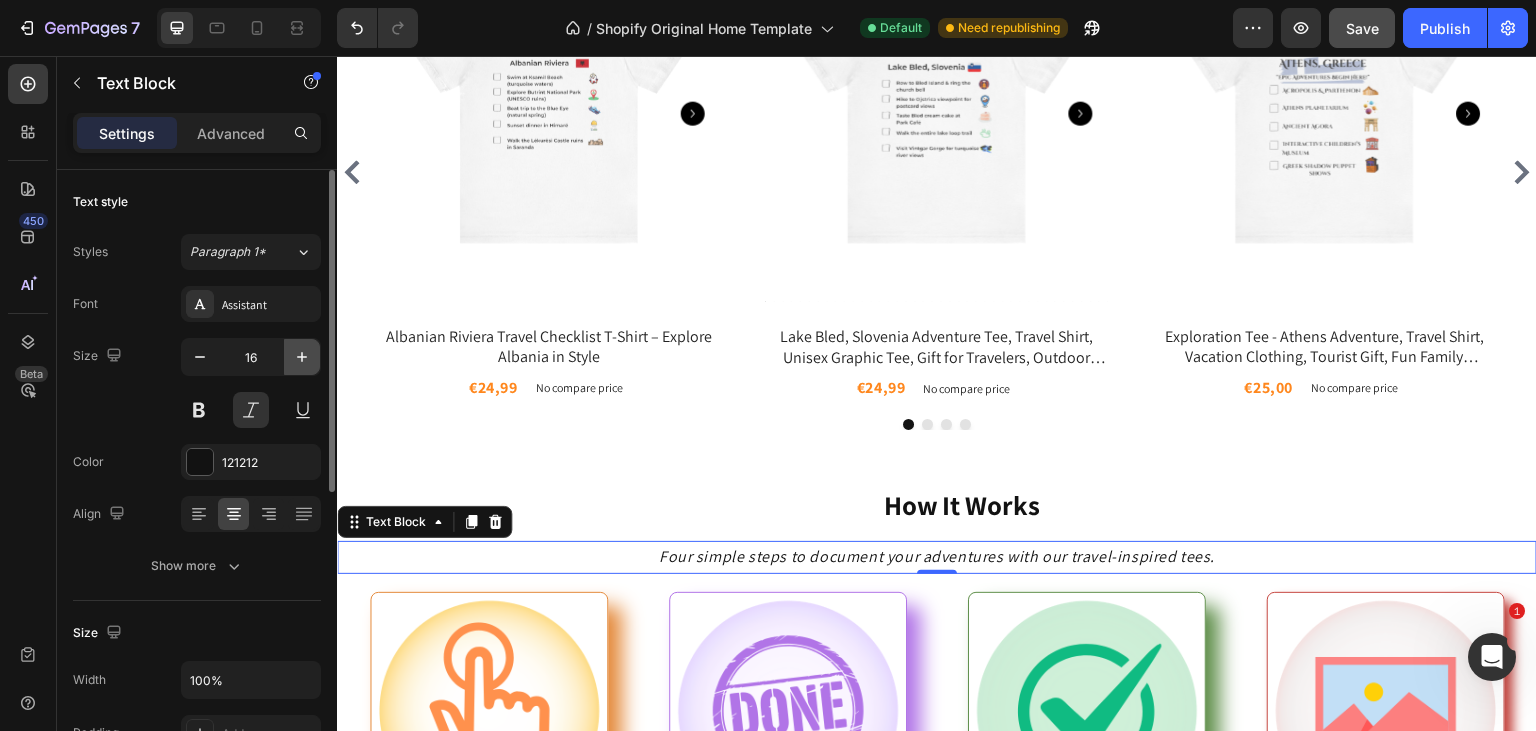 click 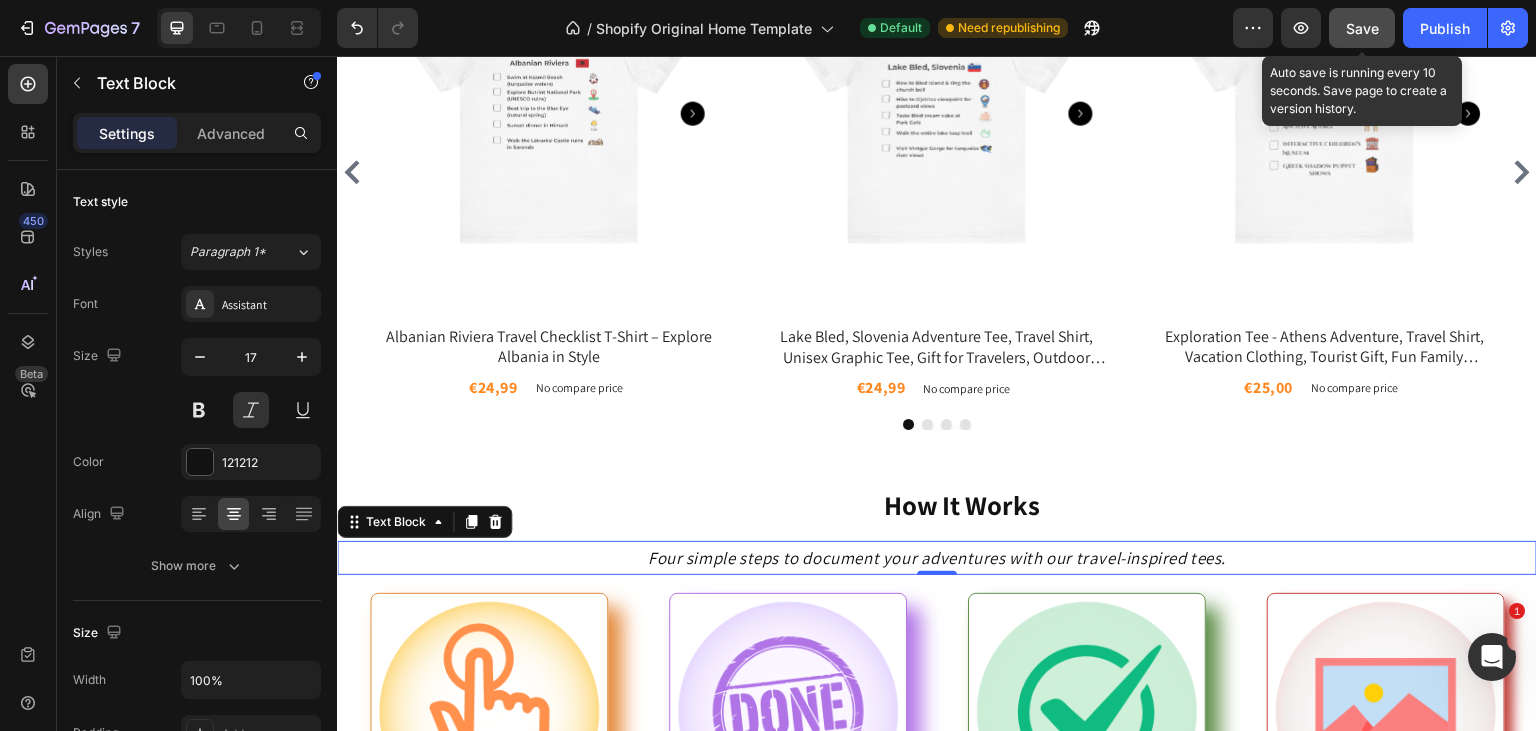 click on "Save" at bounding box center [1362, 28] 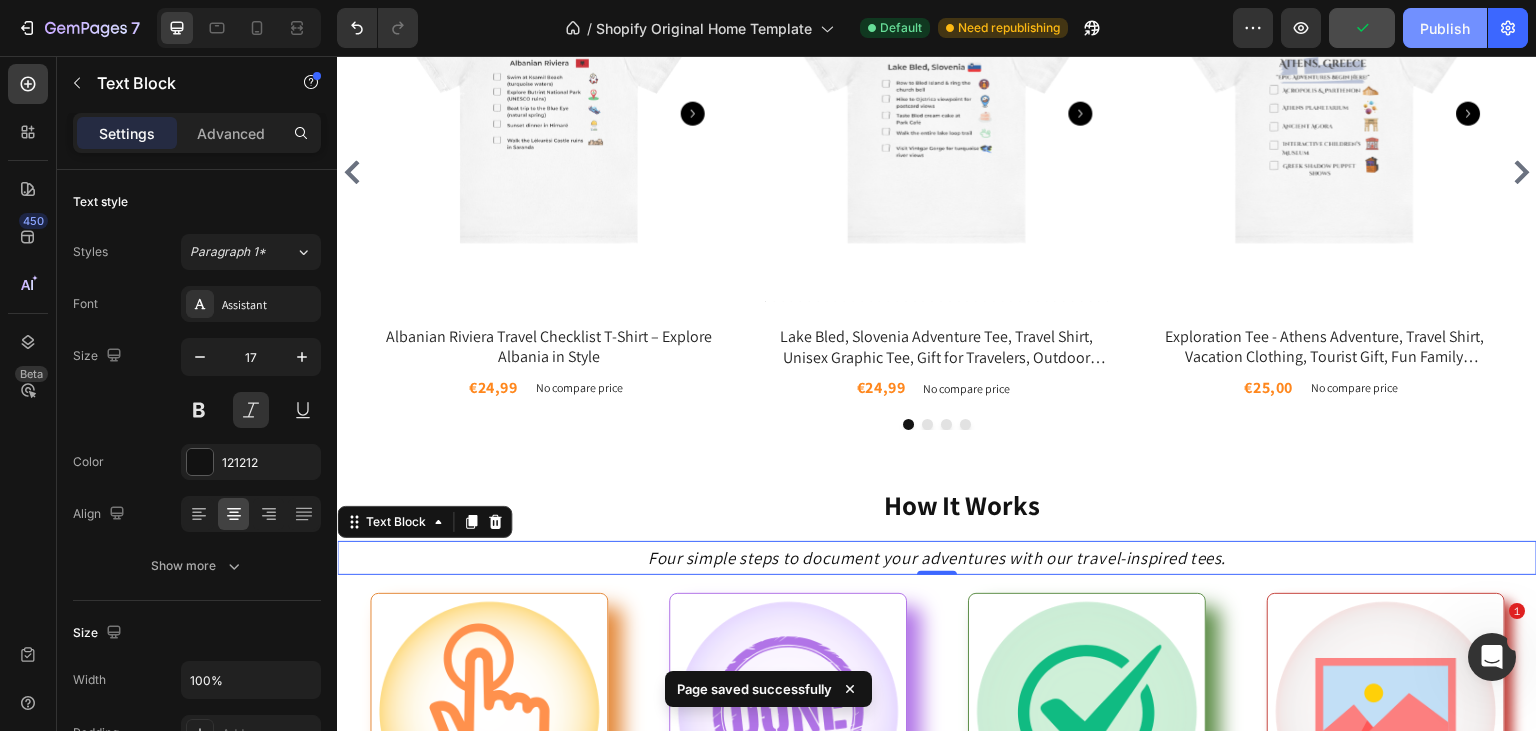 click on "Publish" at bounding box center (1445, 28) 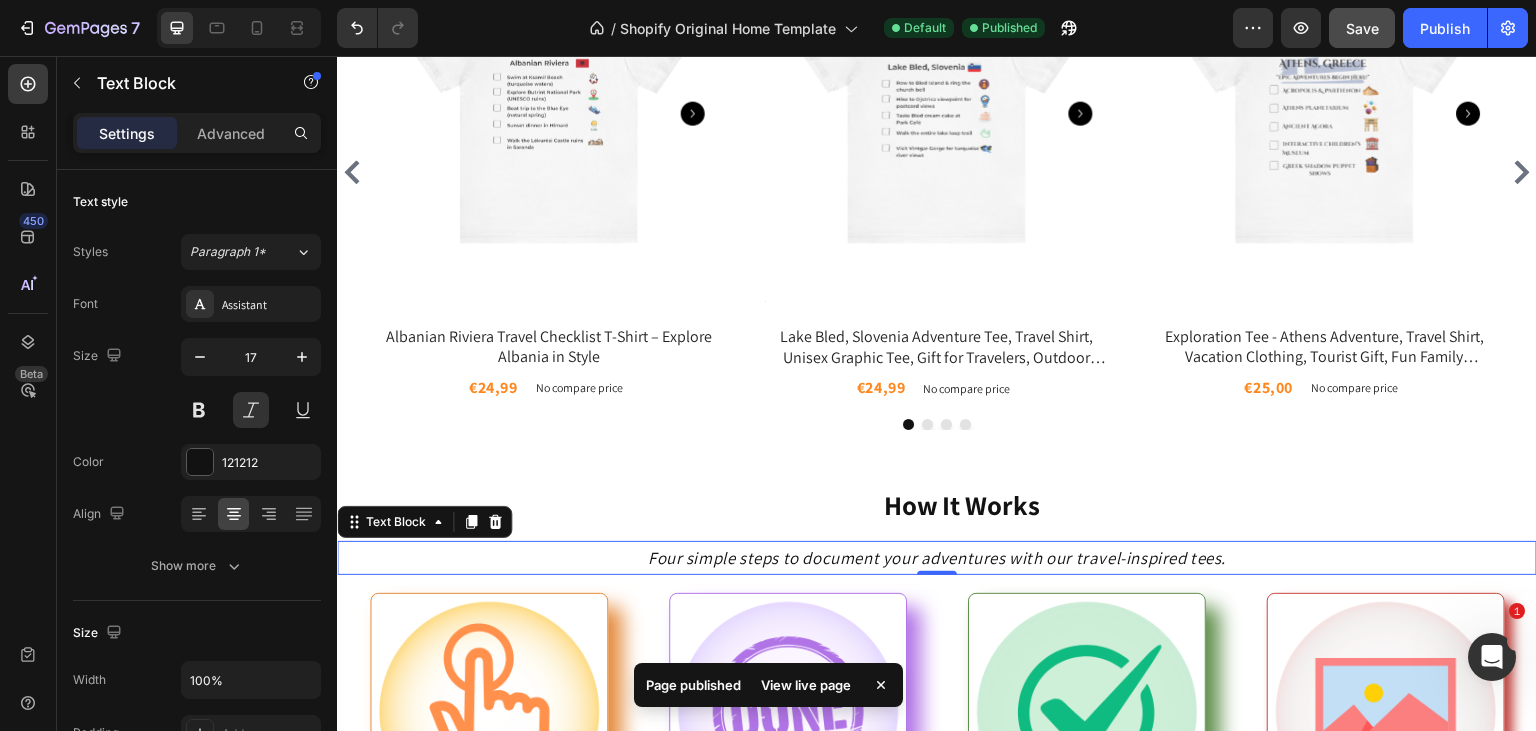 click on "View live page" at bounding box center [806, 685] 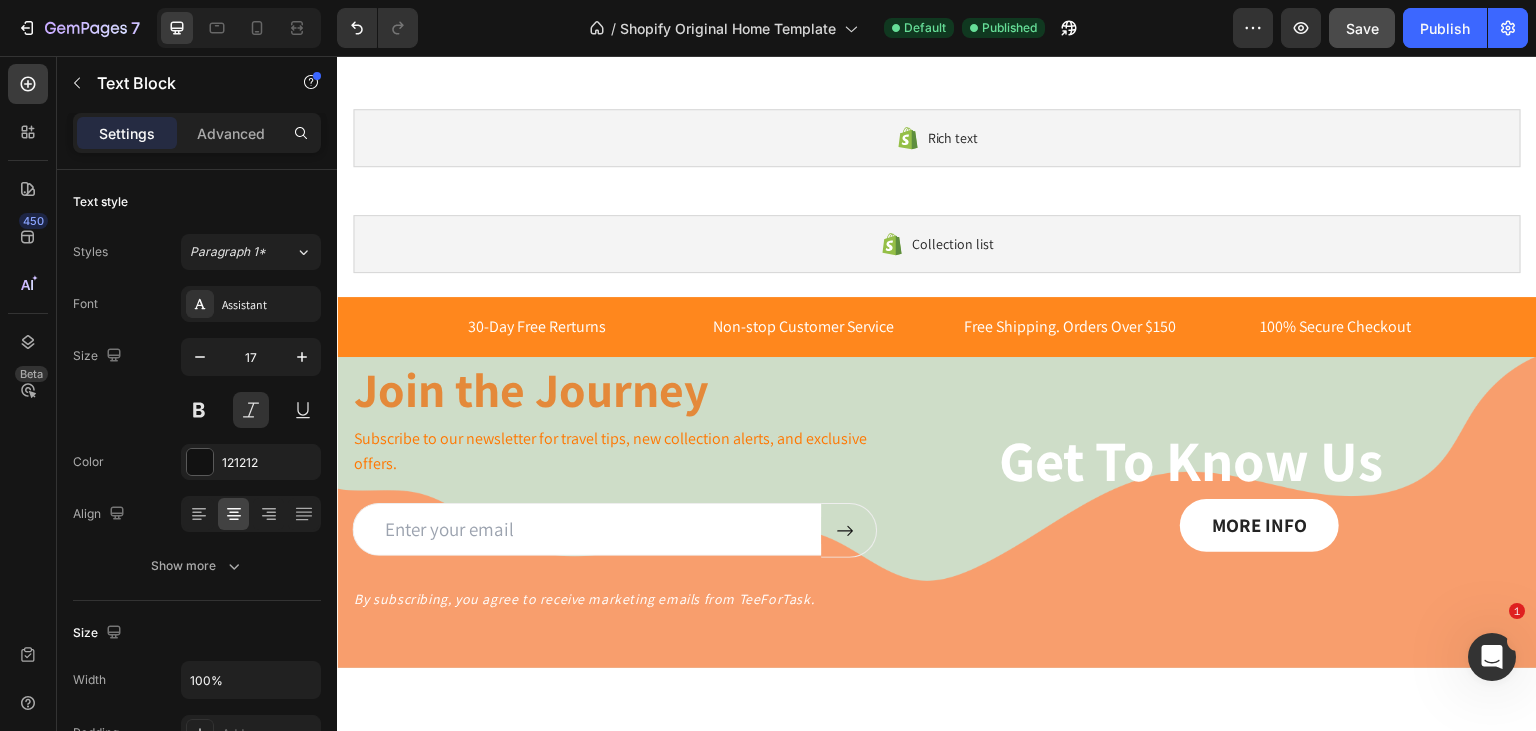 scroll, scrollTop: 671, scrollLeft: 0, axis: vertical 